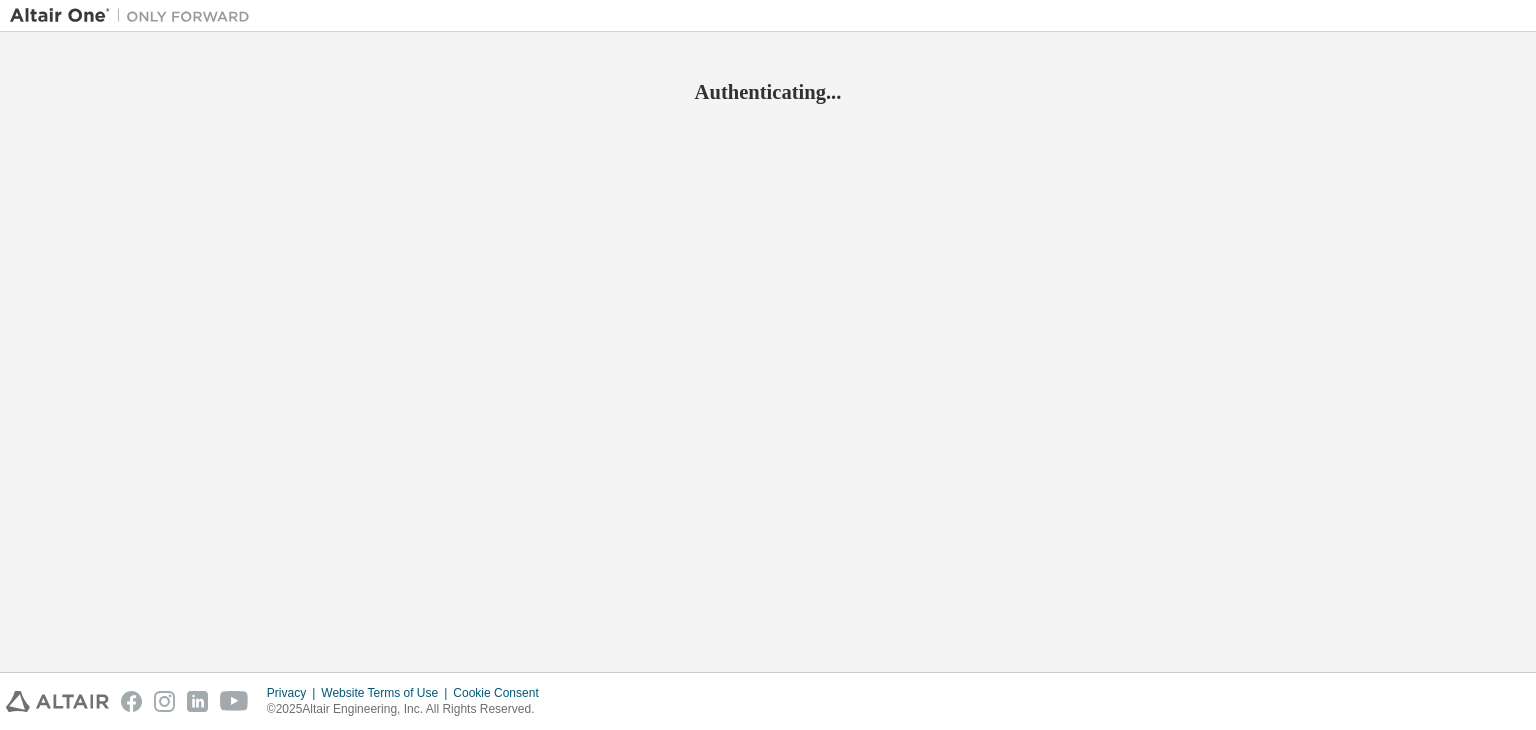 scroll, scrollTop: 0, scrollLeft: 0, axis: both 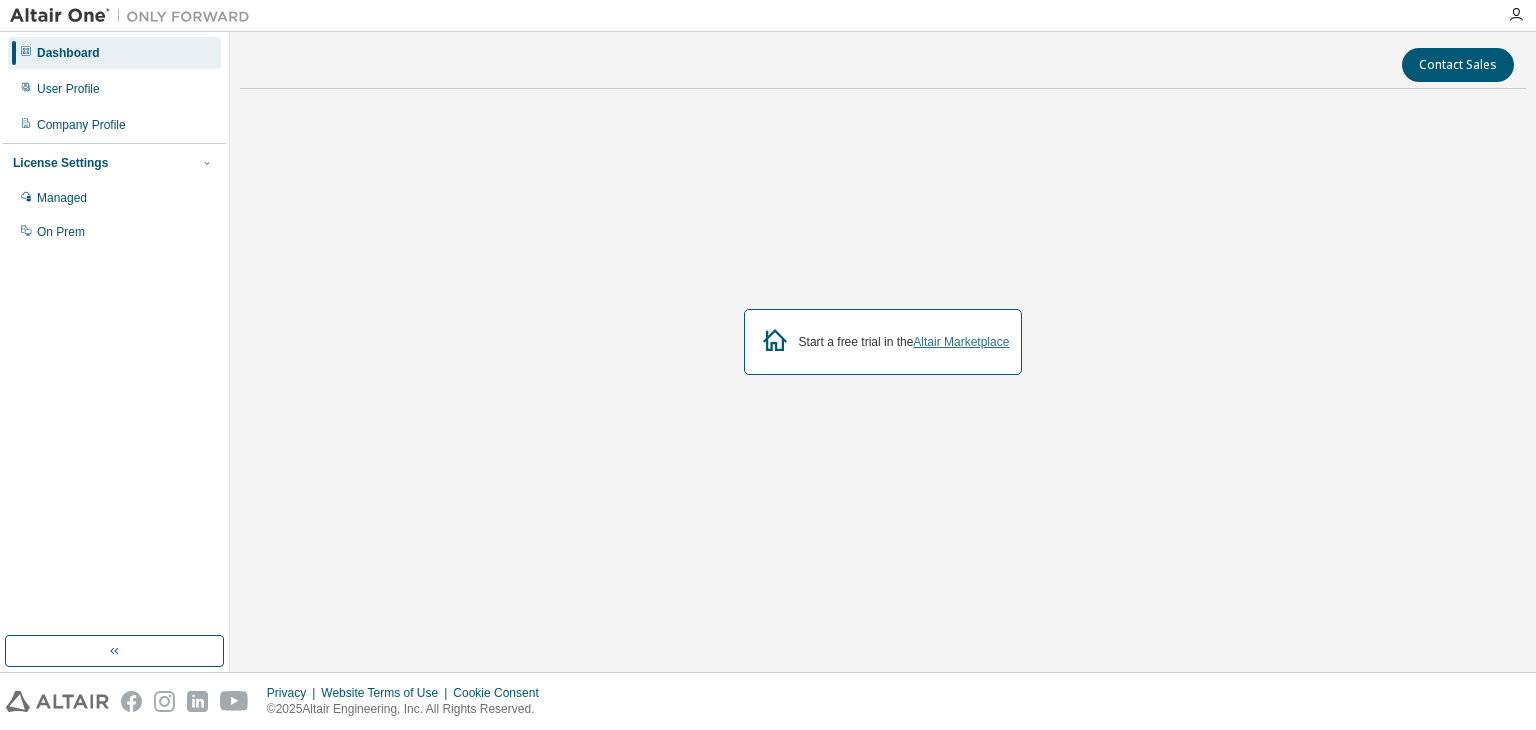click on "Altair Marketplace" at bounding box center [961, 342] 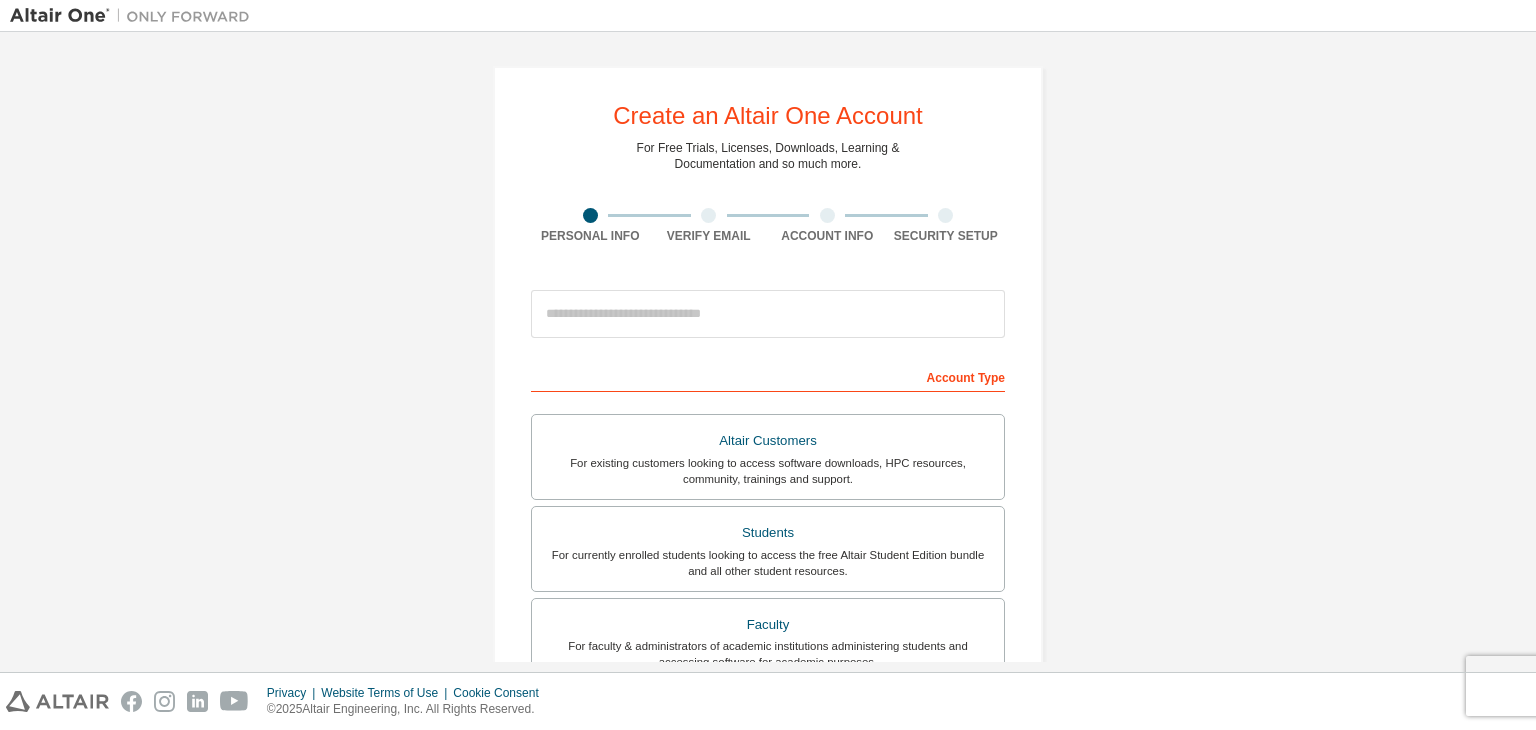 scroll, scrollTop: 0, scrollLeft: 0, axis: both 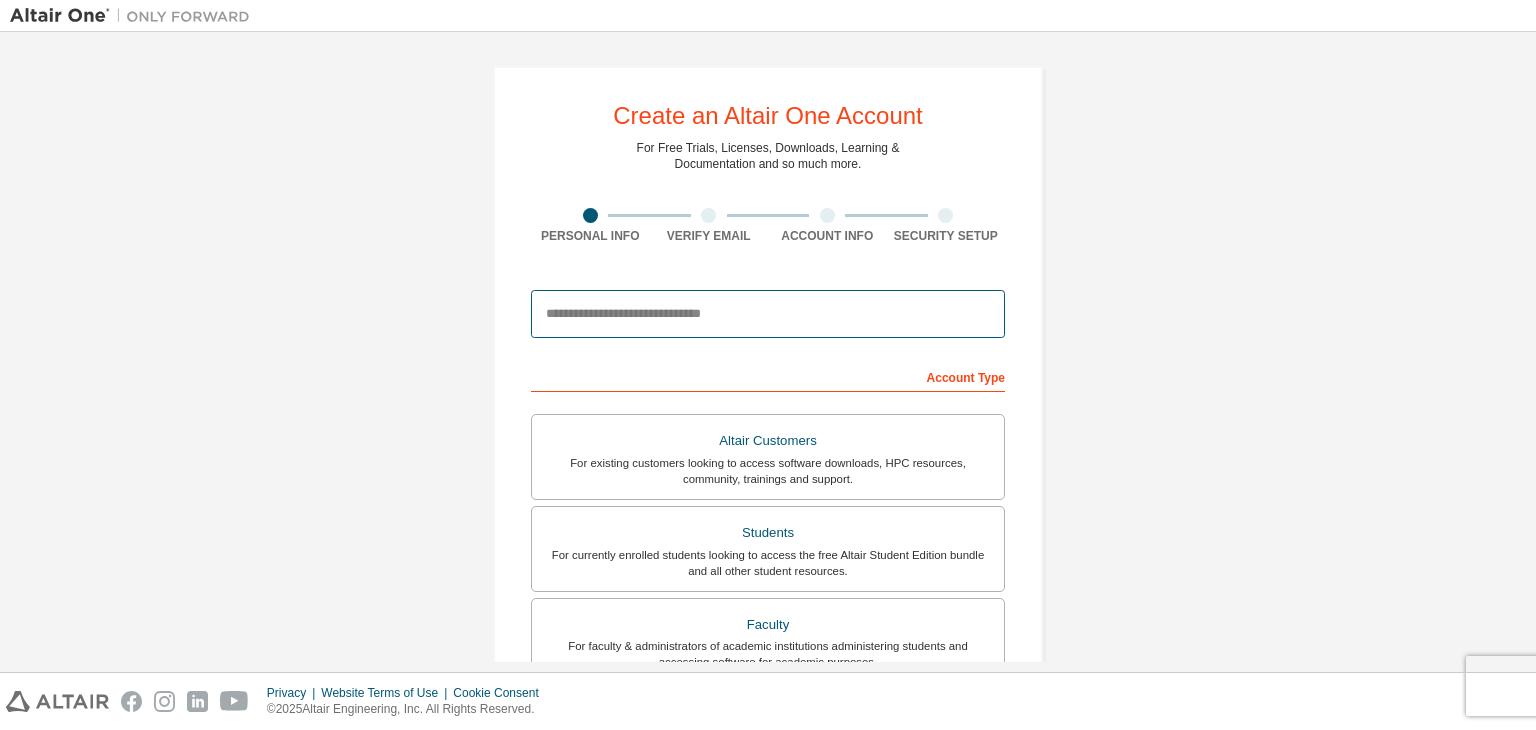 click at bounding box center [768, 314] 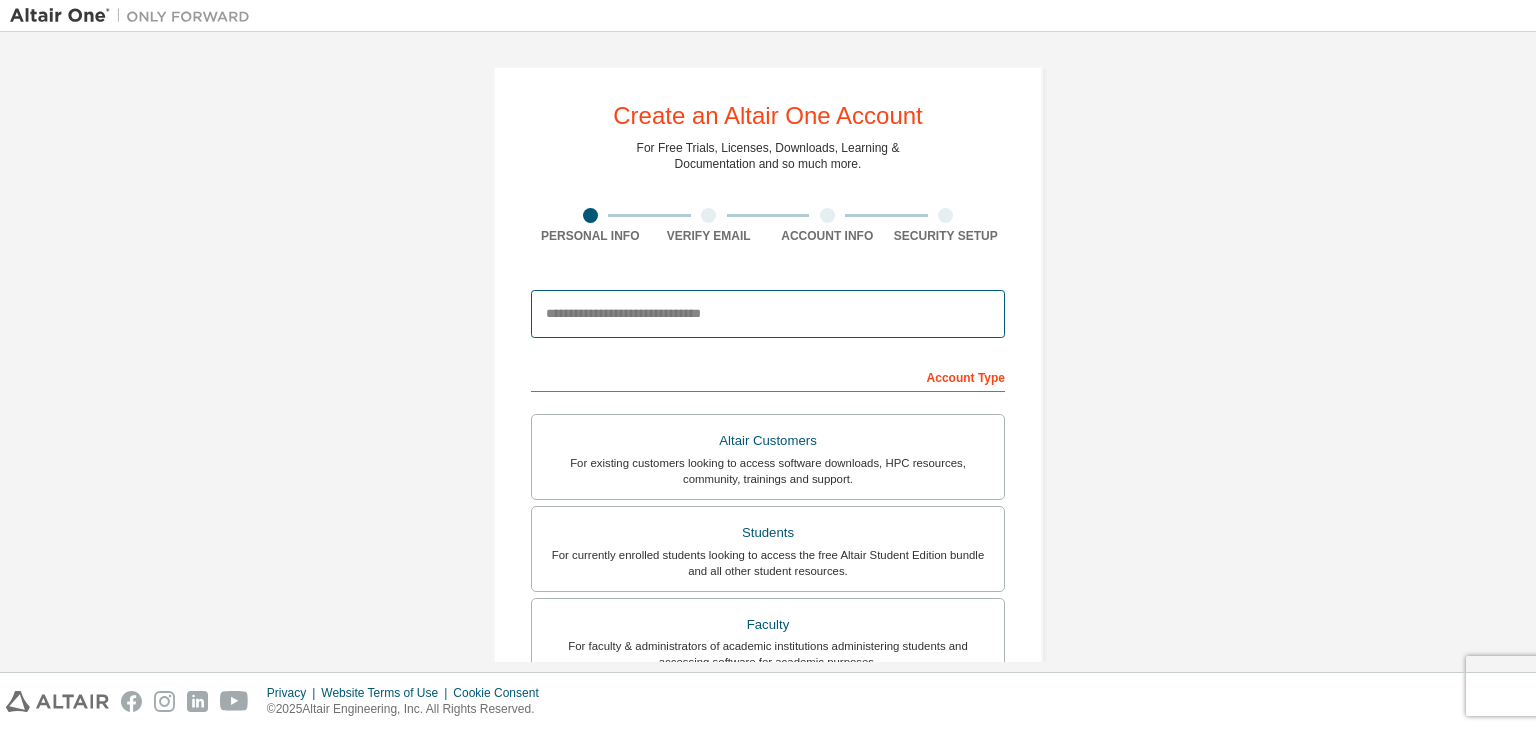 type on "**********" 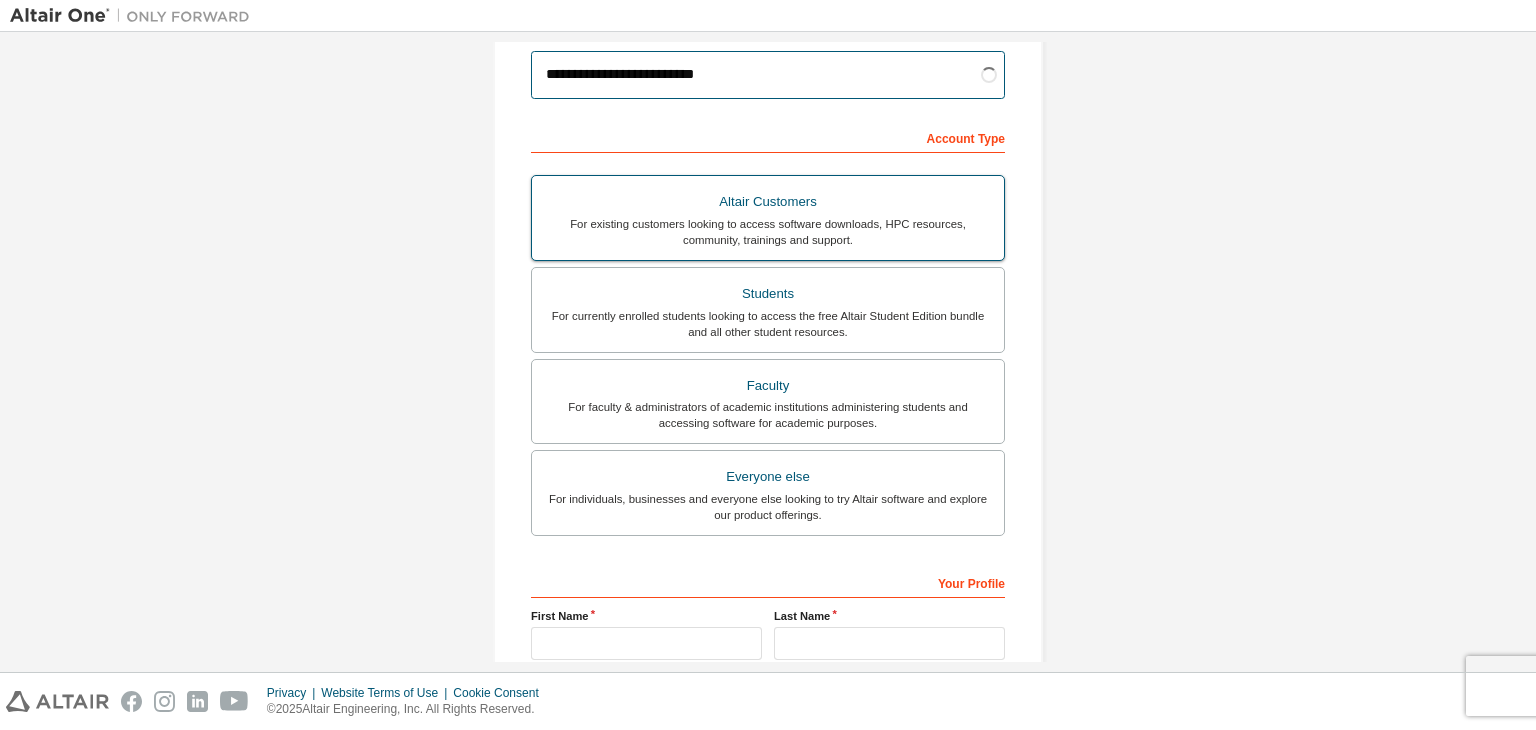 scroll, scrollTop: 240, scrollLeft: 0, axis: vertical 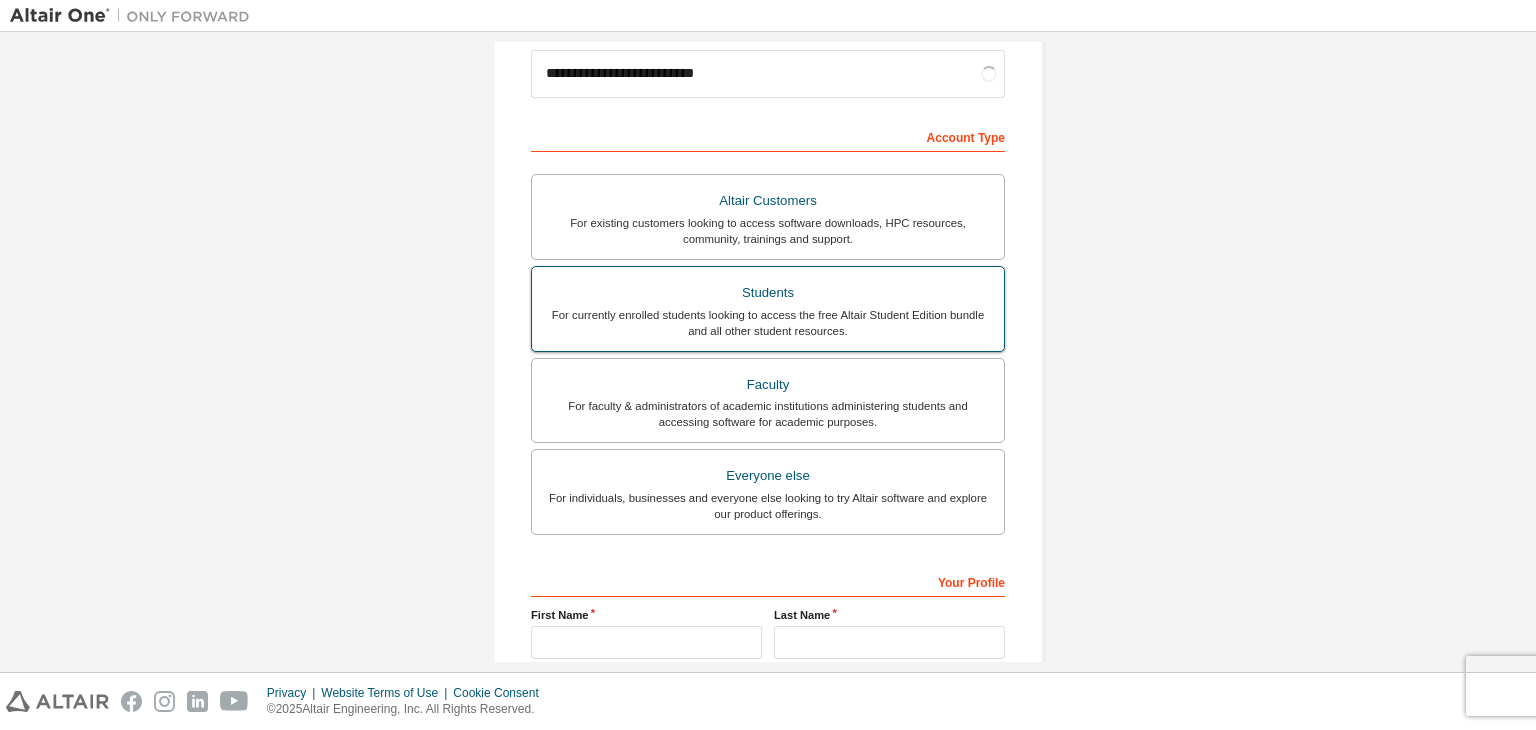 click on "Students" at bounding box center (768, 293) 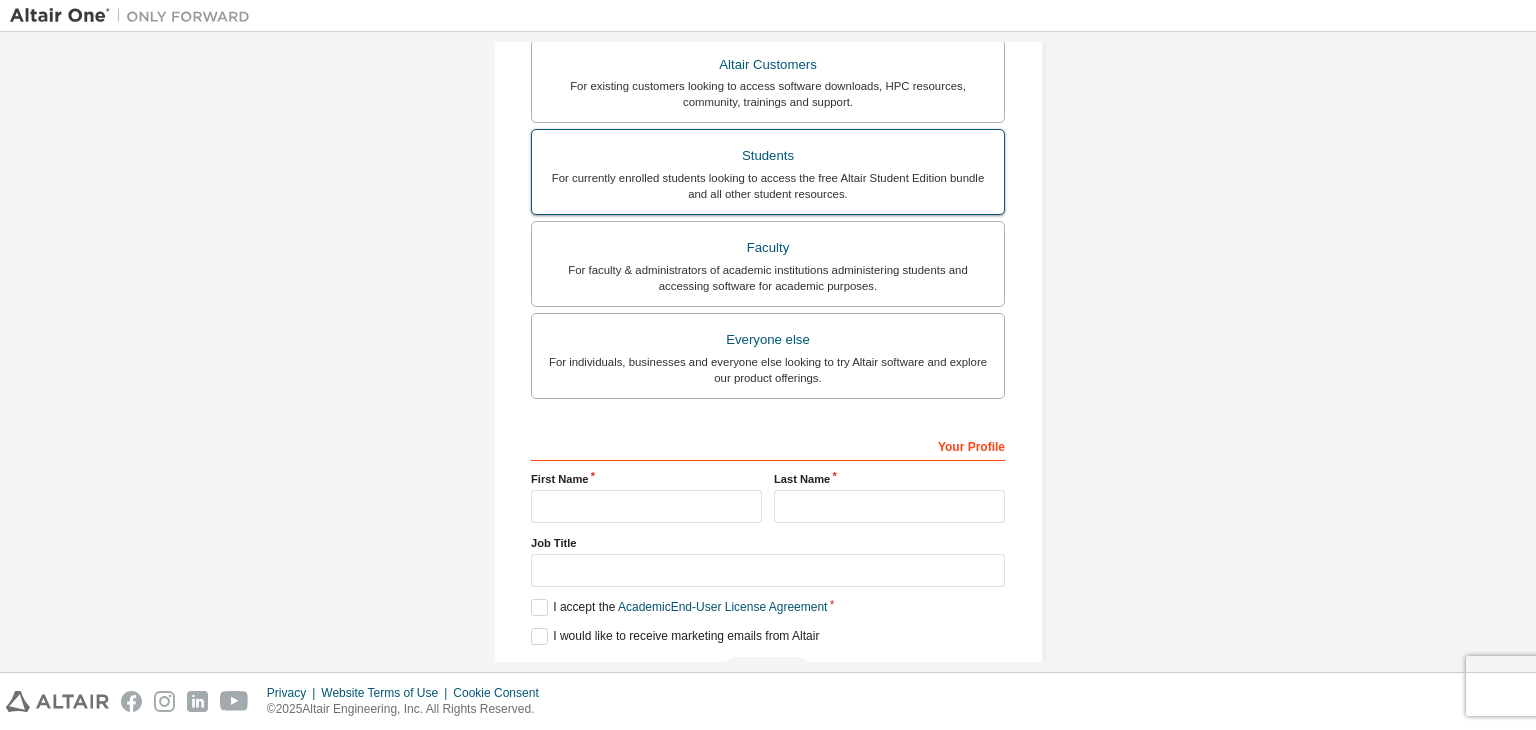 scroll, scrollTop: 431, scrollLeft: 0, axis: vertical 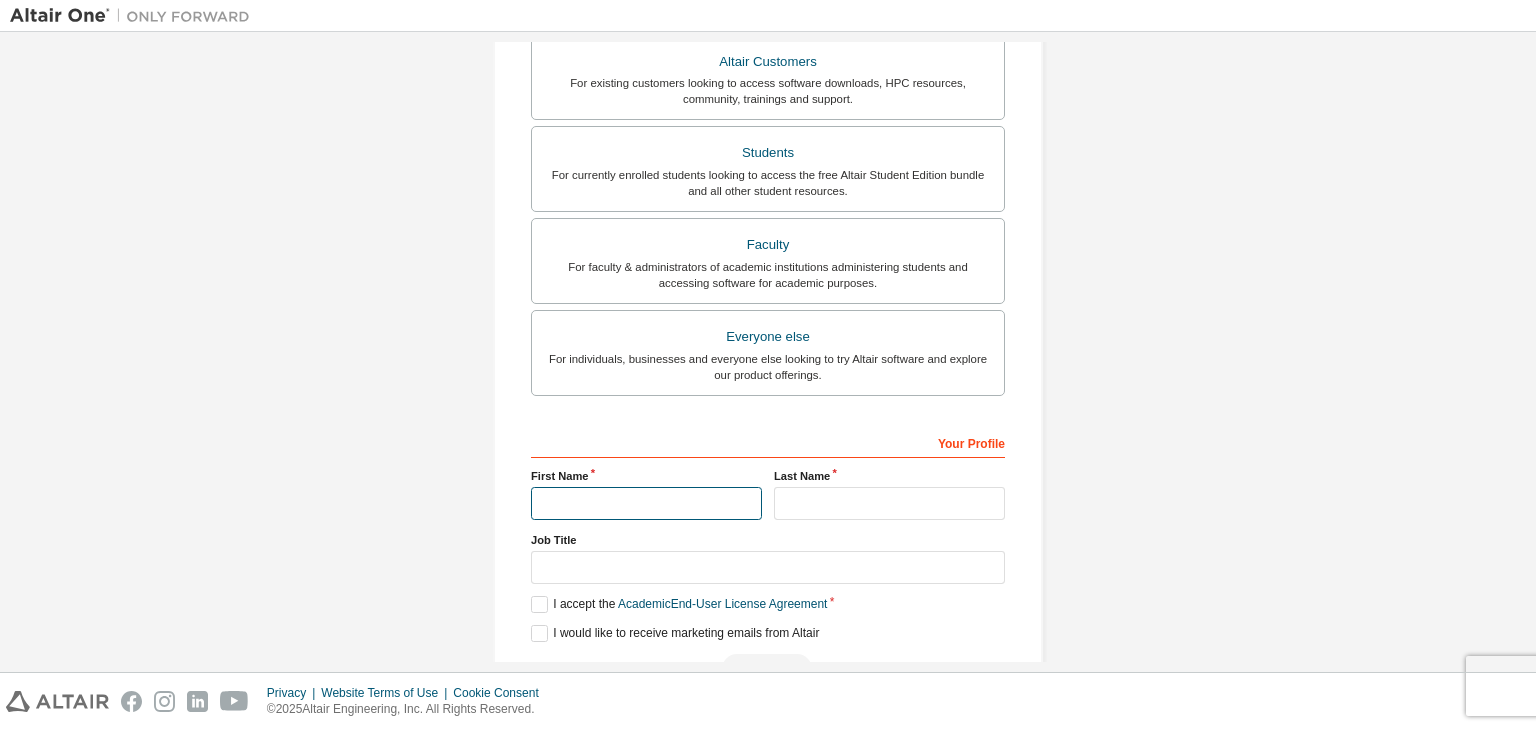click at bounding box center (646, 503) 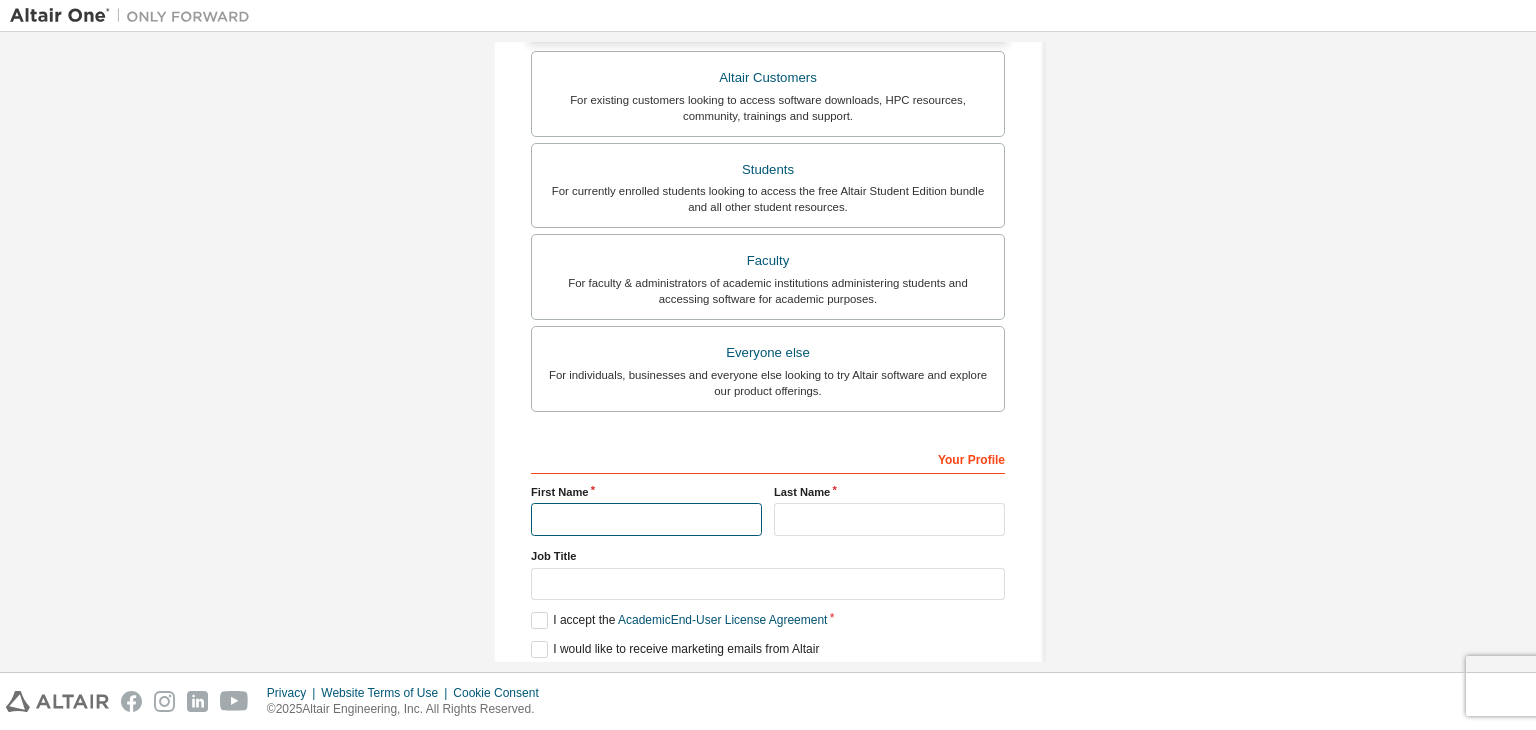 scroll, scrollTop: 448, scrollLeft: 0, axis: vertical 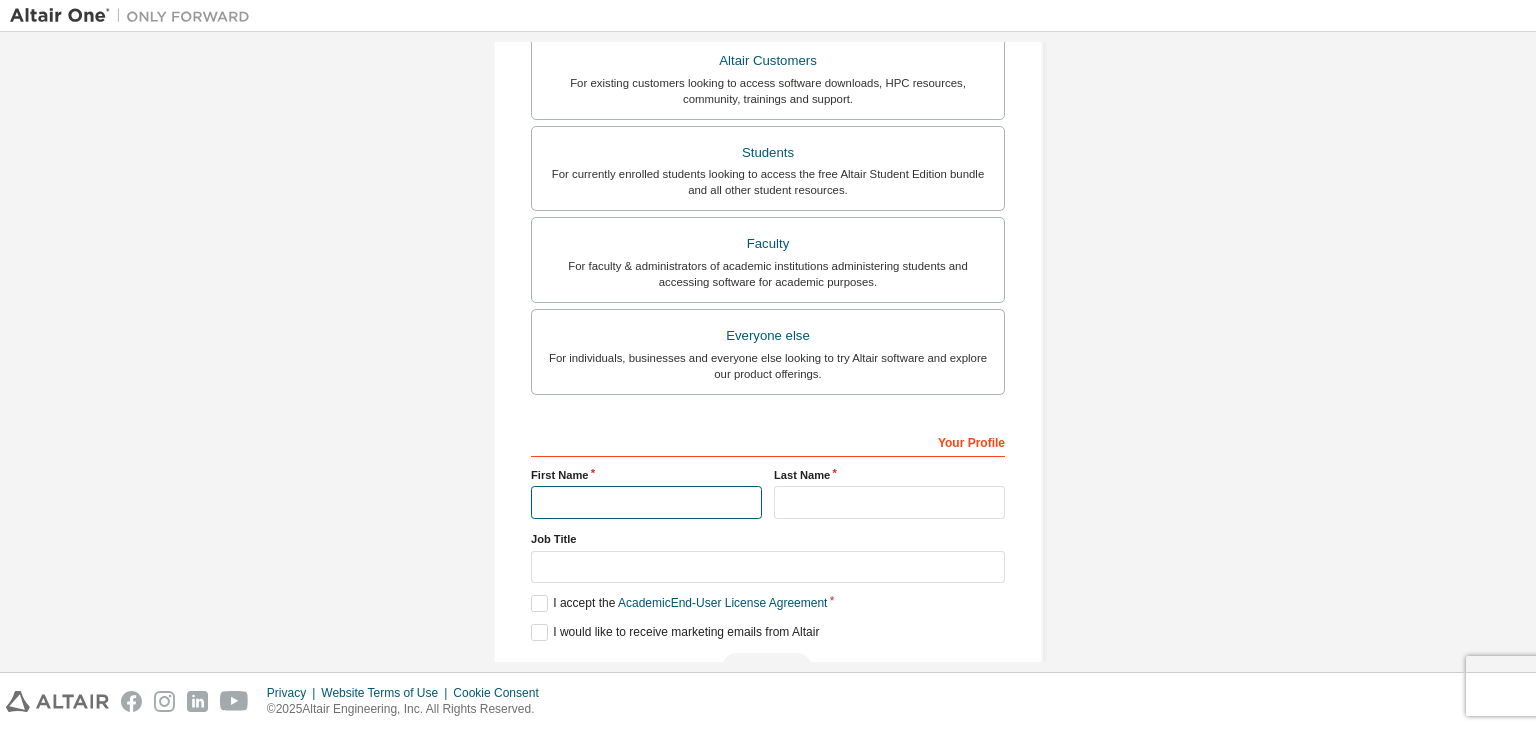 type on "*" 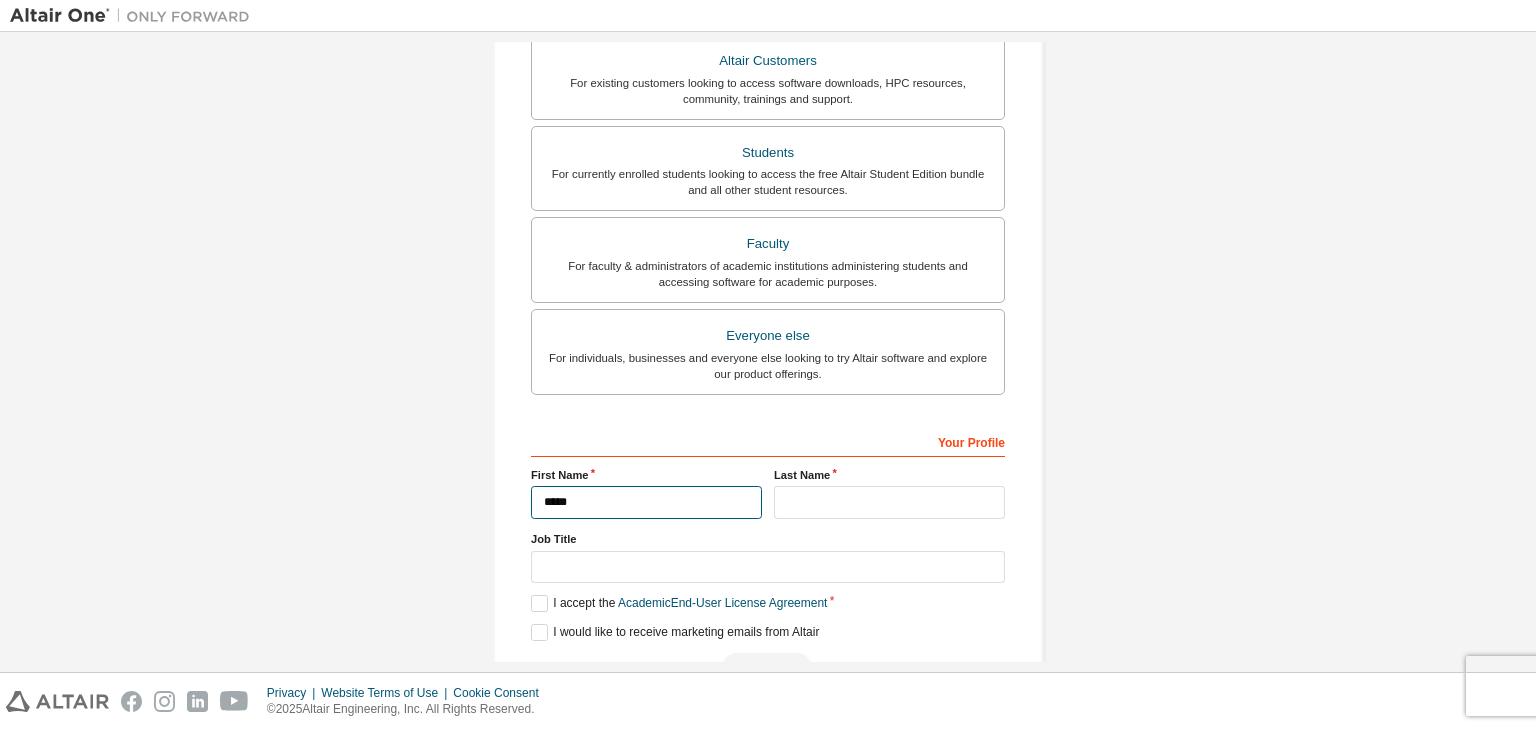 type on "*****" 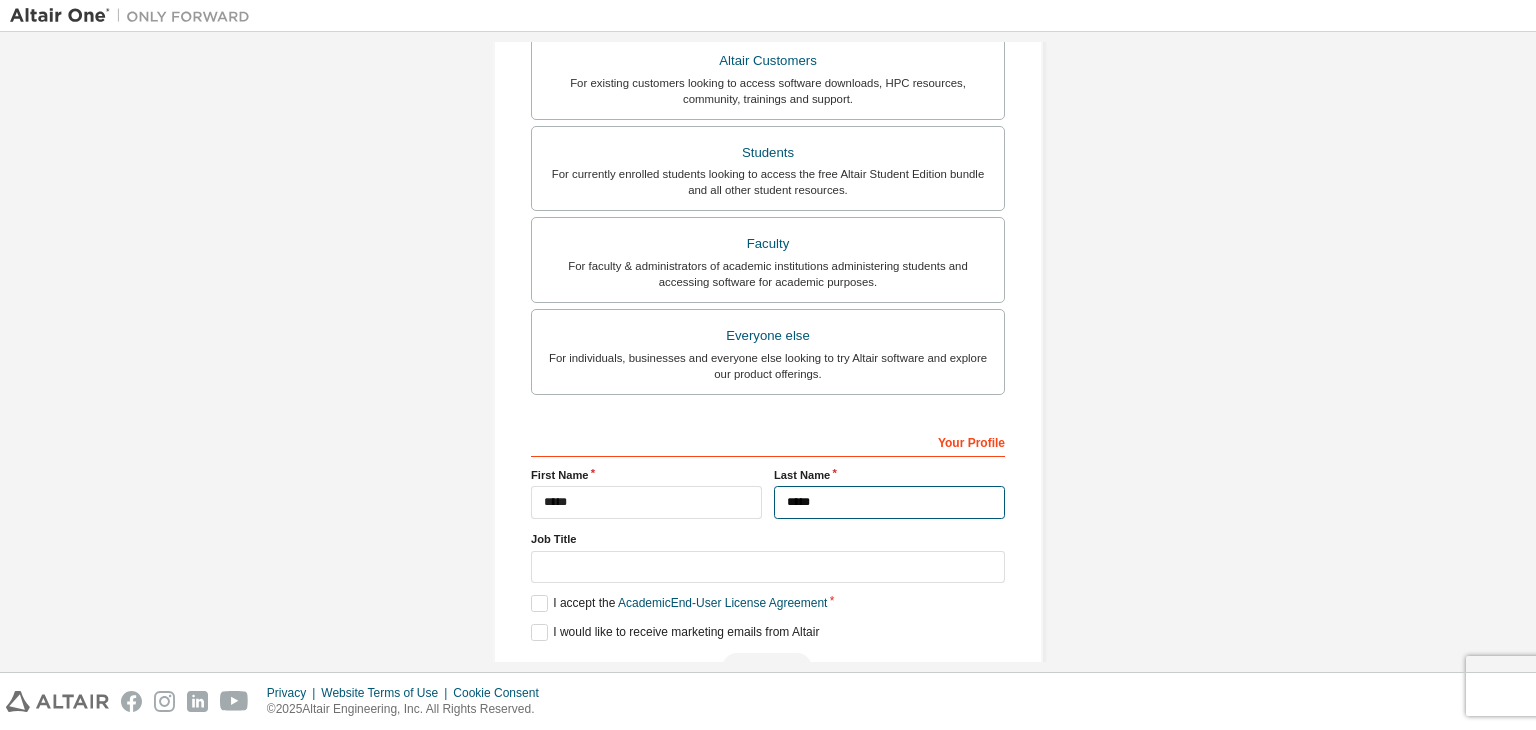 type on "*****" 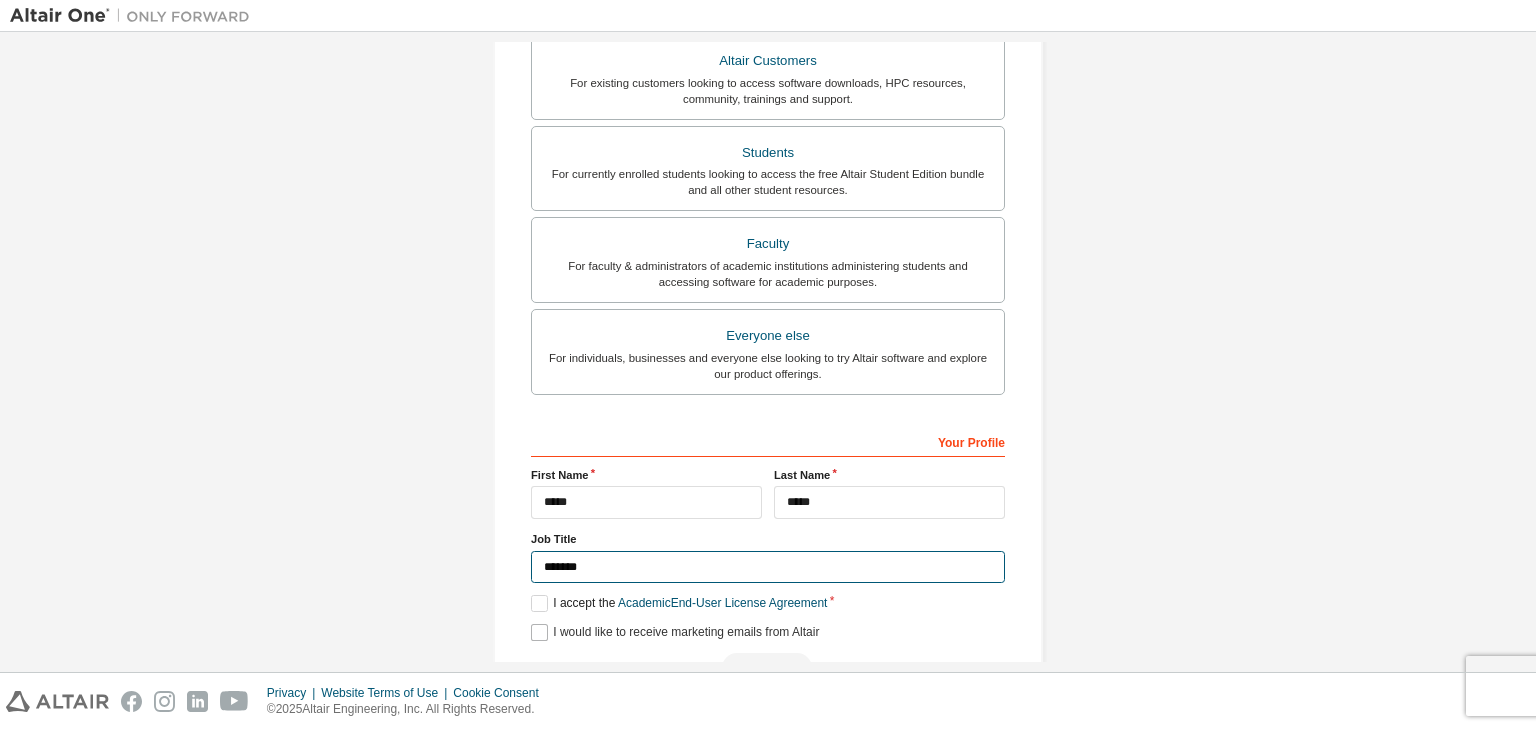 type on "*******" 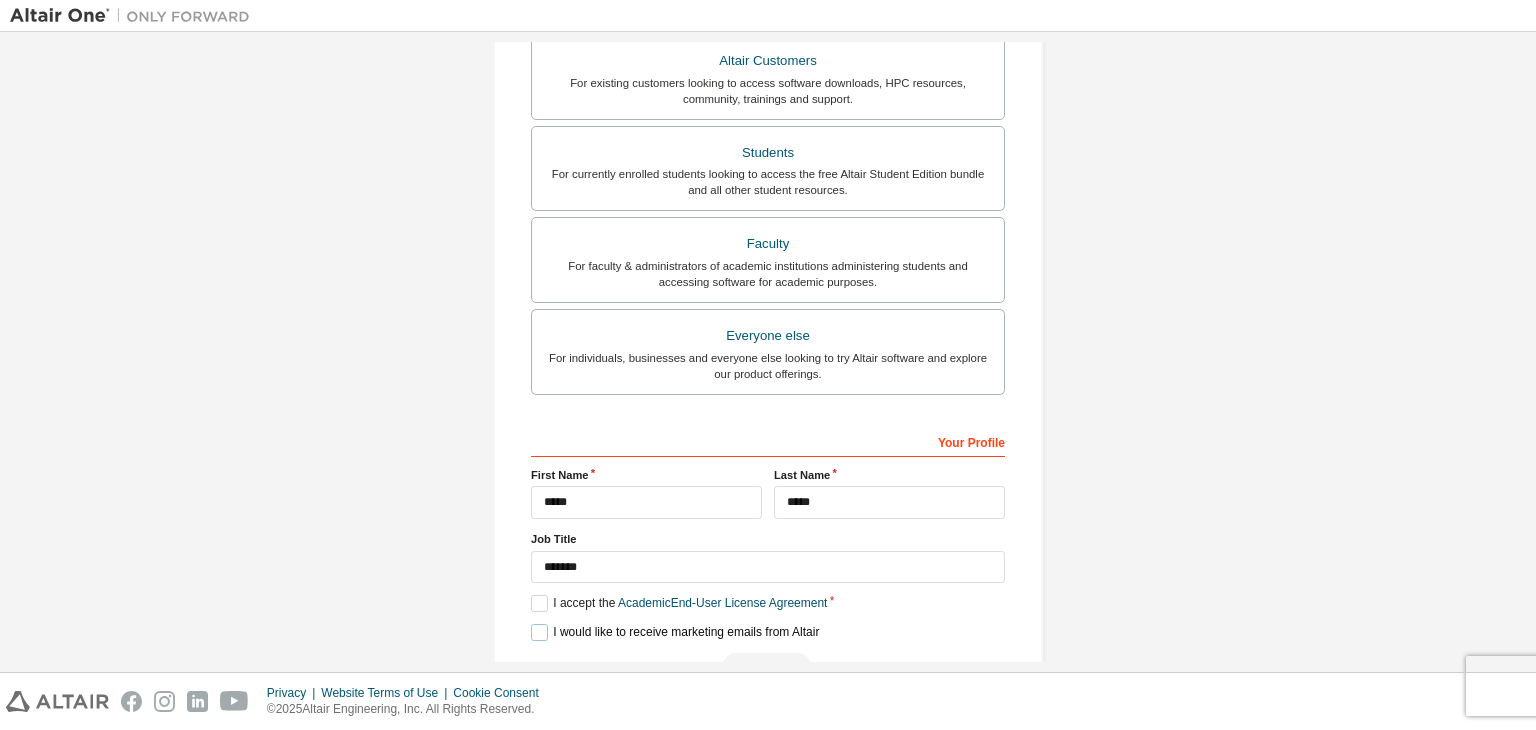 click on "I would like to receive marketing emails from Altair" at bounding box center (675, 632) 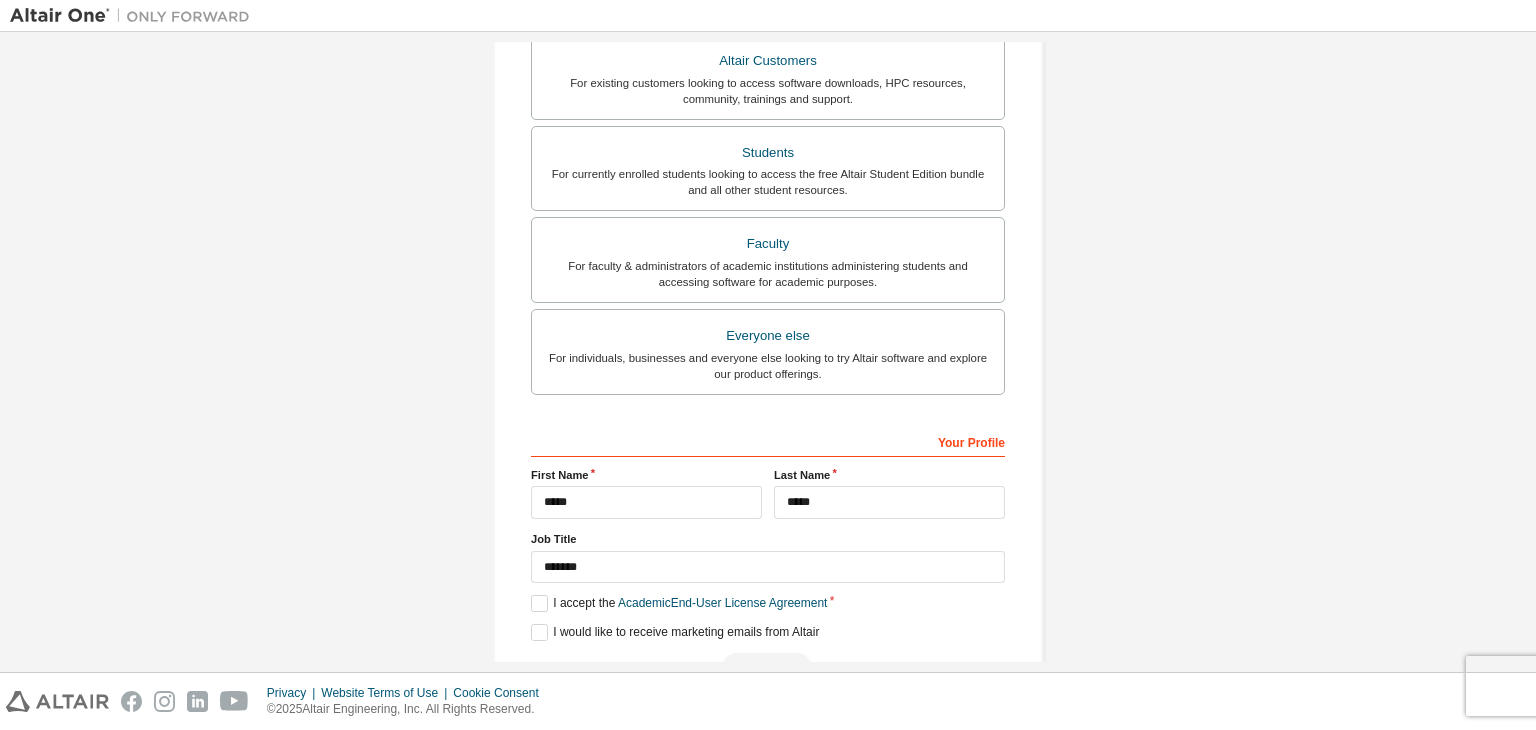 click on "Your Profile First Name ***** Last Name ***** Job Title ******* Please provide State/Province to help us route sales and support resources to you more efficiently. I accept the   Academic   End-User License Agreement I would like to receive marketing emails from Altair Next" at bounding box center (768, 554) 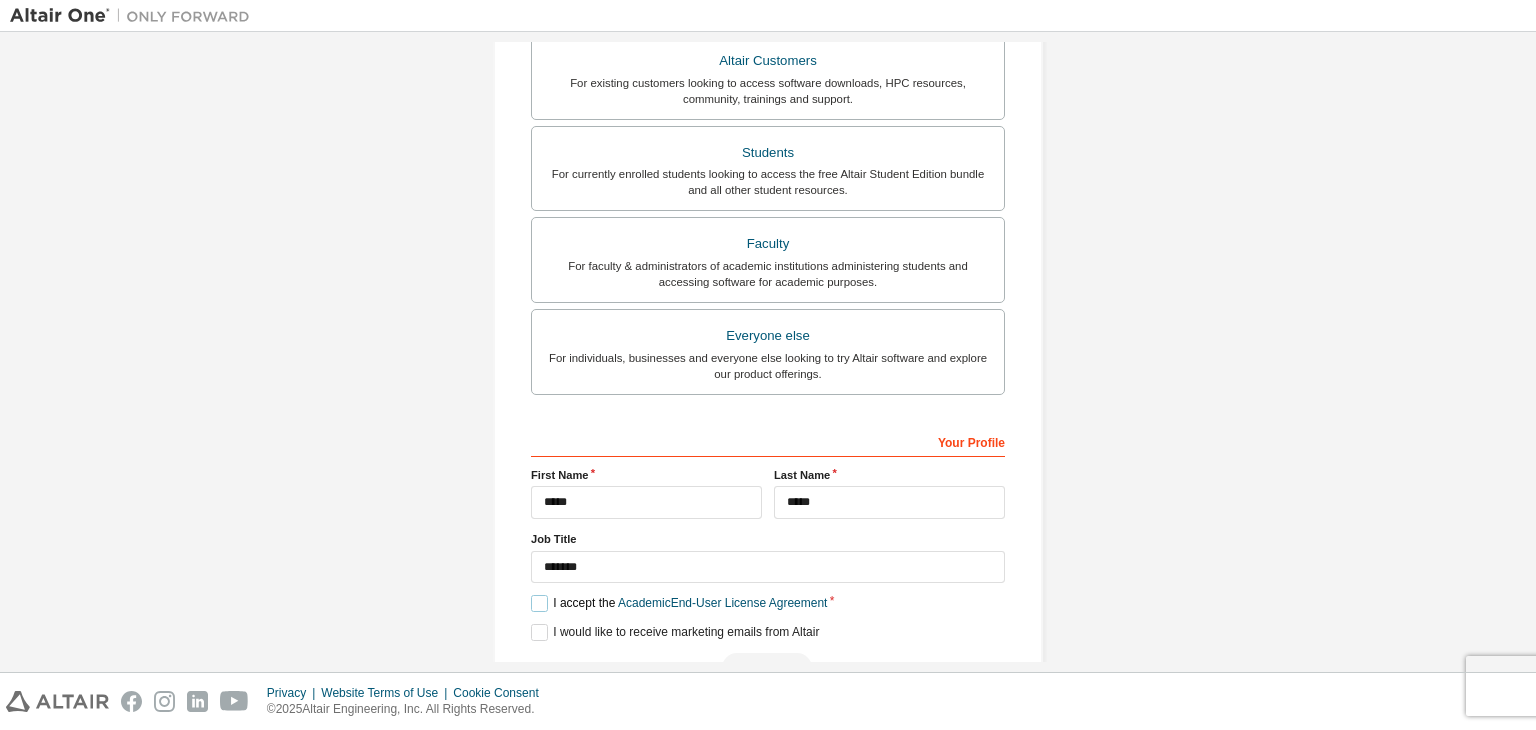 click on "I accept the   Academic   End-User License Agreement" at bounding box center [679, 603] 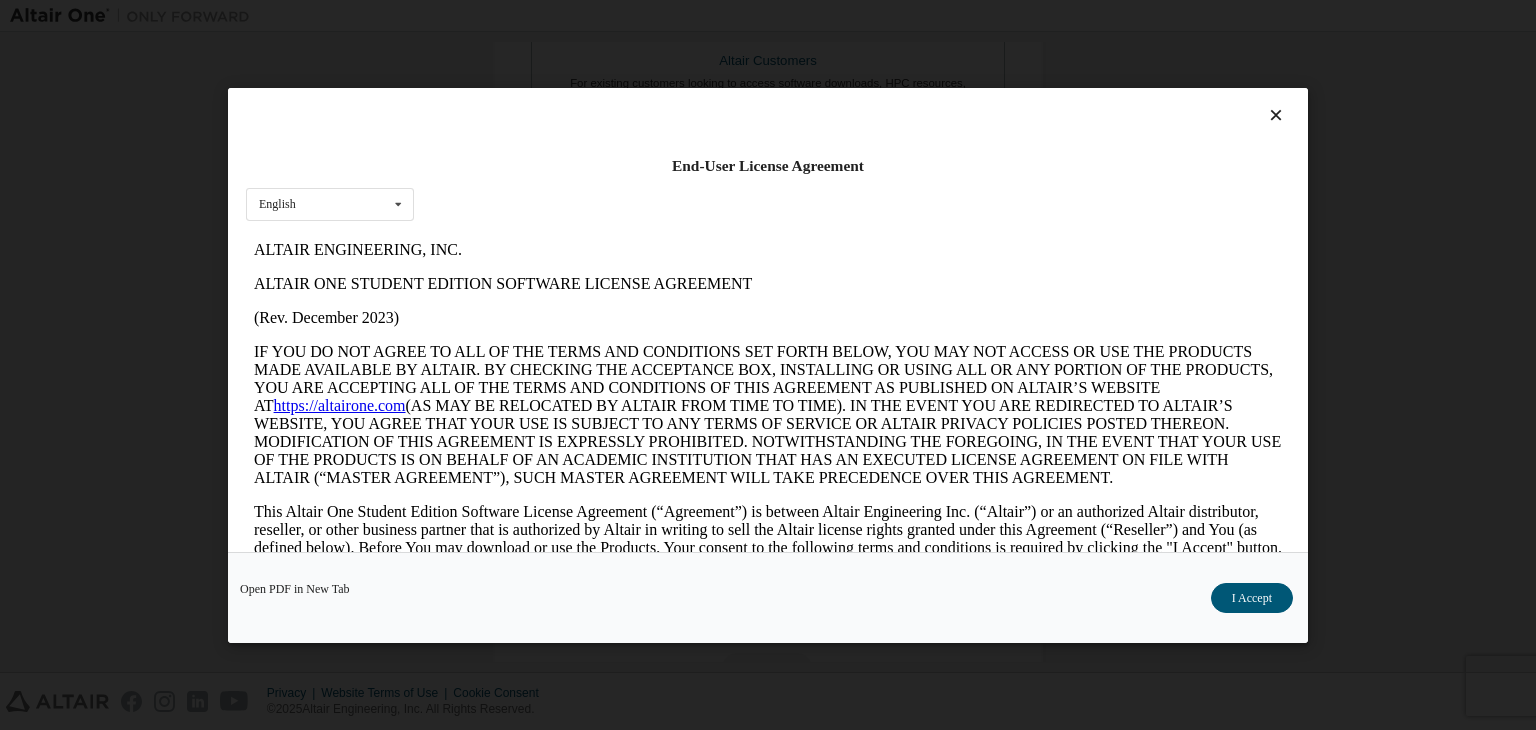 scroll, scrollTop: 0, scrollLeft: 0, axis: both 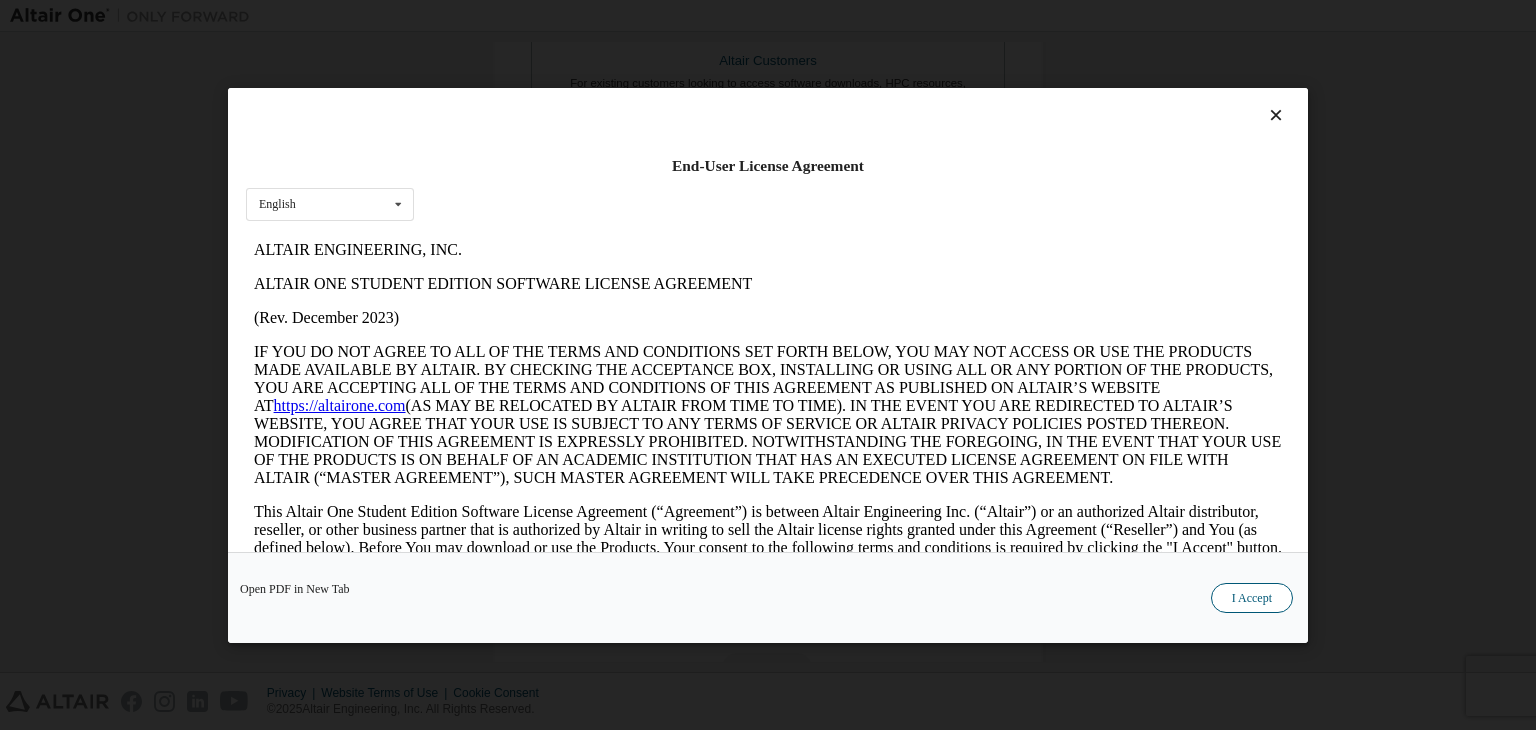 click on "I Accept" at bounding box center [1252, 598] 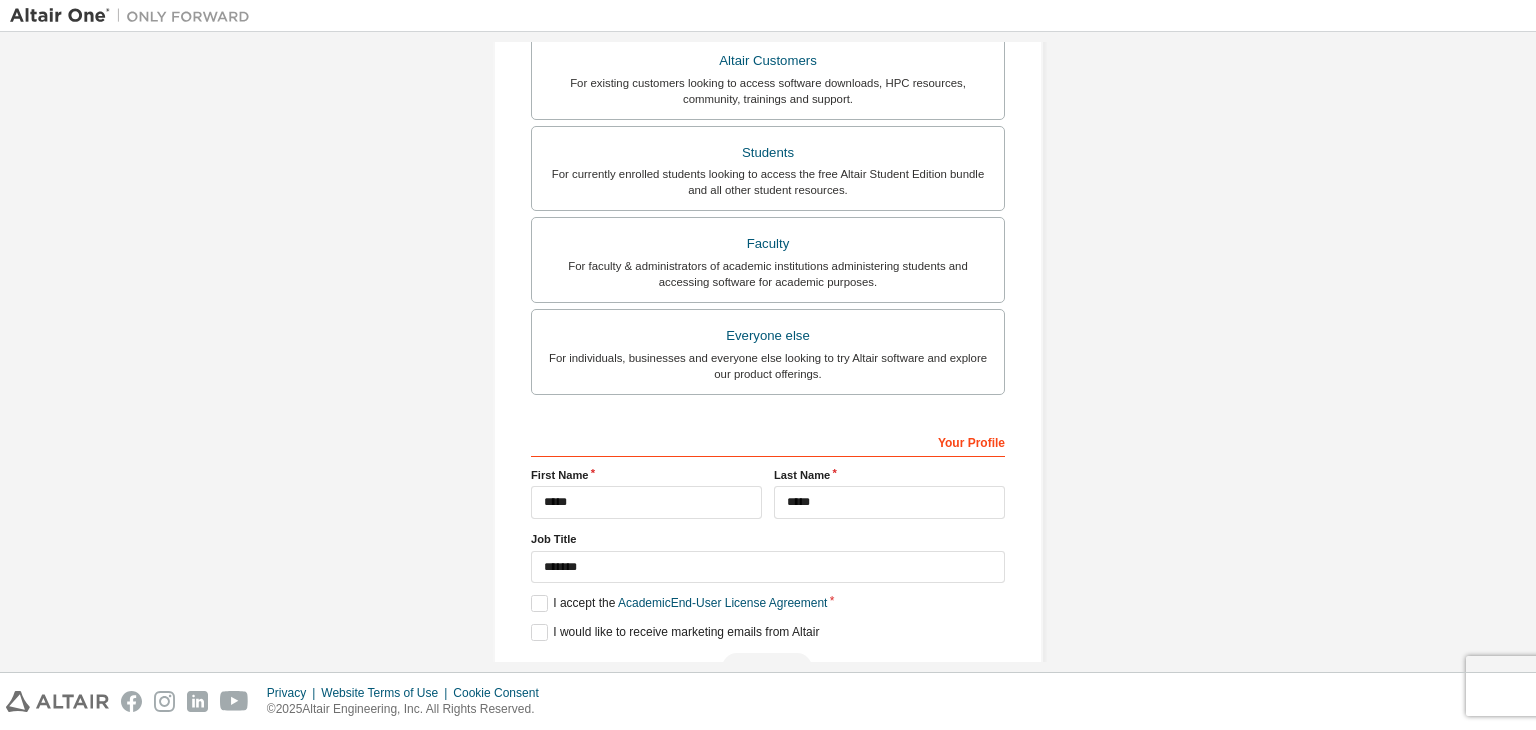 scroll, scrollTop: 448, scrollLeft: 0, axis: vertical 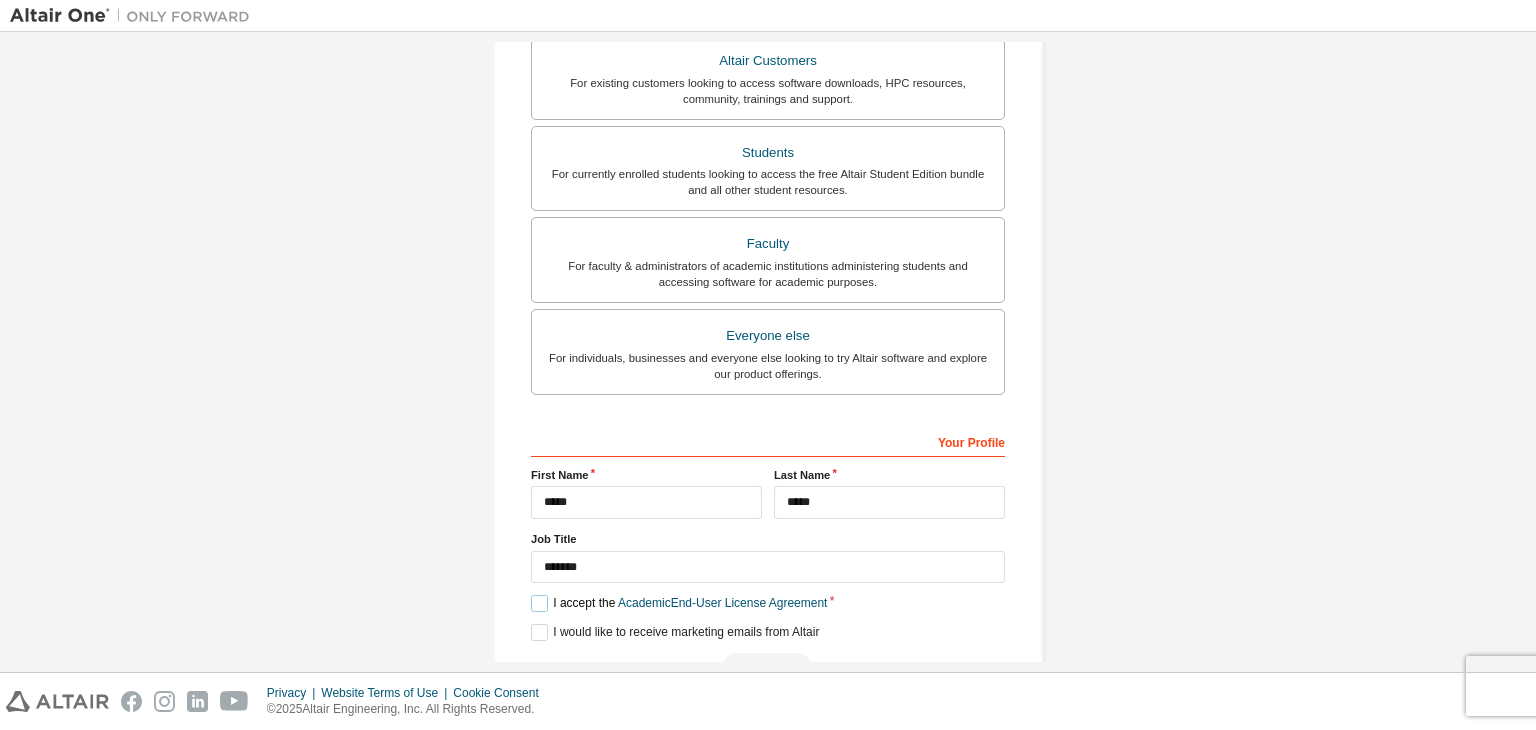 click on "I accept the   Academic   End-User License Agreement" at bounding box center (679, 603) 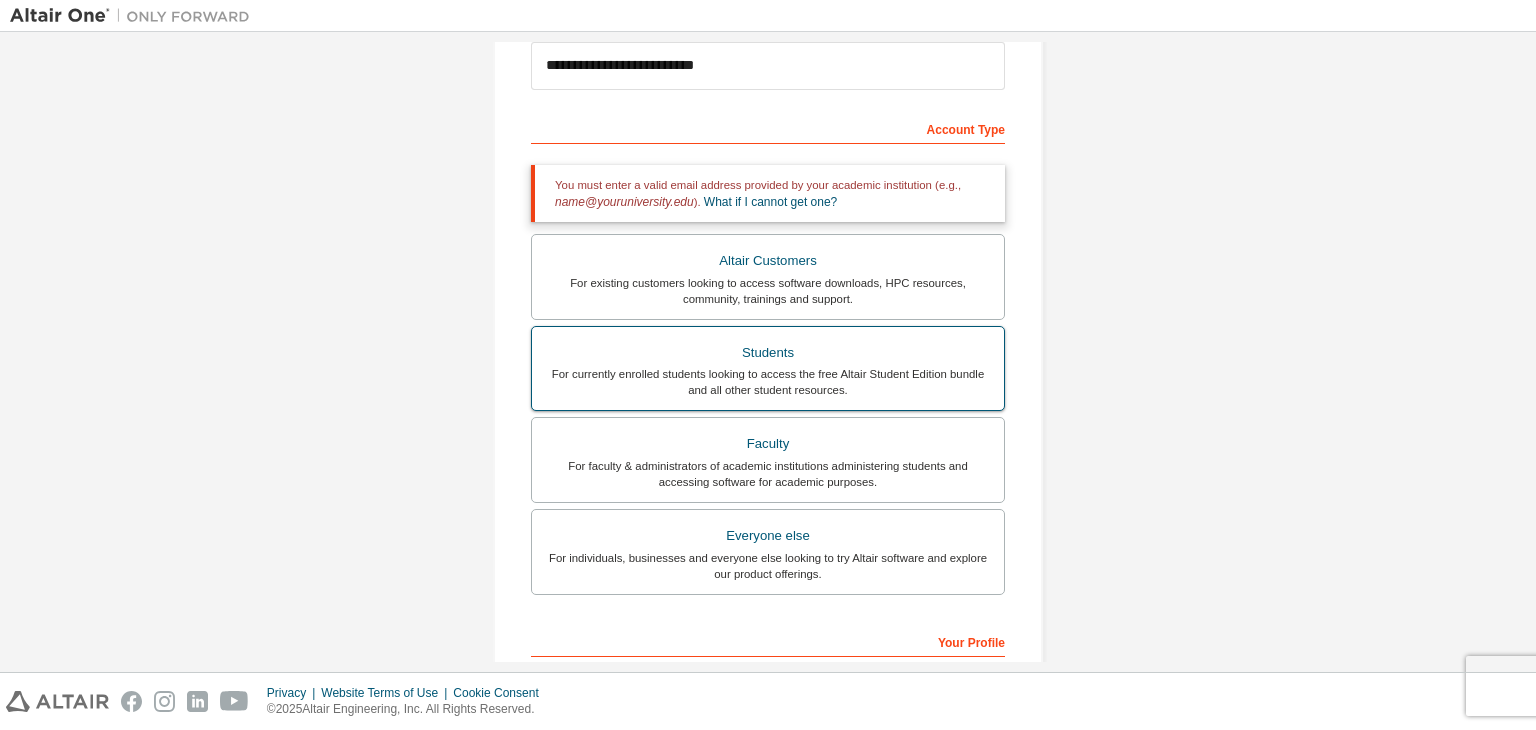 scroll, scrollTop: 244, scrollLeft: 0, axis: vertical 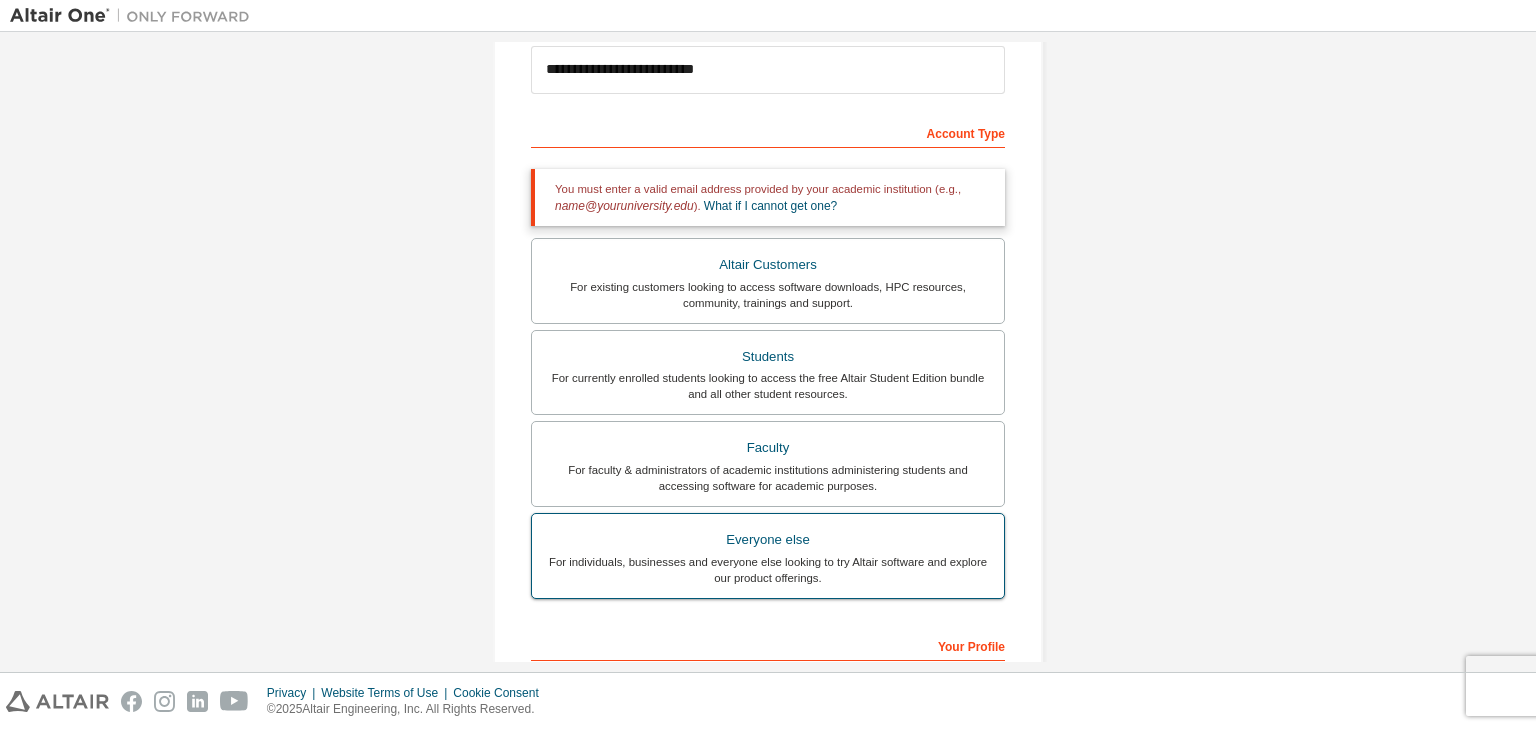 click on "For individuals, businesses and everyone else looking to try Altair software and explore our product offerings." at bounding box center (768, 570) 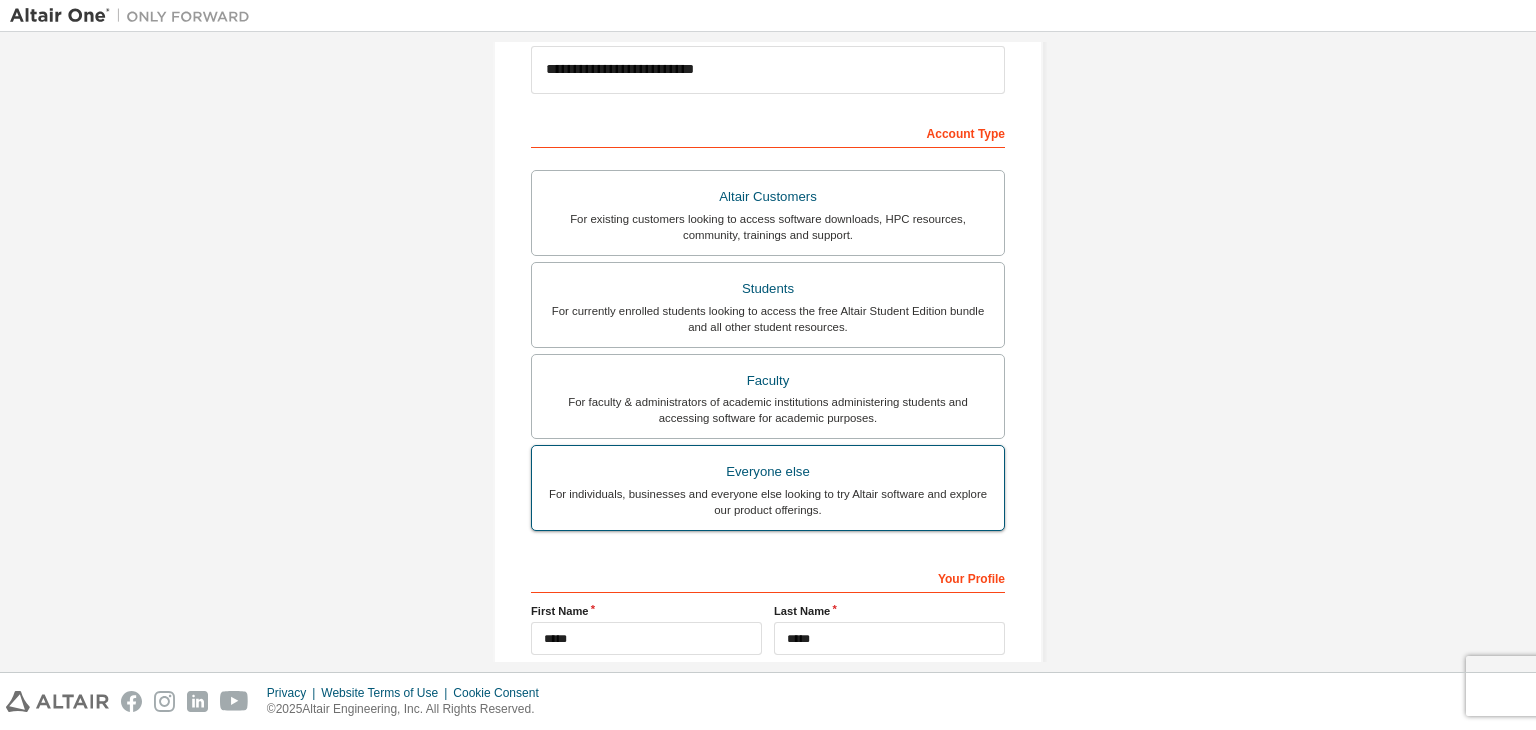scroll, scrollTop: 435, scrollLeft: 0, axis: vertical 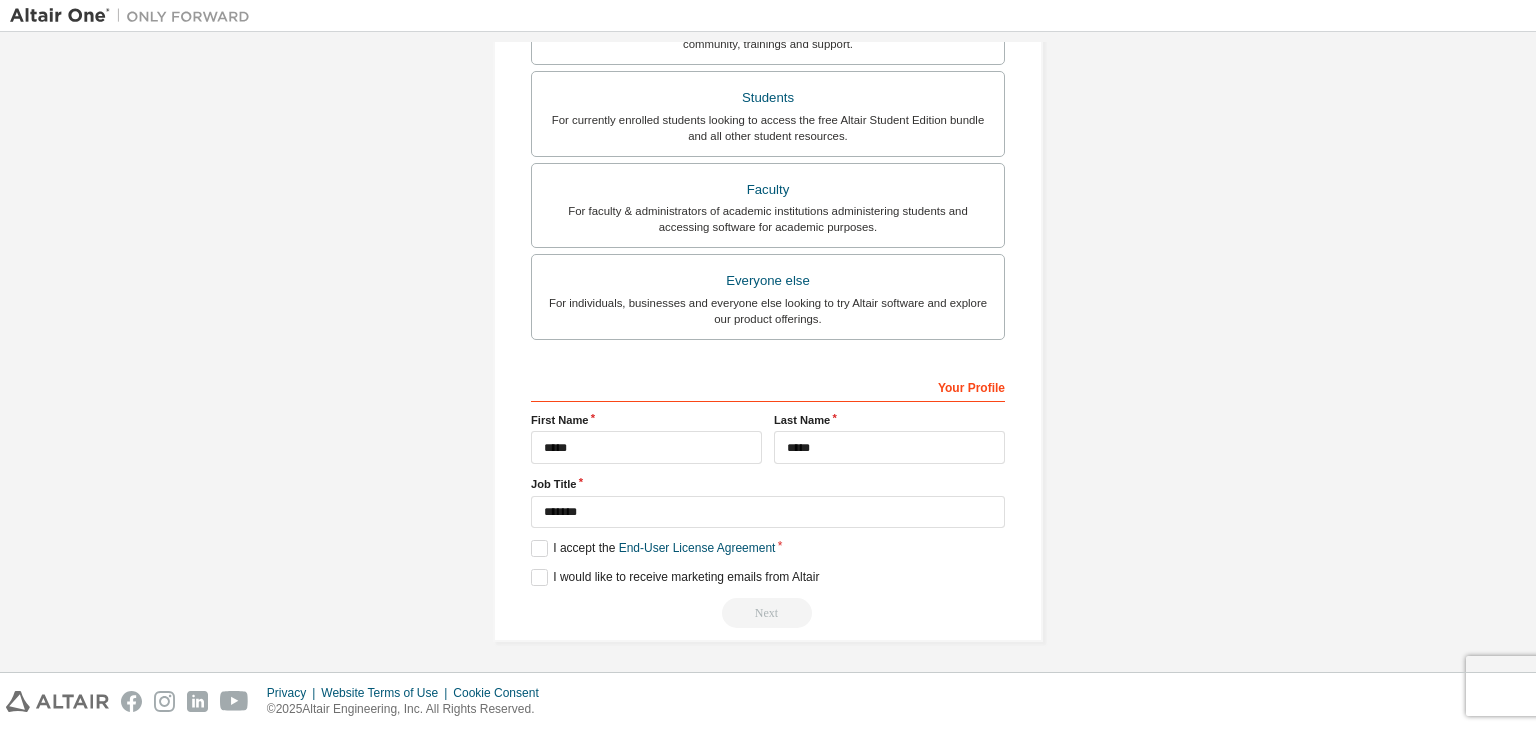 click on "Next" at bounding box center (768, 613) 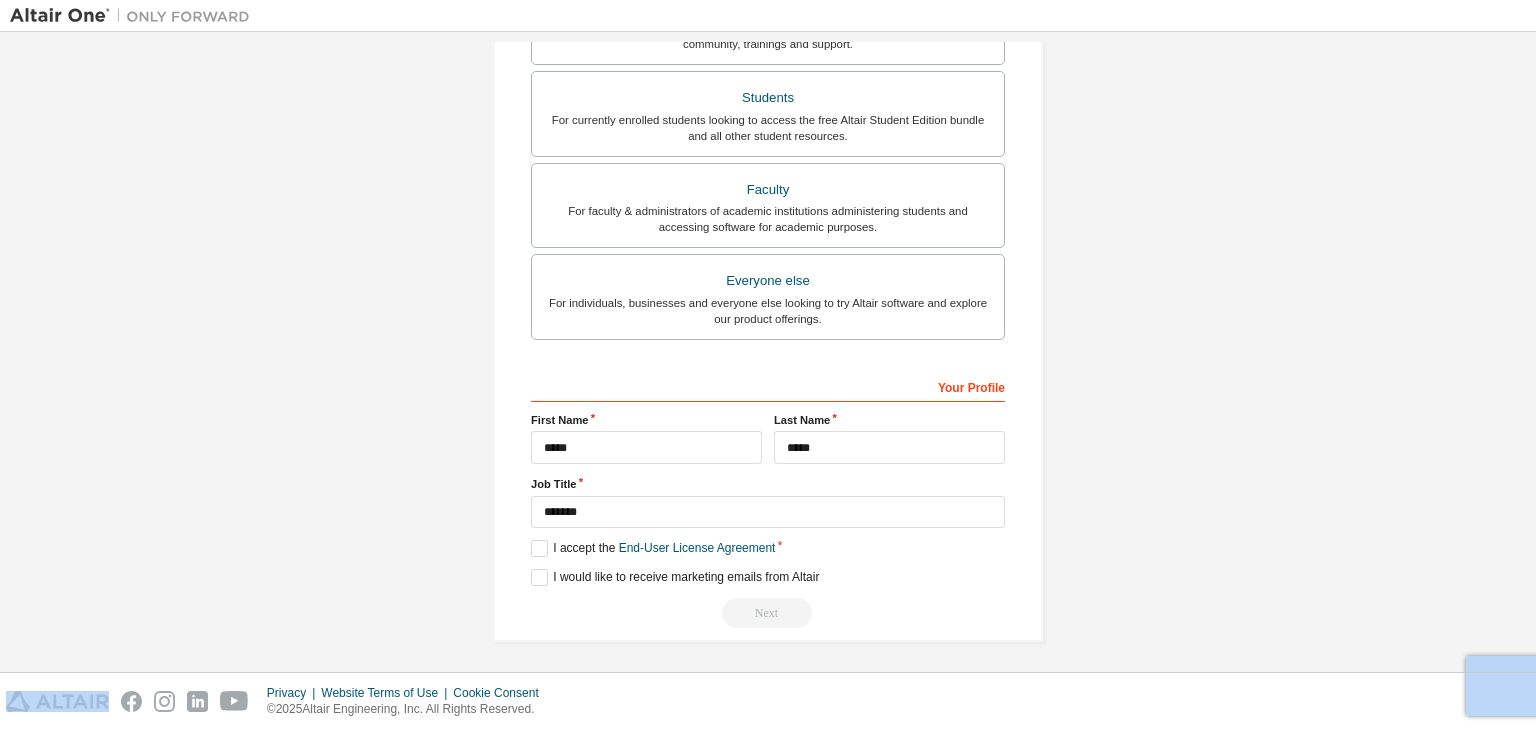 click on "Next" at bounding box center (768, 613) 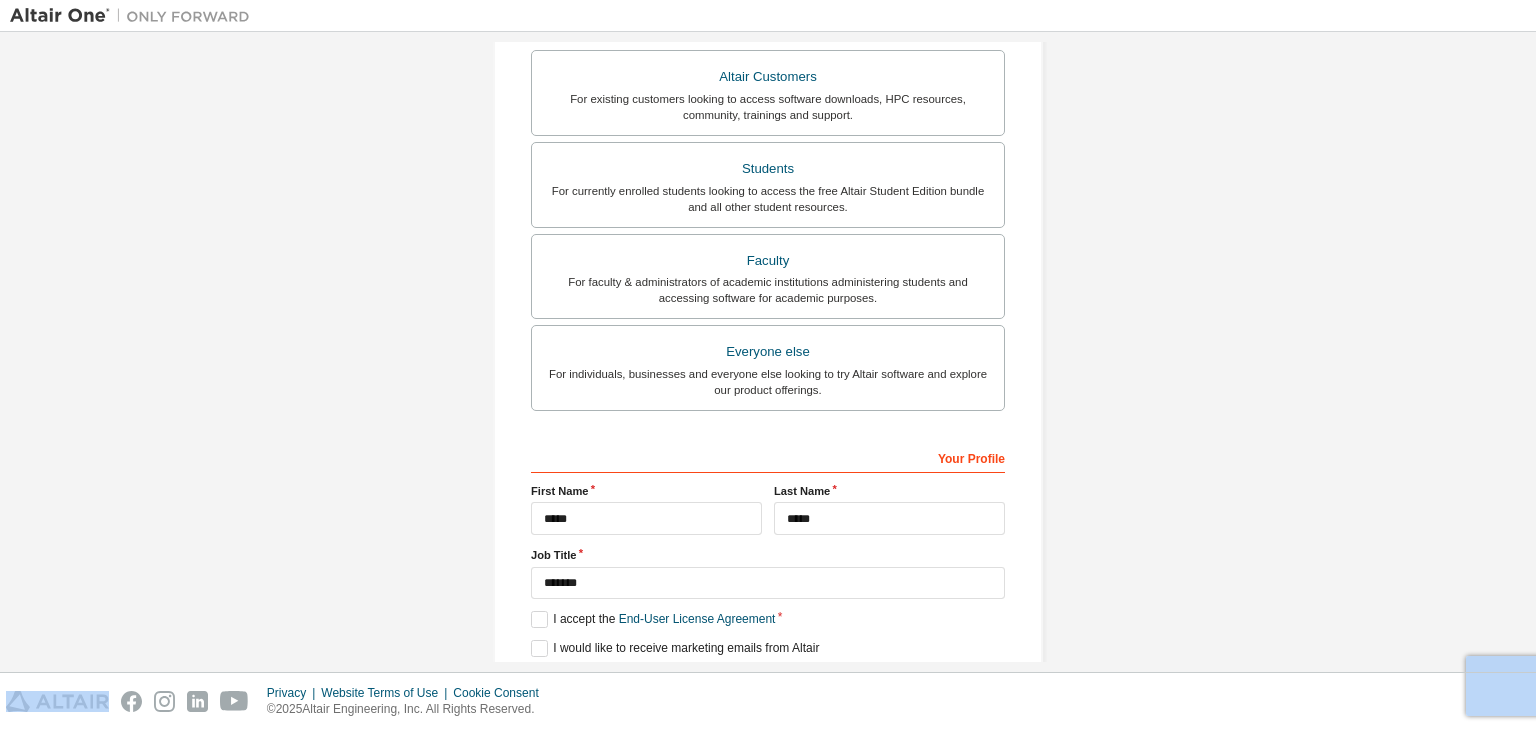 scroll, scrollTop: 365, scrollLeft: 0, axis: vertical 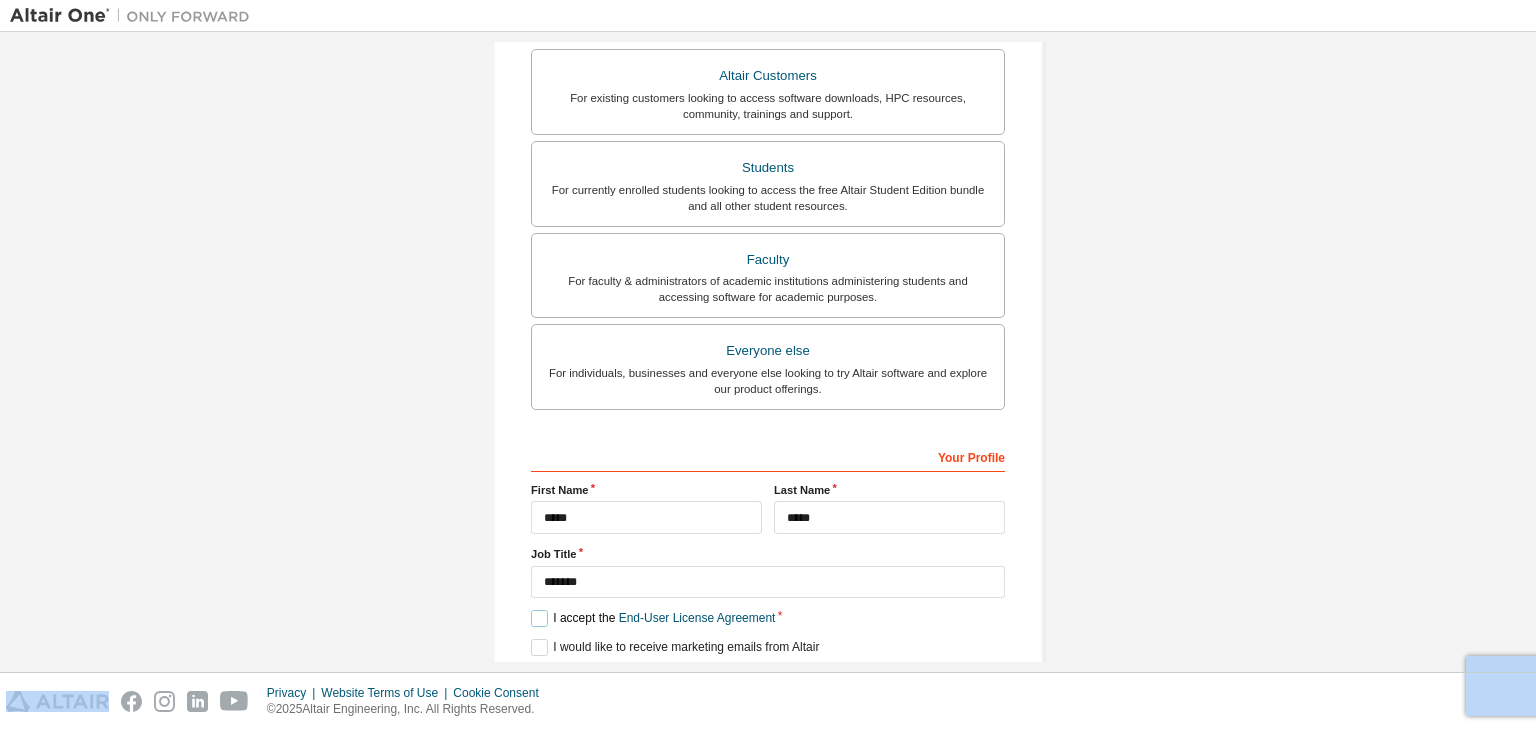 click on "I accept the    End-User License Agreement" at bounding box center [653, 618] 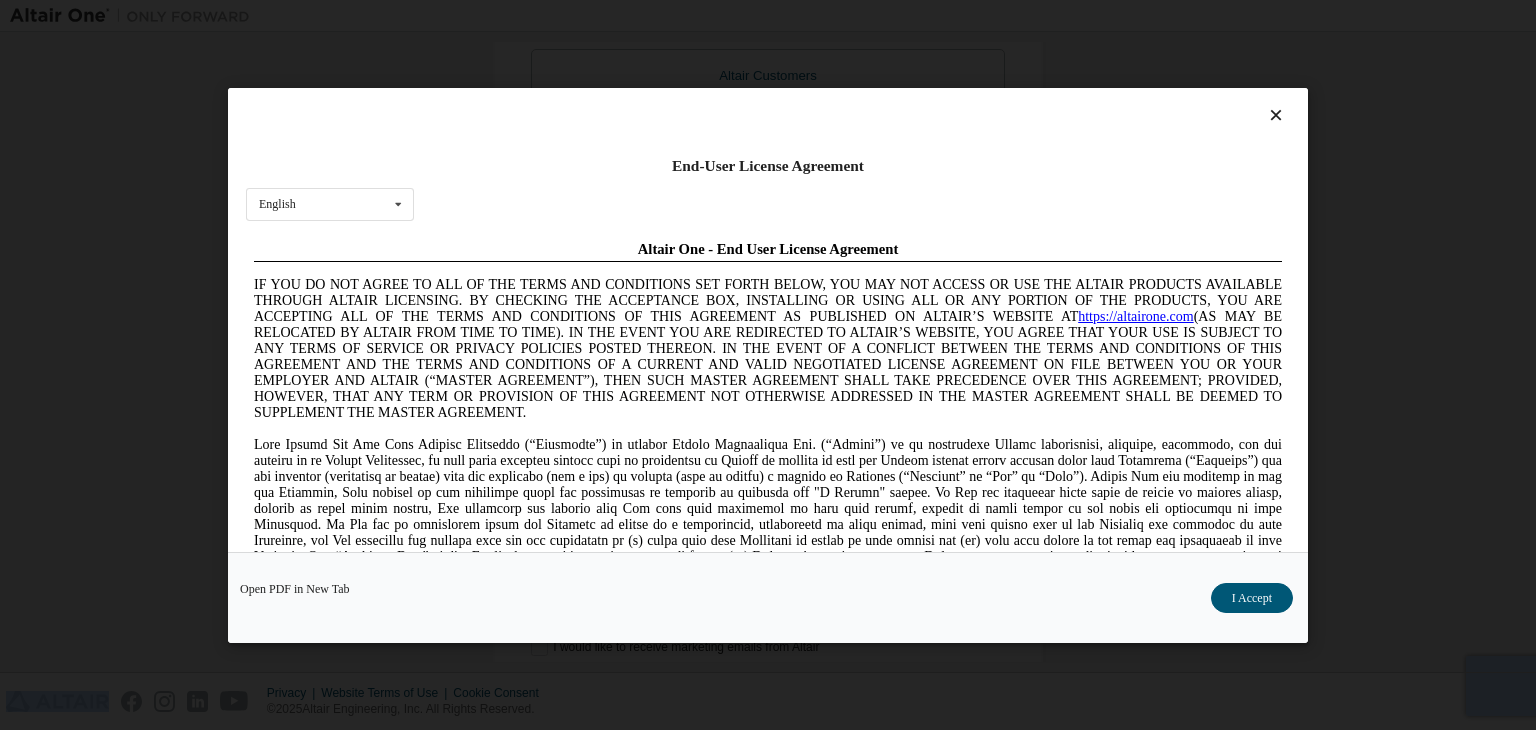 scroll, scrollTop: 0, scrollLeft: 0, axis: both 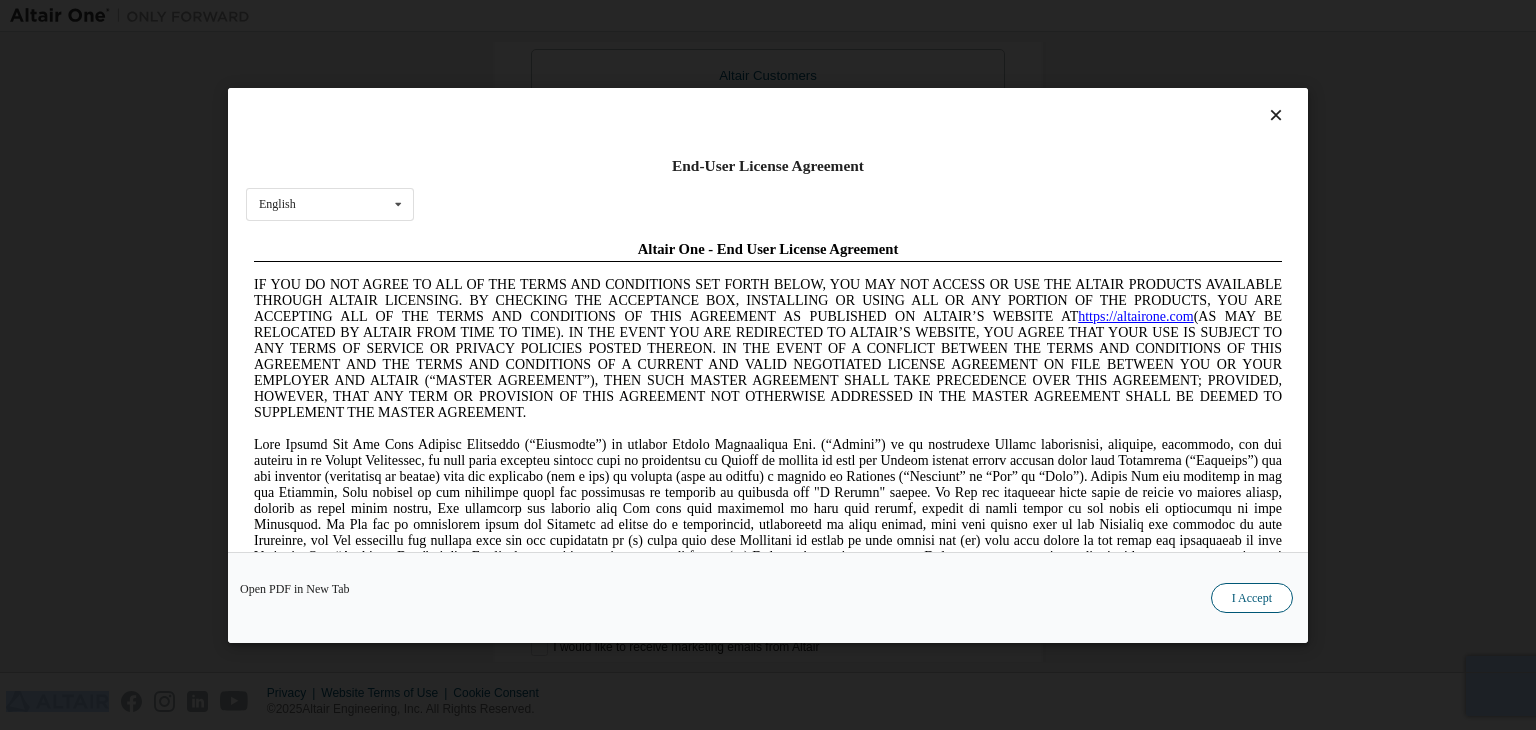 click on "I Accept" at bounding box center [1252, 598] 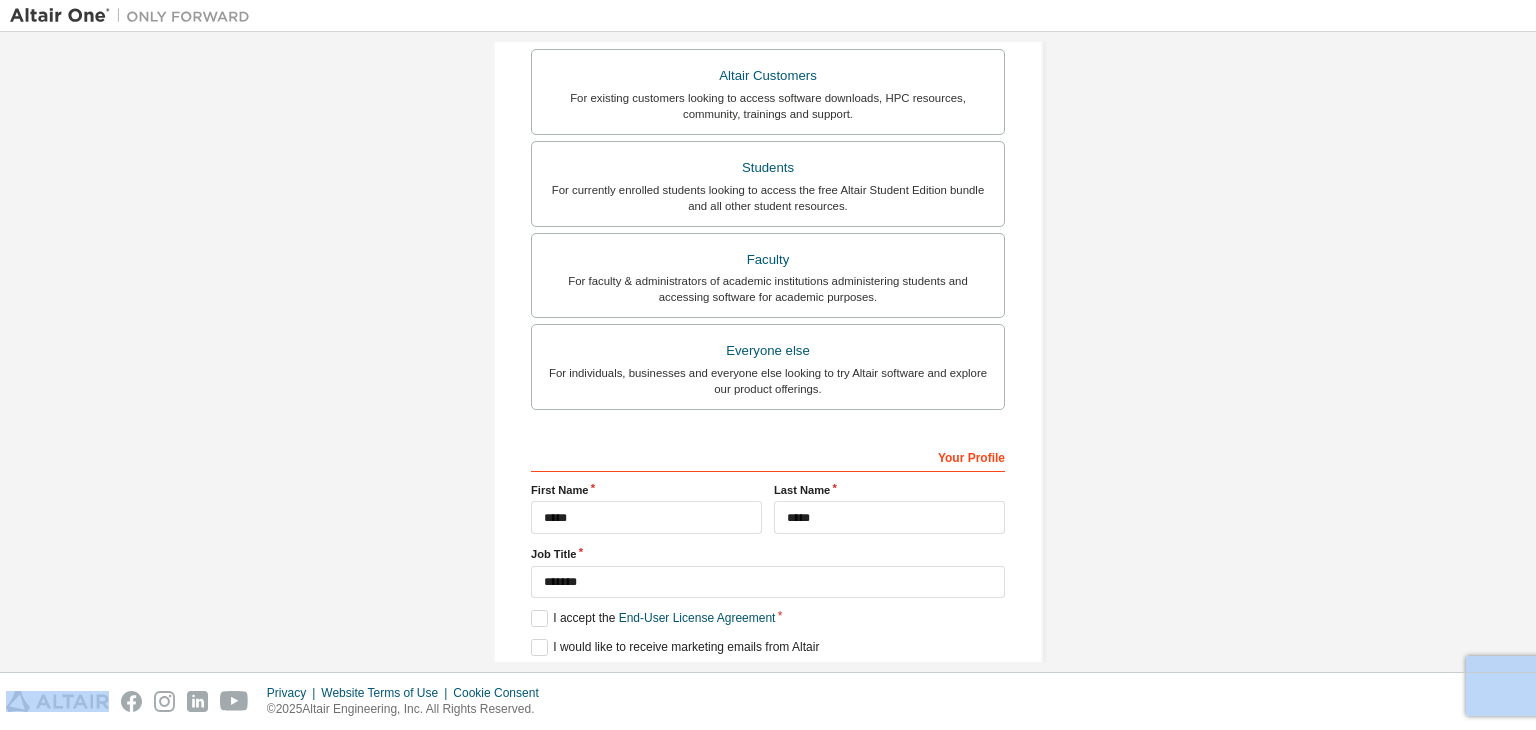 scroll, scrollTop: 435, scrollLeft: 0, axis: vertical 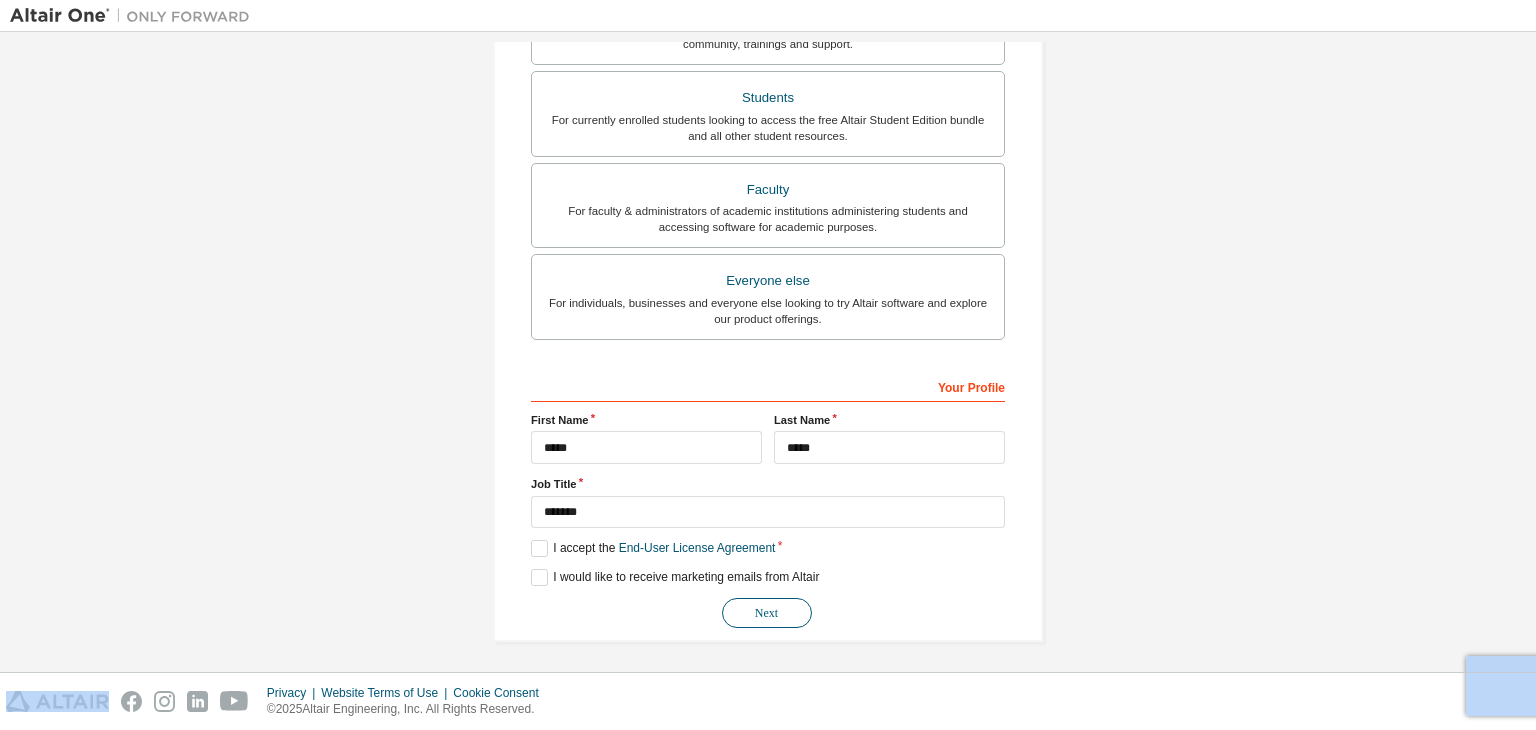 click on "Next" at bounding box center (767, 613) 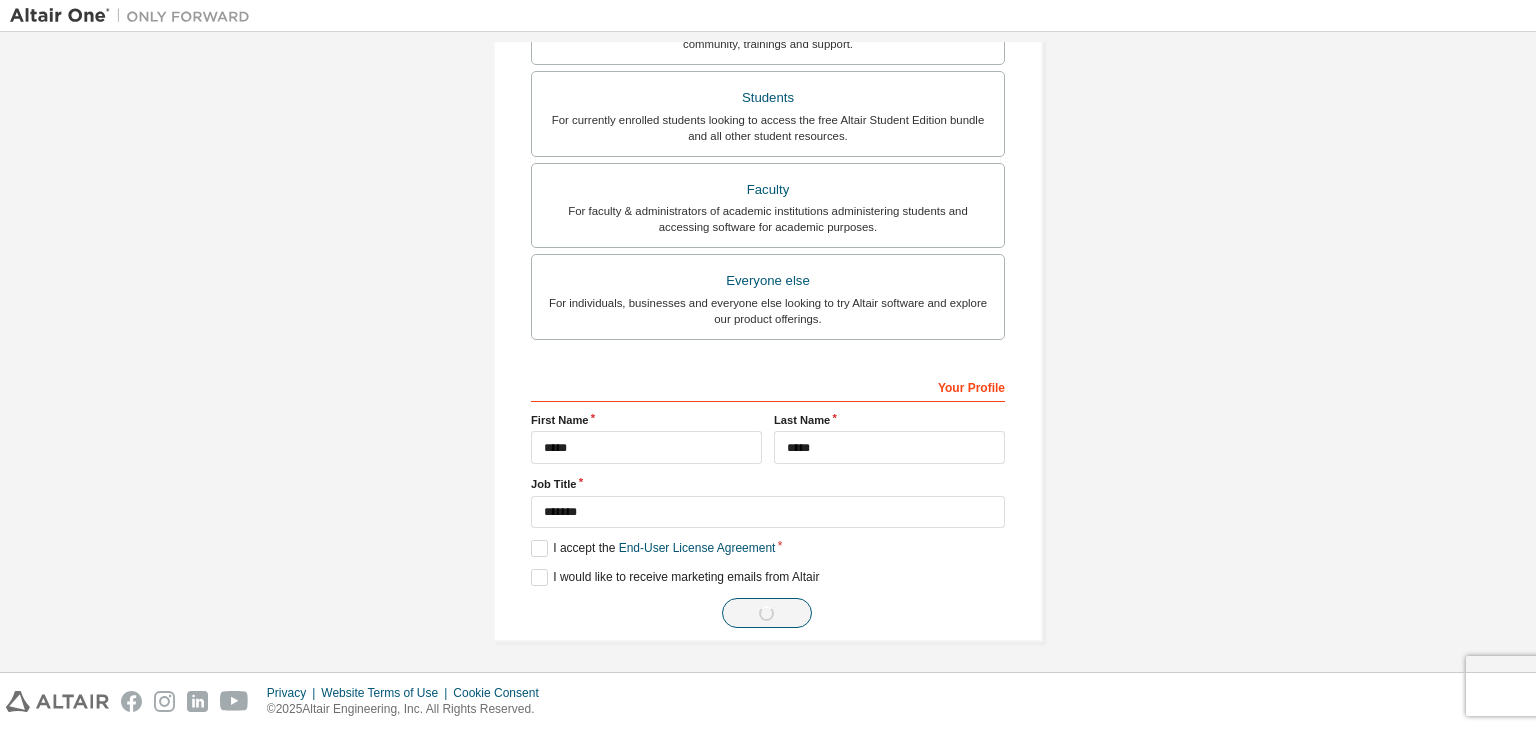 scroll, scrollTop: 0, scrollLeft: 0, axis: both 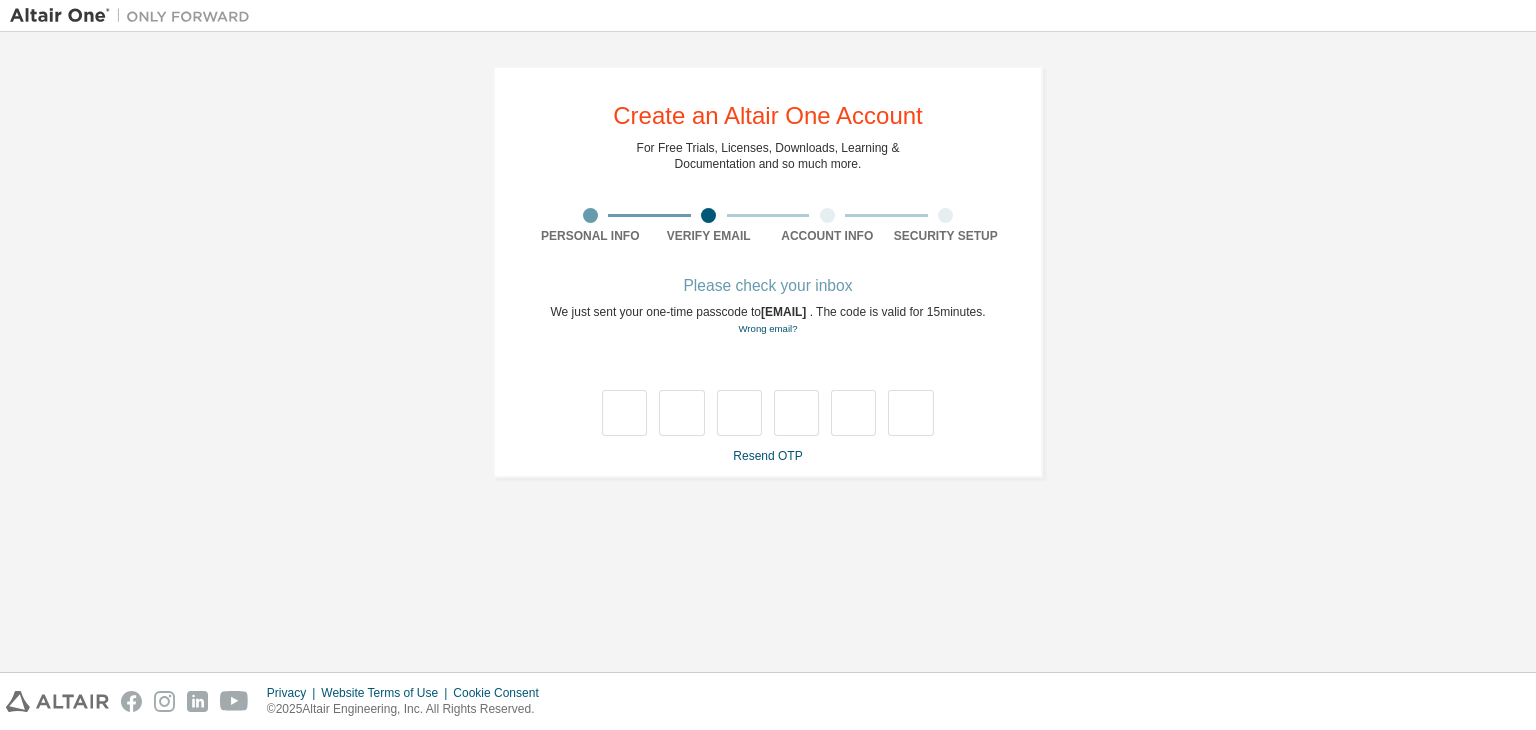 type on "*" 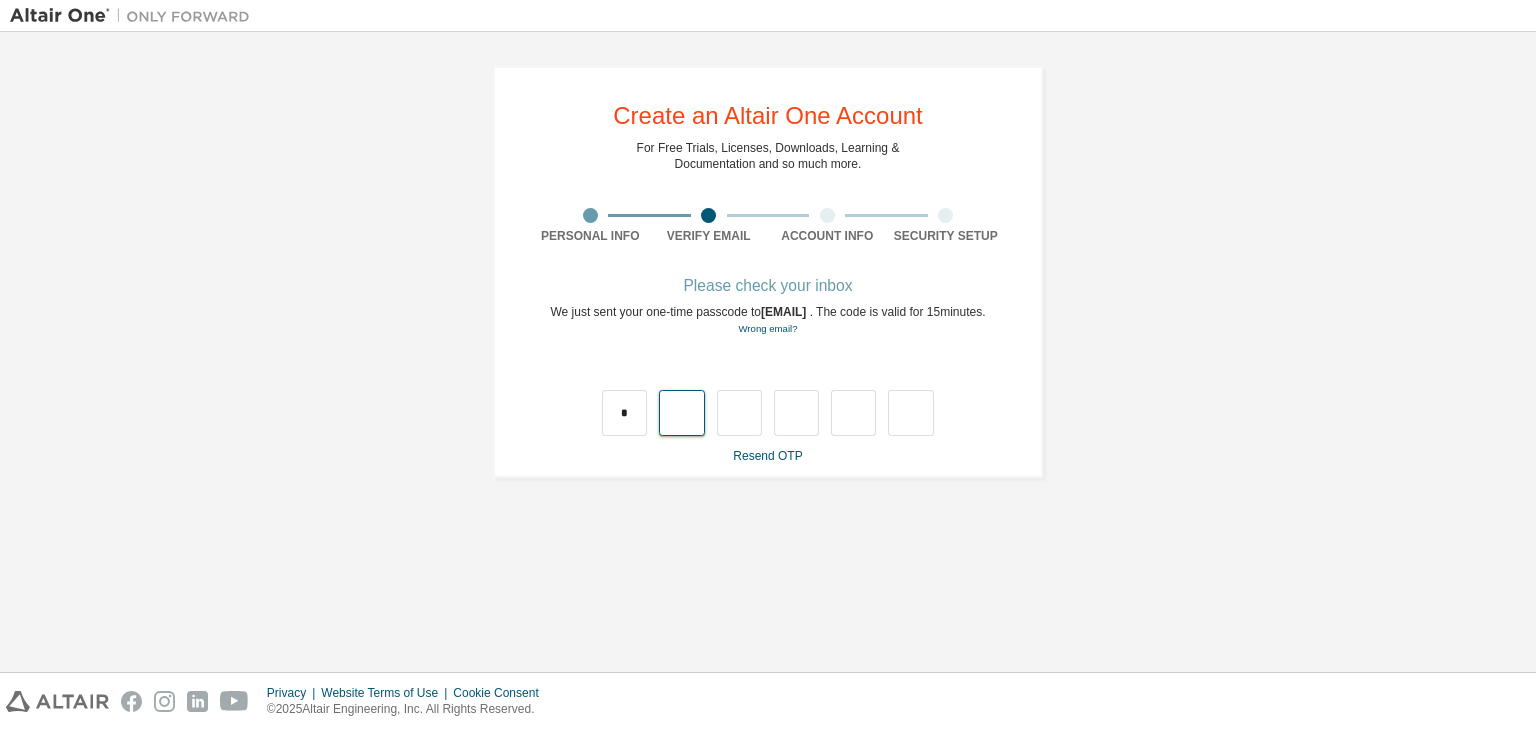 type on "*" 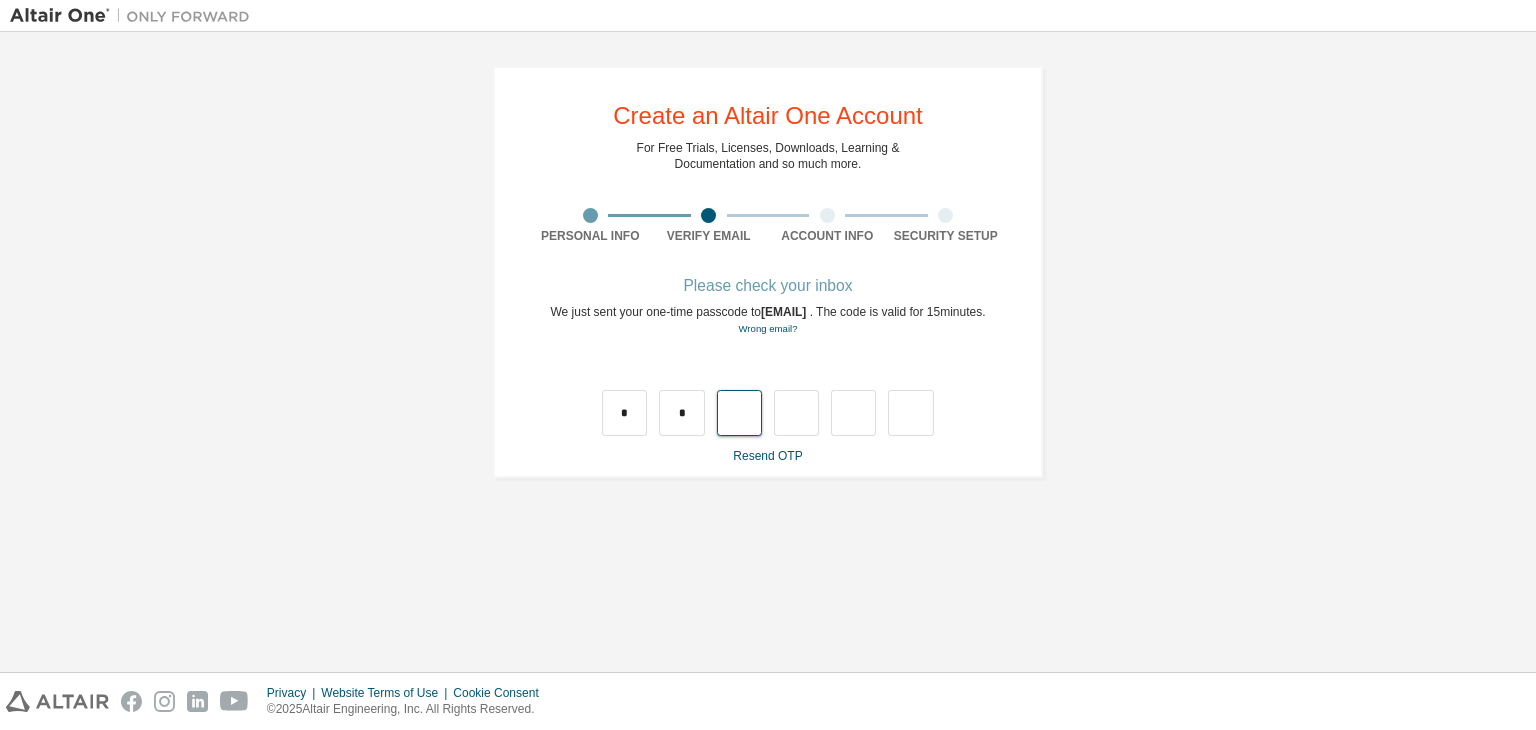 type on "*" 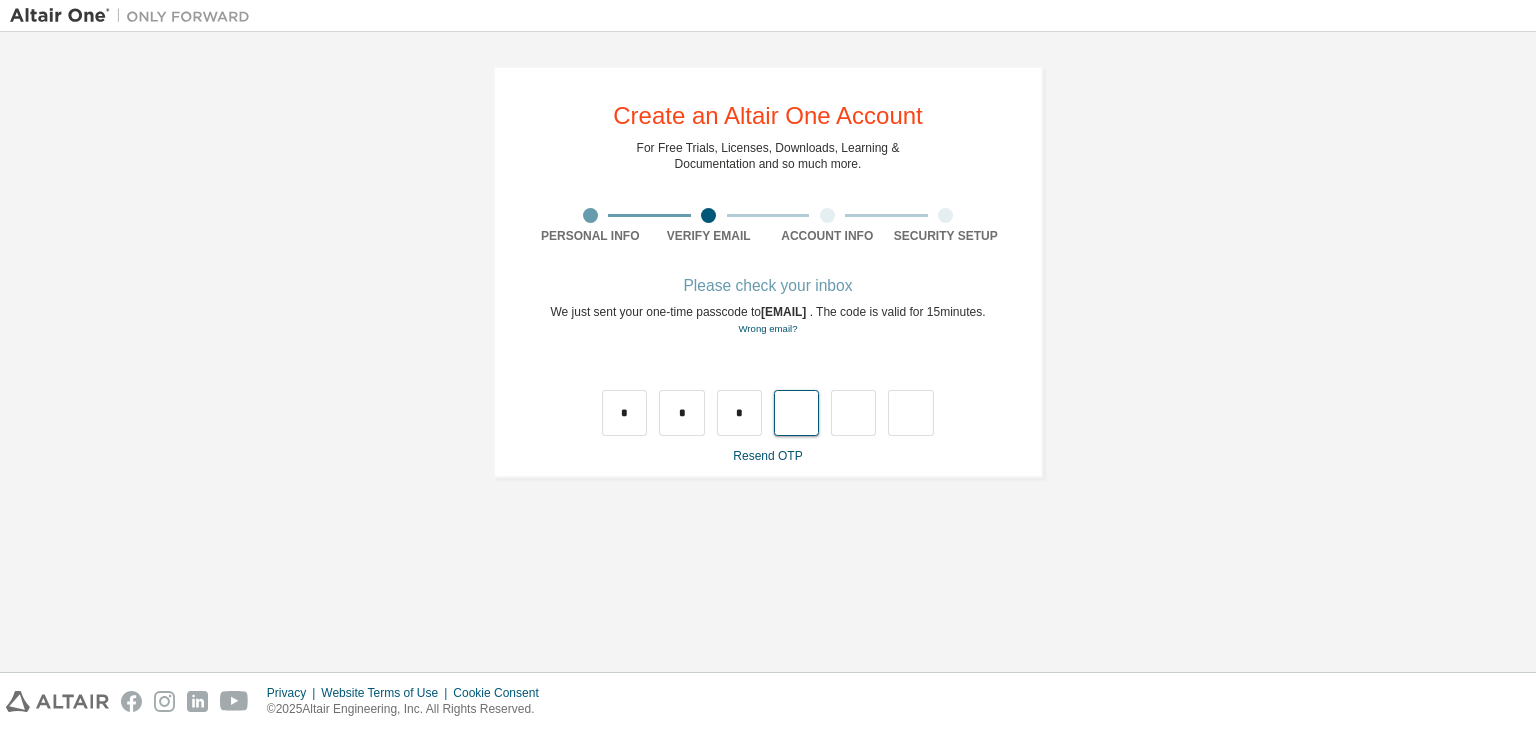 type on "*" 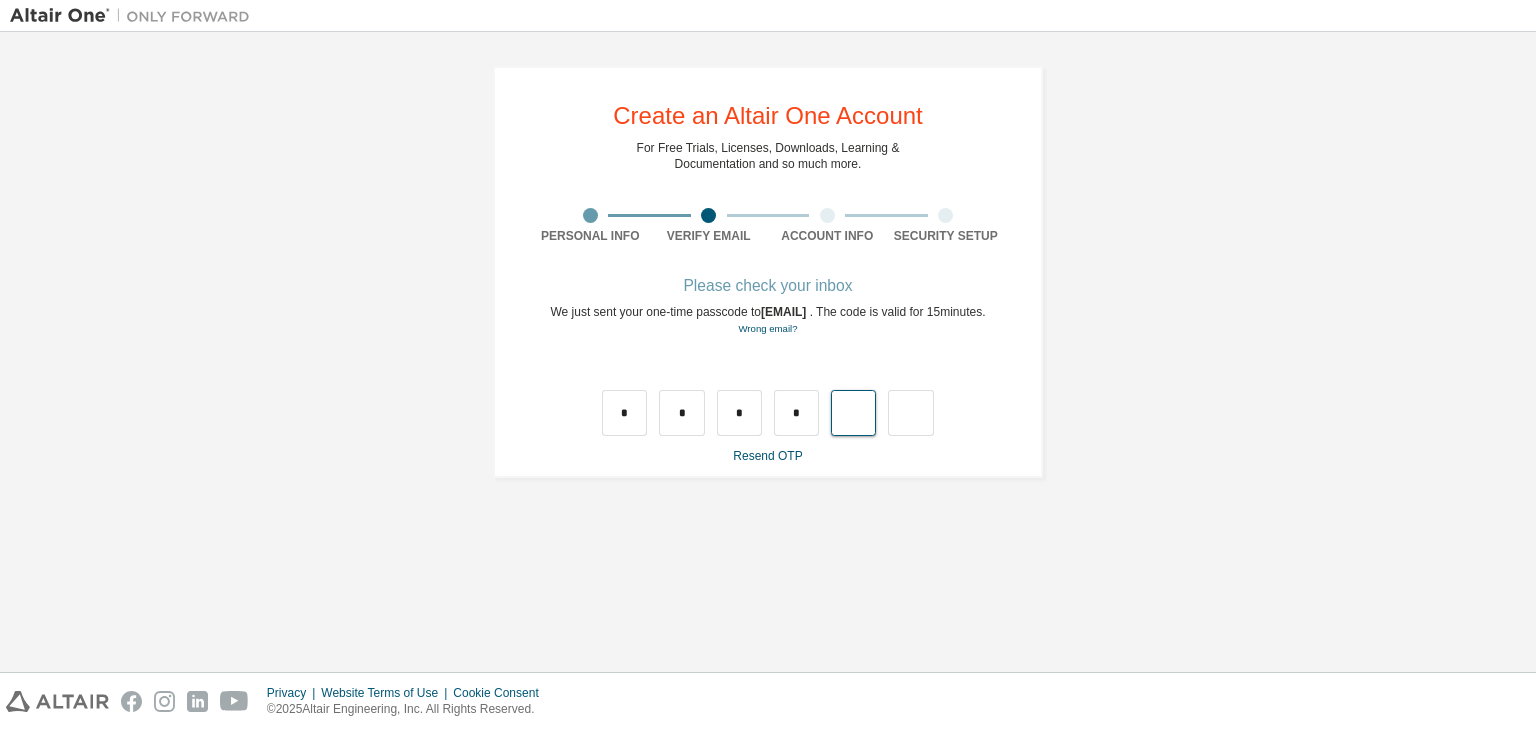 type on "*" 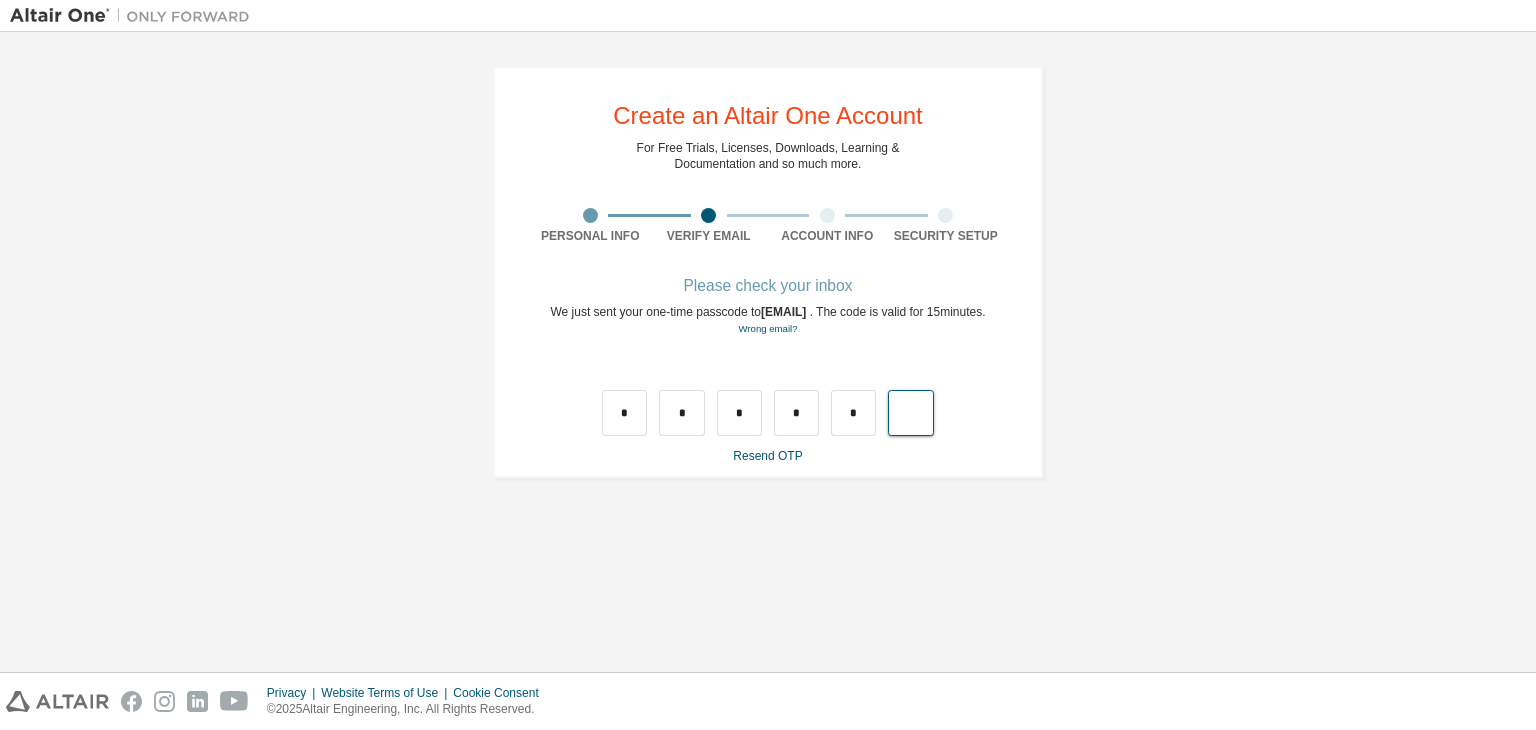 type on "*" 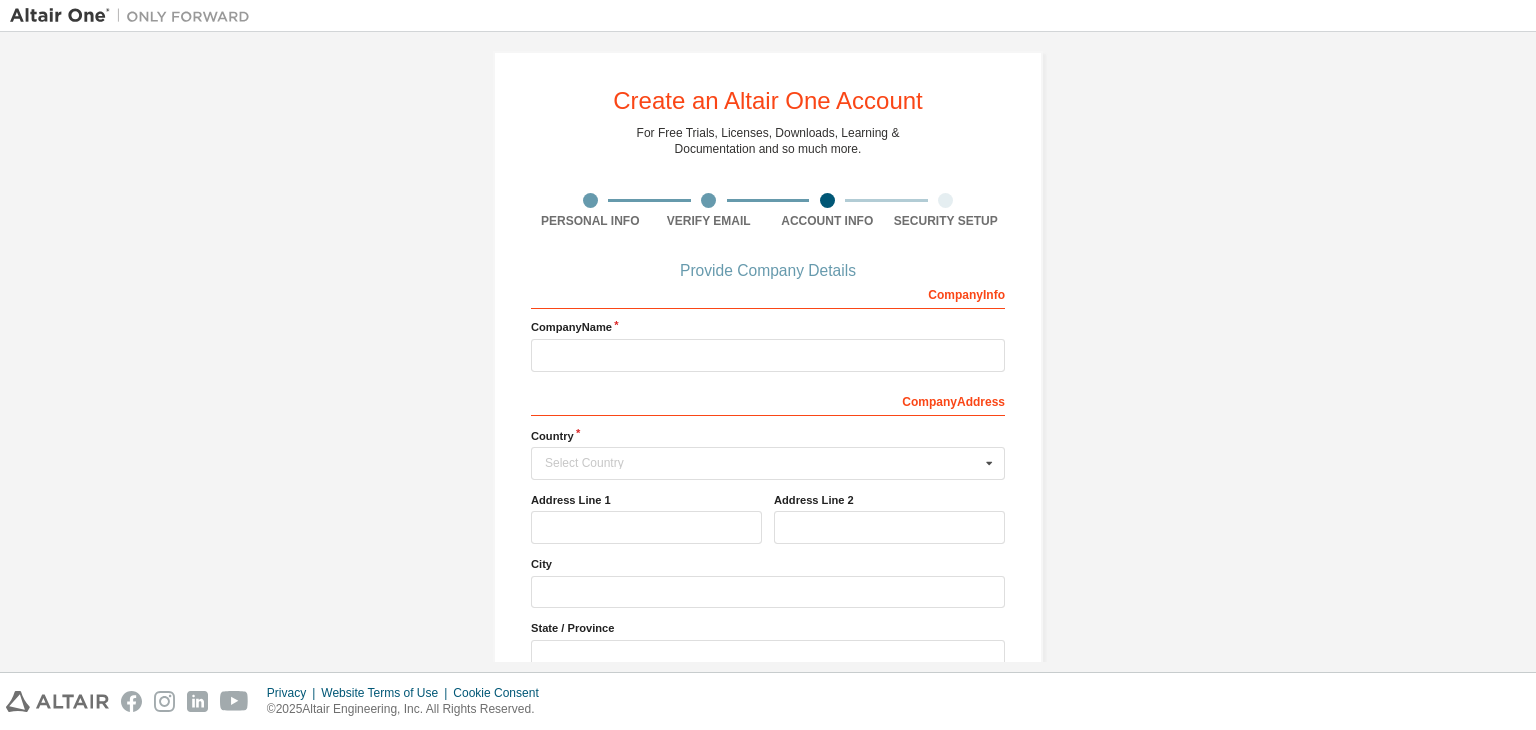 scroll, scrollTop: 0, scrollLeft: 0, axis: both 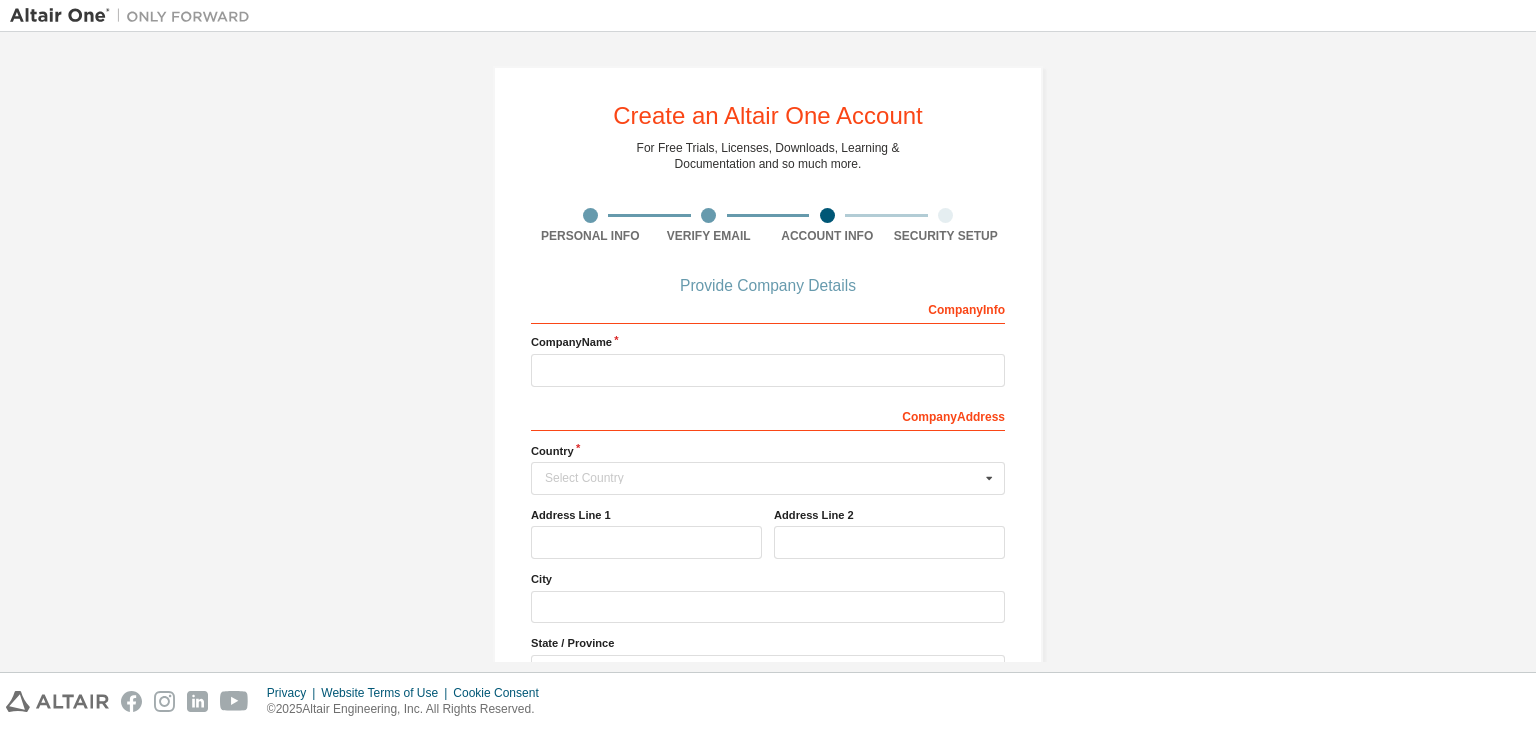 click on "Verify Email" at bounding box center [709, 236] 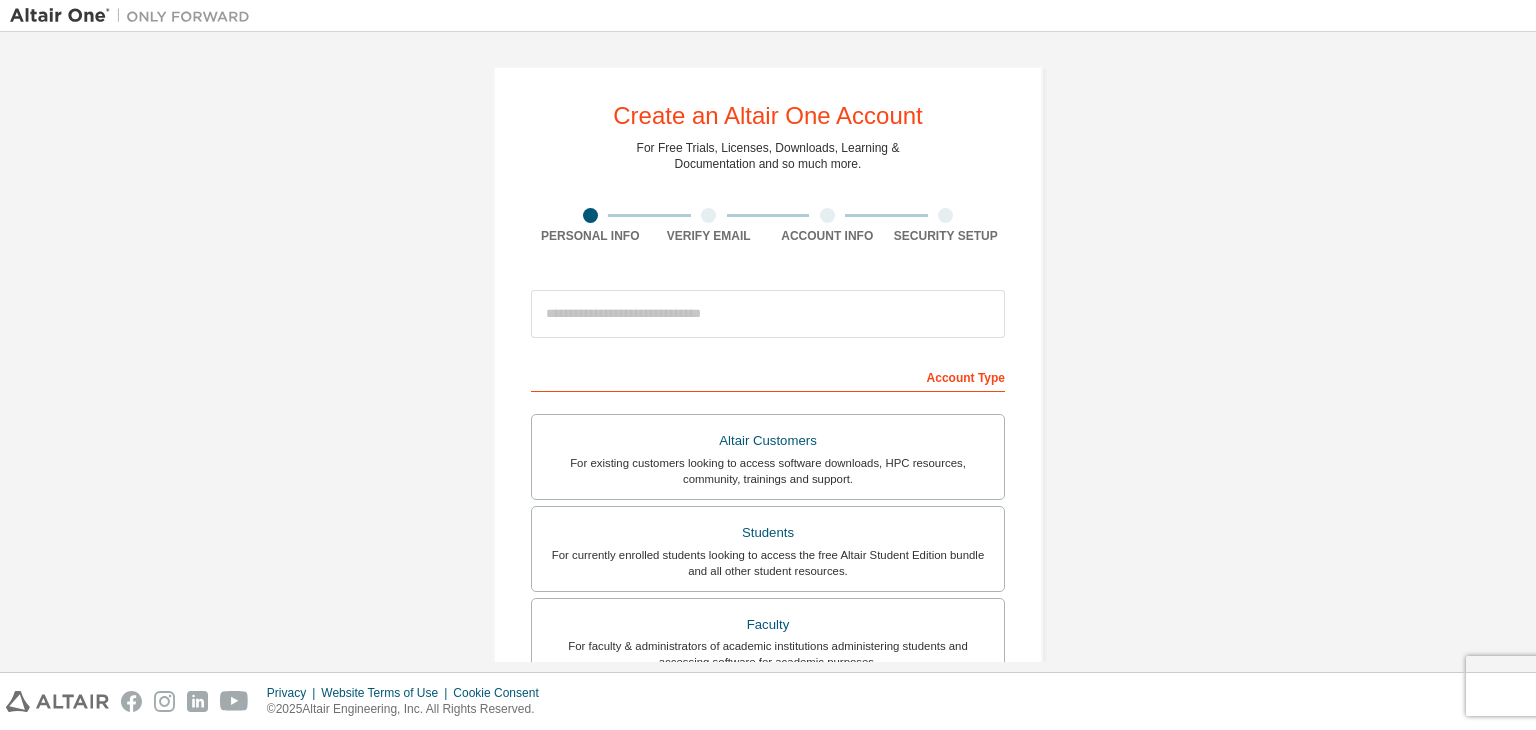 scroll, scrollTop: 0, scrollLeft: 0, axis: both 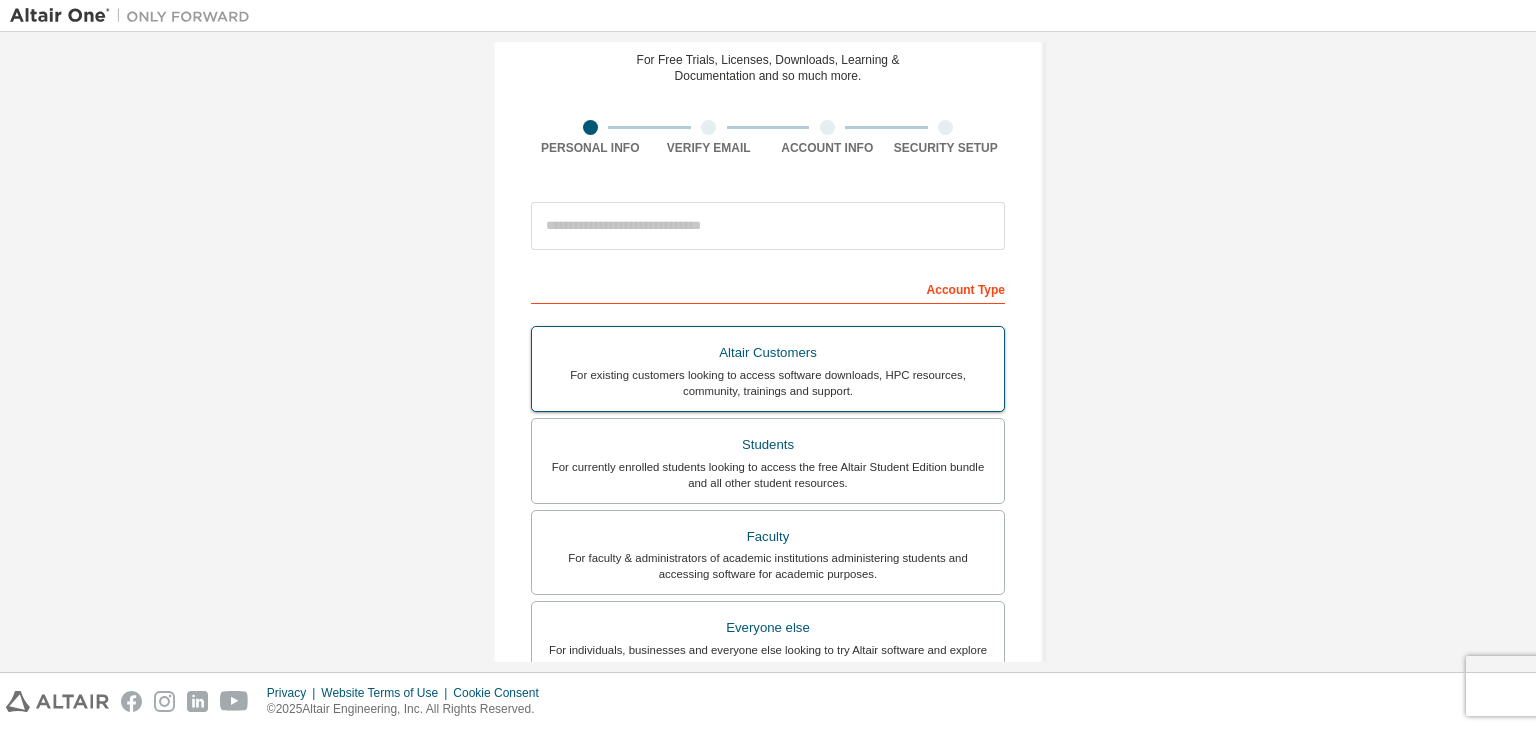 click on "For existing customers looking to access software downloads, HPC resources, community, trainings and support." at bounding box center (768, 383) 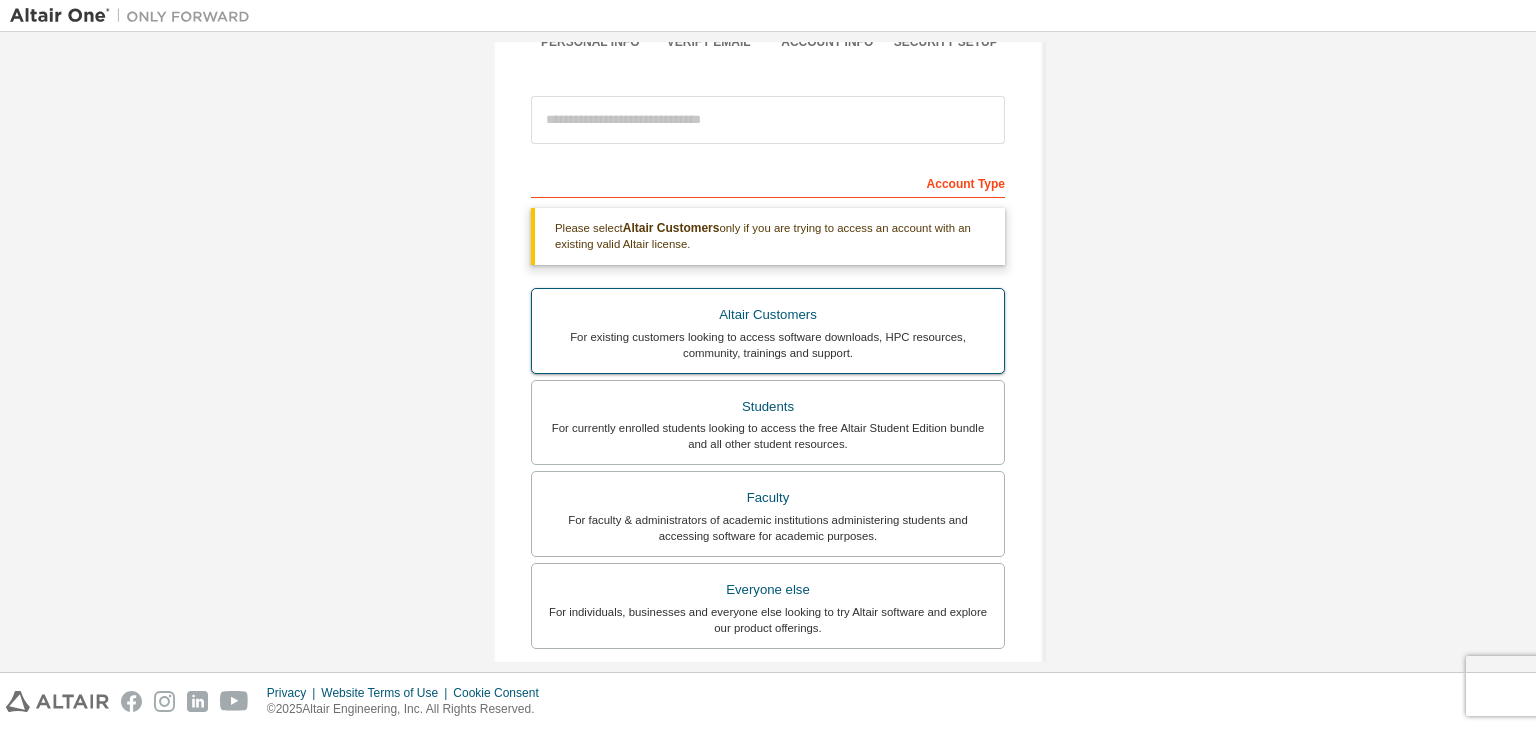 scroll, scrollTop: 192, scrollLeft: 0, axis: vertical 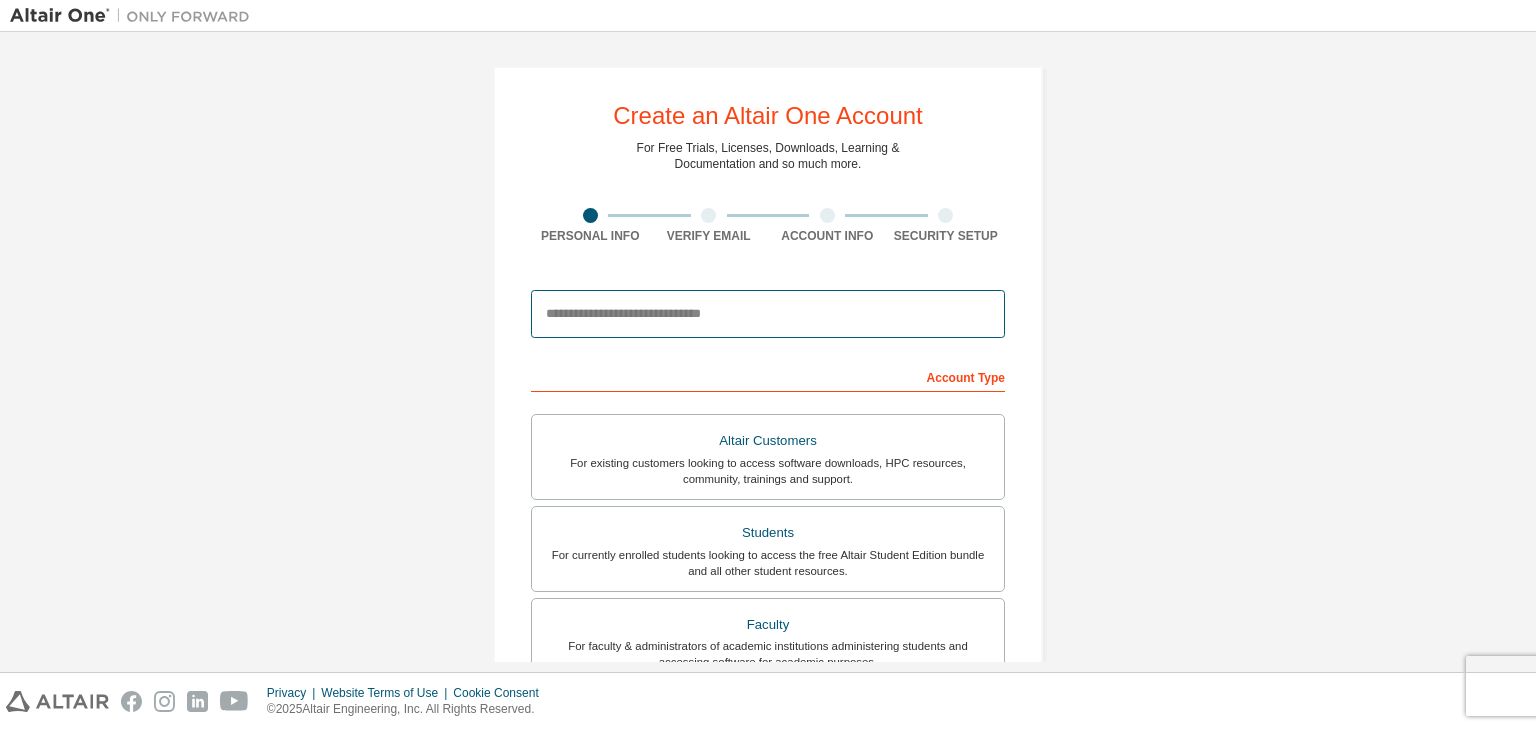 click at bounding box center [768, 314] 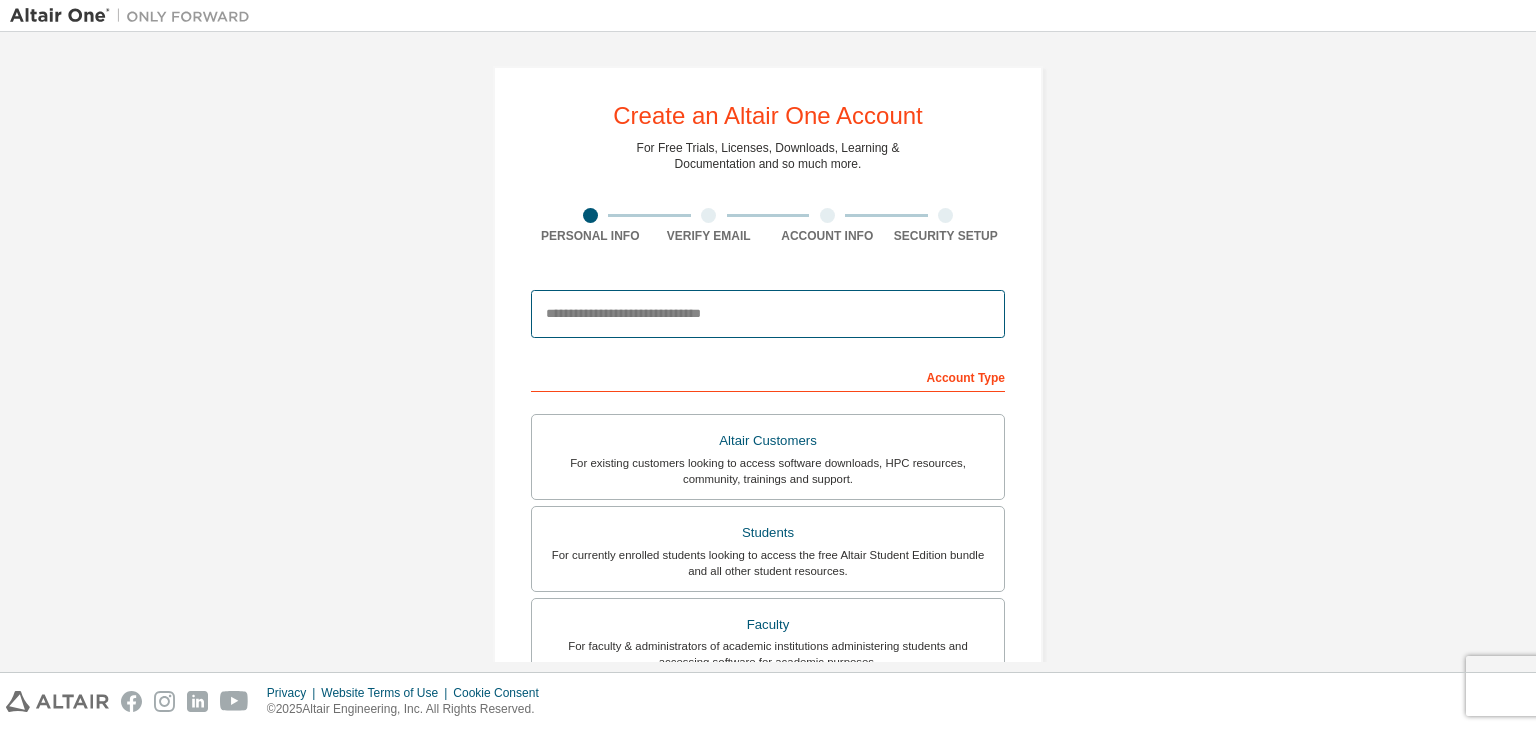 type on "**********" 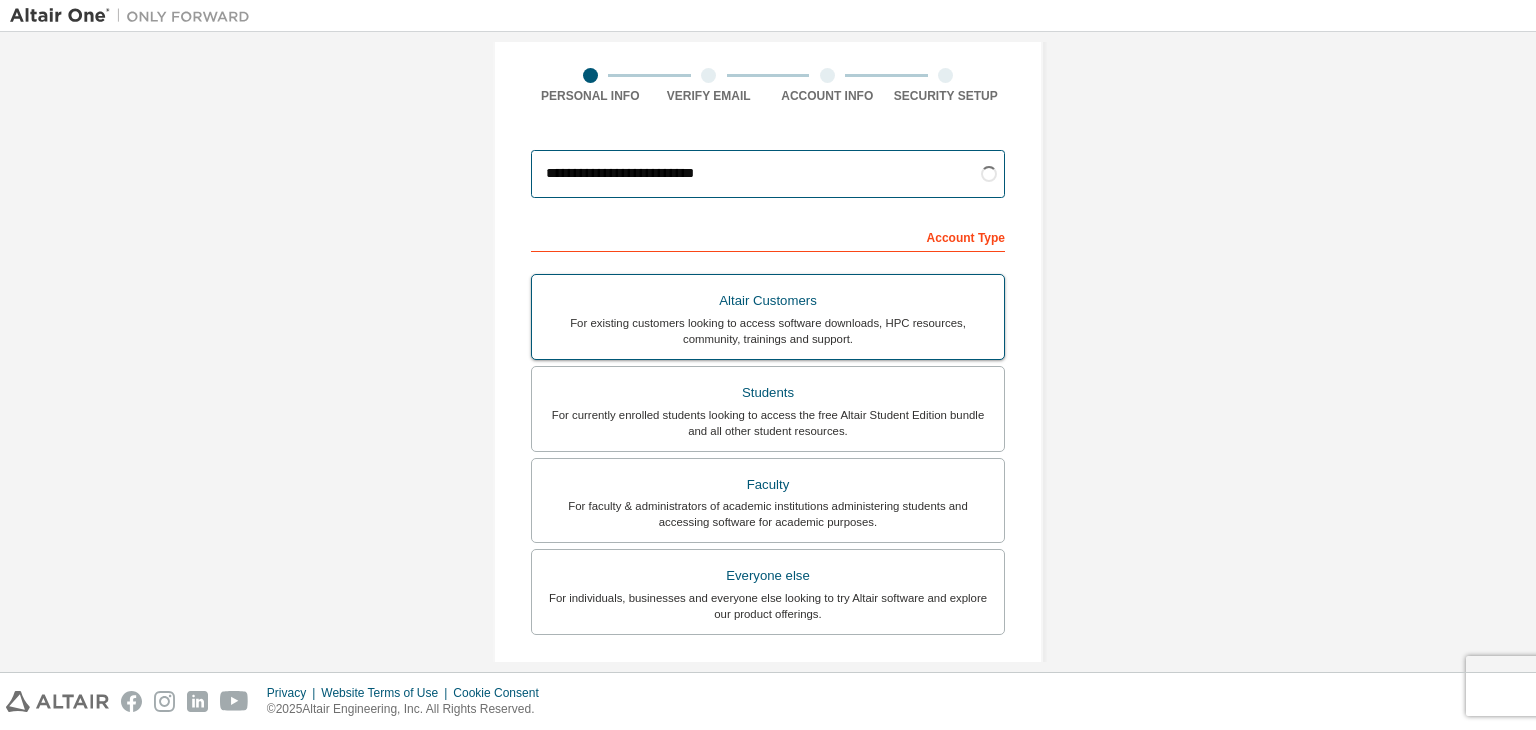 scroll, scrollTop: 150, scrollLeft: 0, axis: vertical 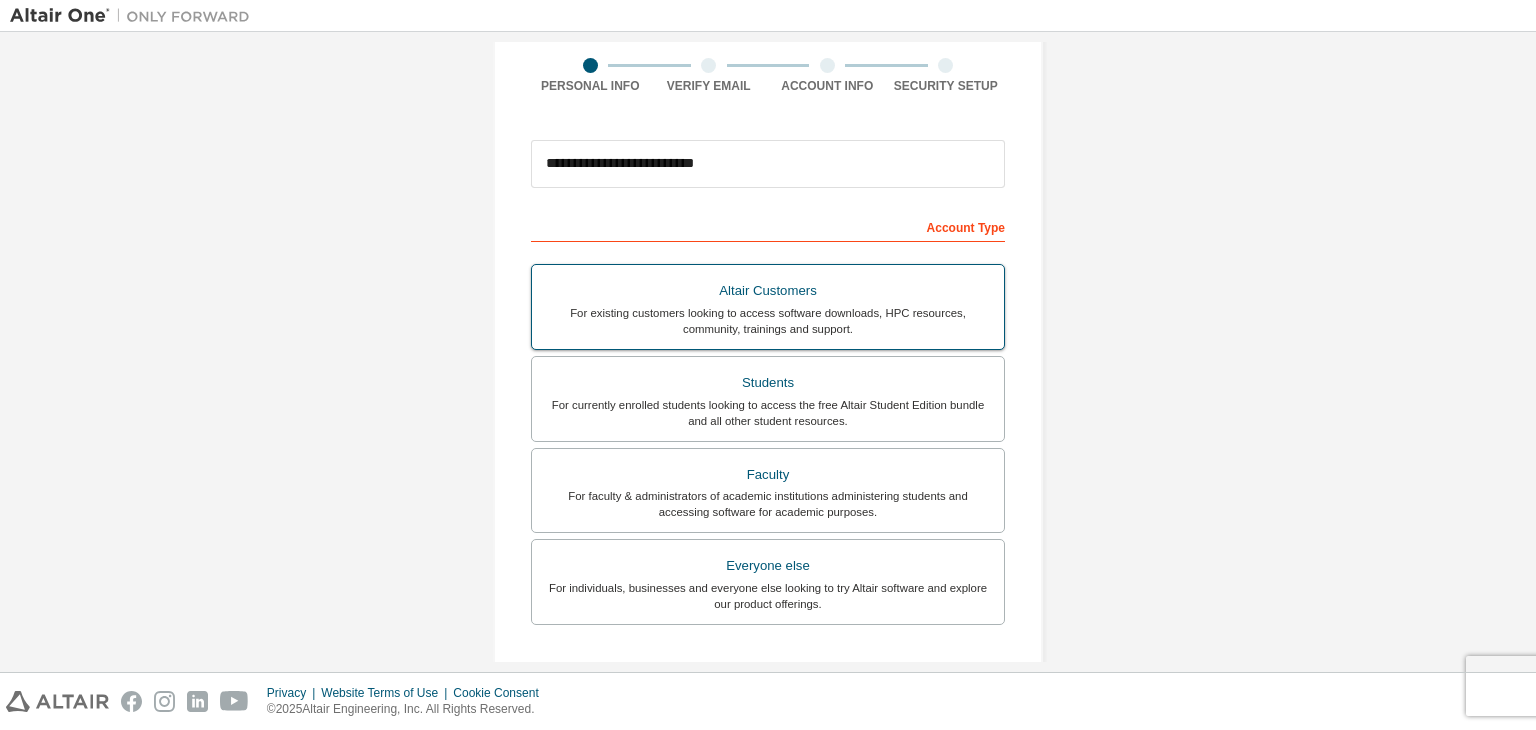 click on "Altair Customers For existing customers looking to access software downloads, HPC resources, community, trainings and support." at bounding box center (768, 307) 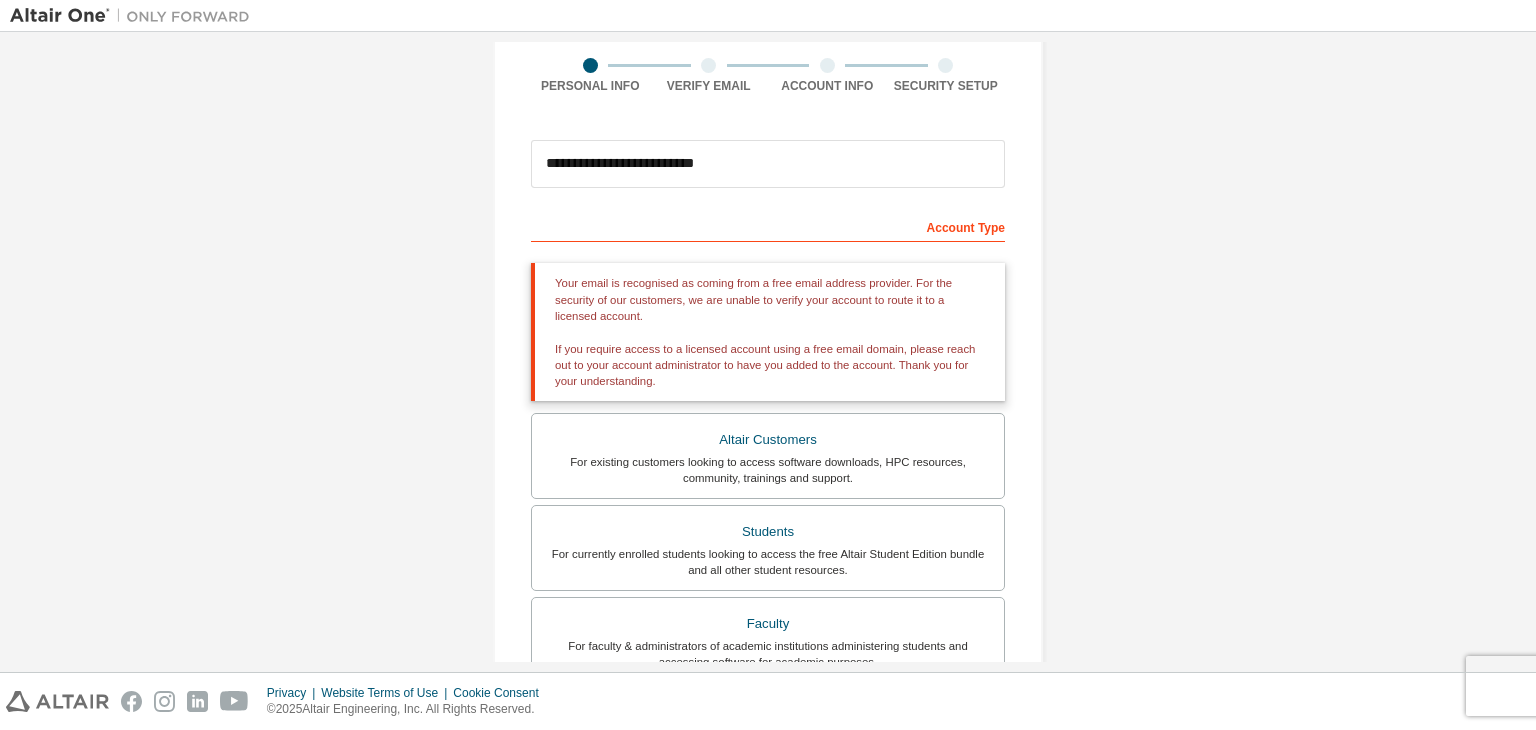 click on "Altair Customers For existing customers looking to access software downloads, HPC resources, community, trainings and support. Students For currently enrolled students looking to access the free Altair Student Edition bundle and all other student resources. Faculty For faculty & administrators of academic institutions administering students and accessing software for academic purposes. Everyone else For individuals, businesses and everyone else looking to try Altair software and explore our product offerings." at bounding box center (768, 596) 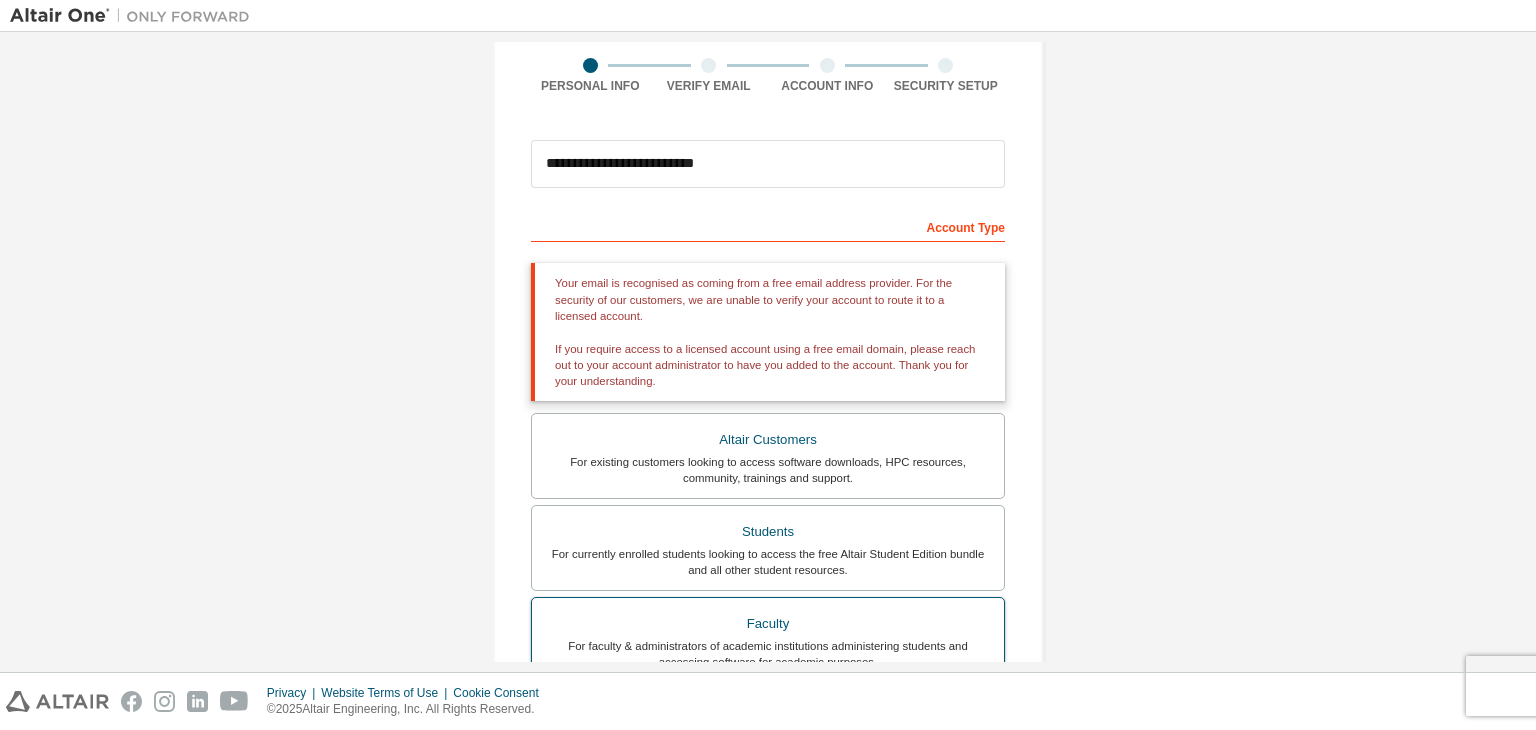 click on "Faculty" at bounding box center [768, 624] 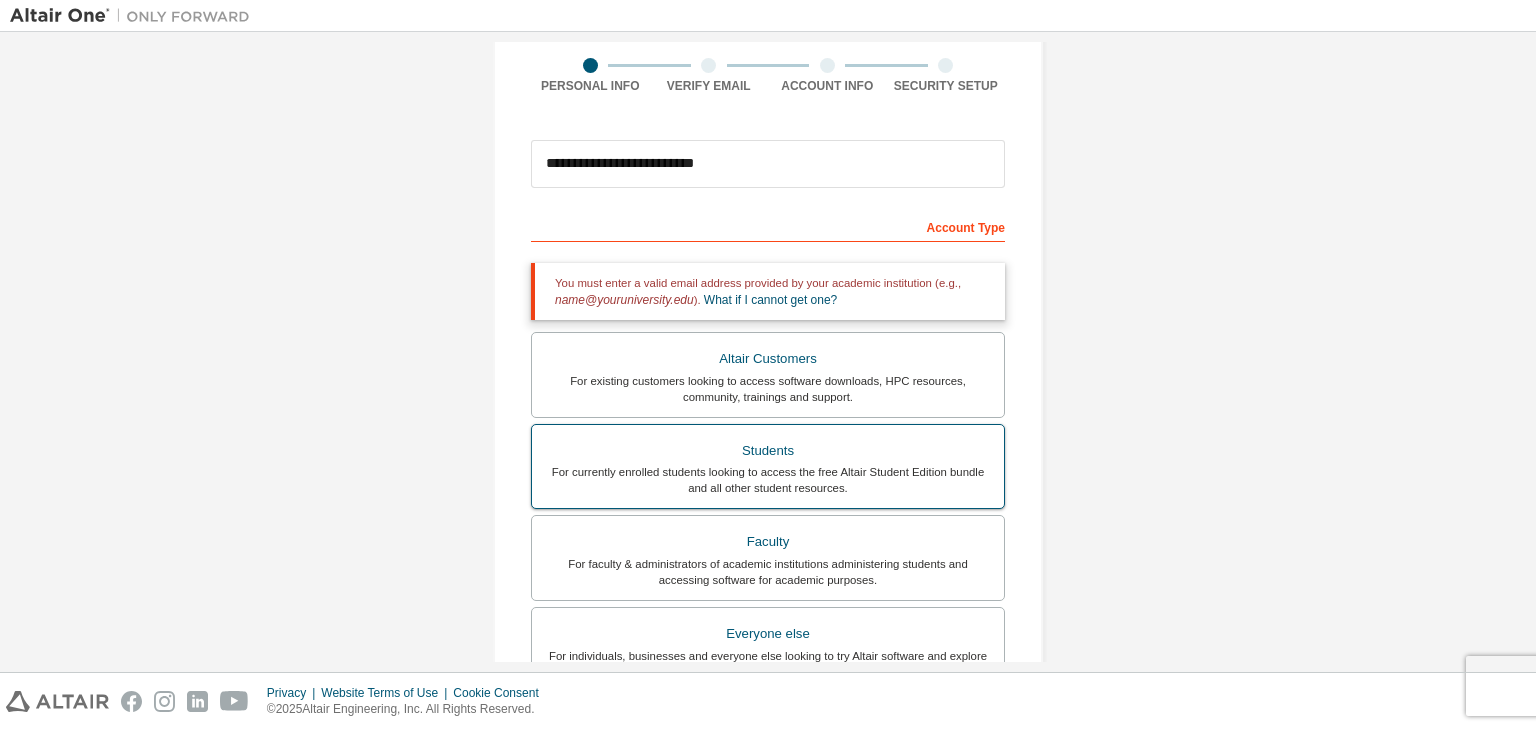 click on "For currently enrolled students looking to access the free Altair Student Edition bundle and all other student resources." at bounding box center [768, 480] 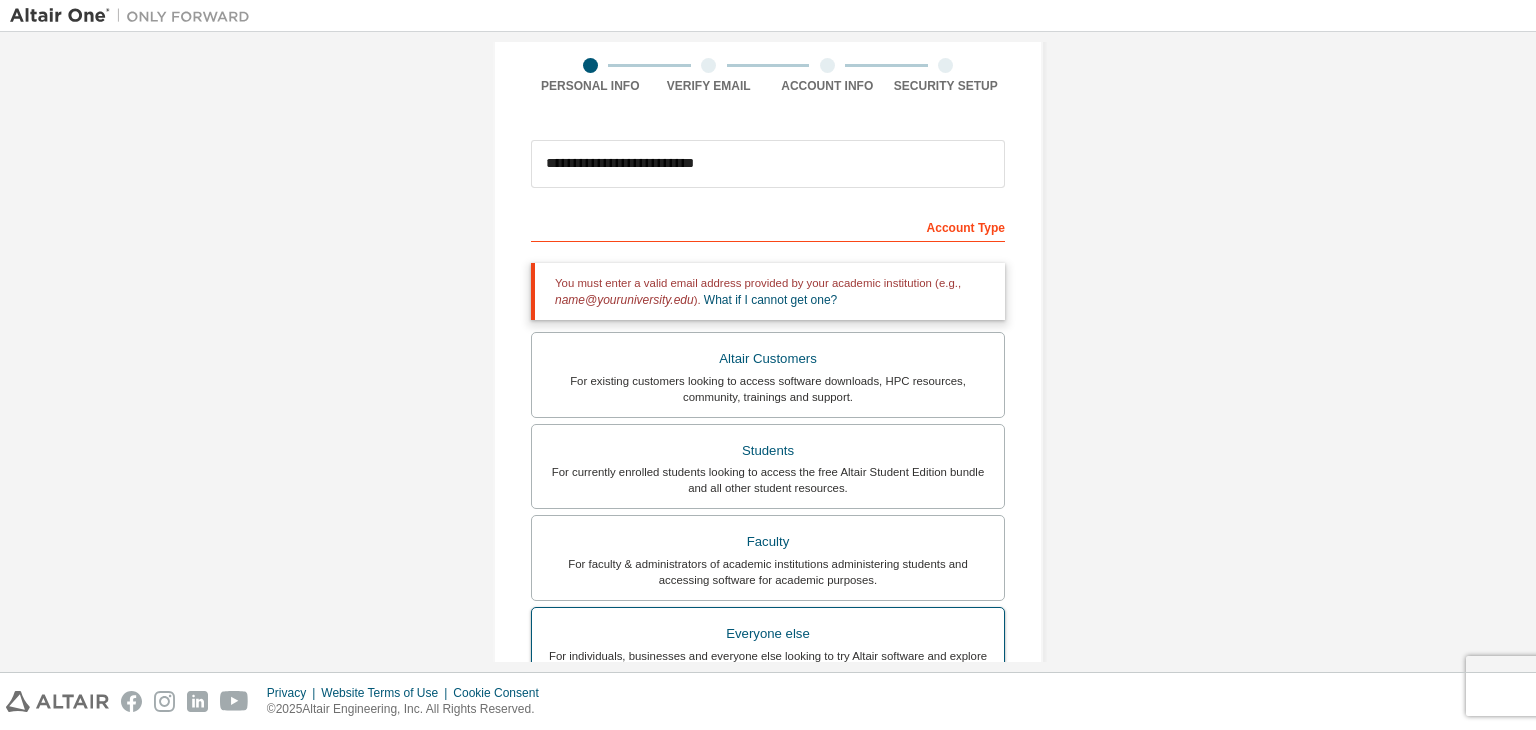 click on "Everyone else" at bounding box center [768, 634] 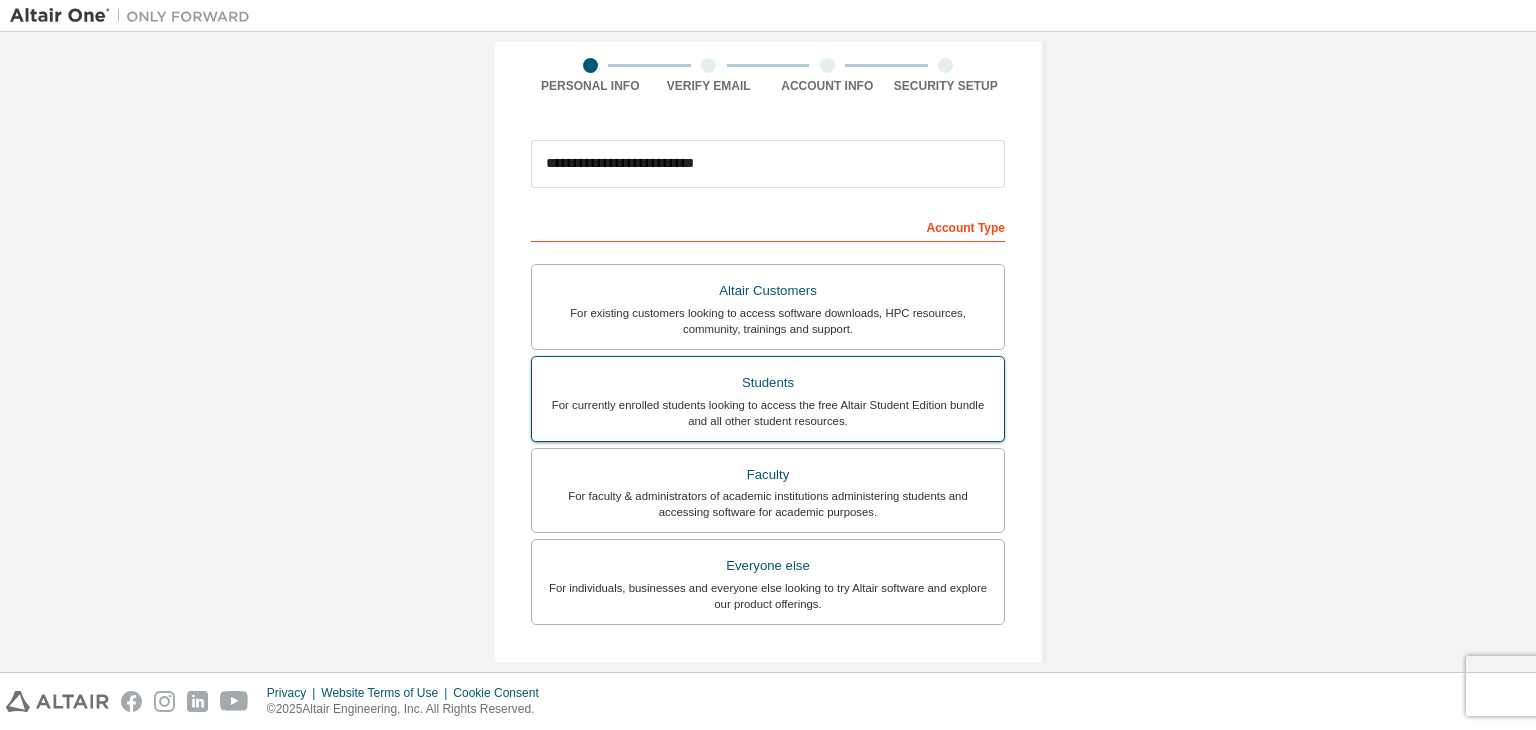 click on "For currently enrolled students looking to access the free Altair Student Edition bundle and all other student resources." at bounding box center (768, 413) 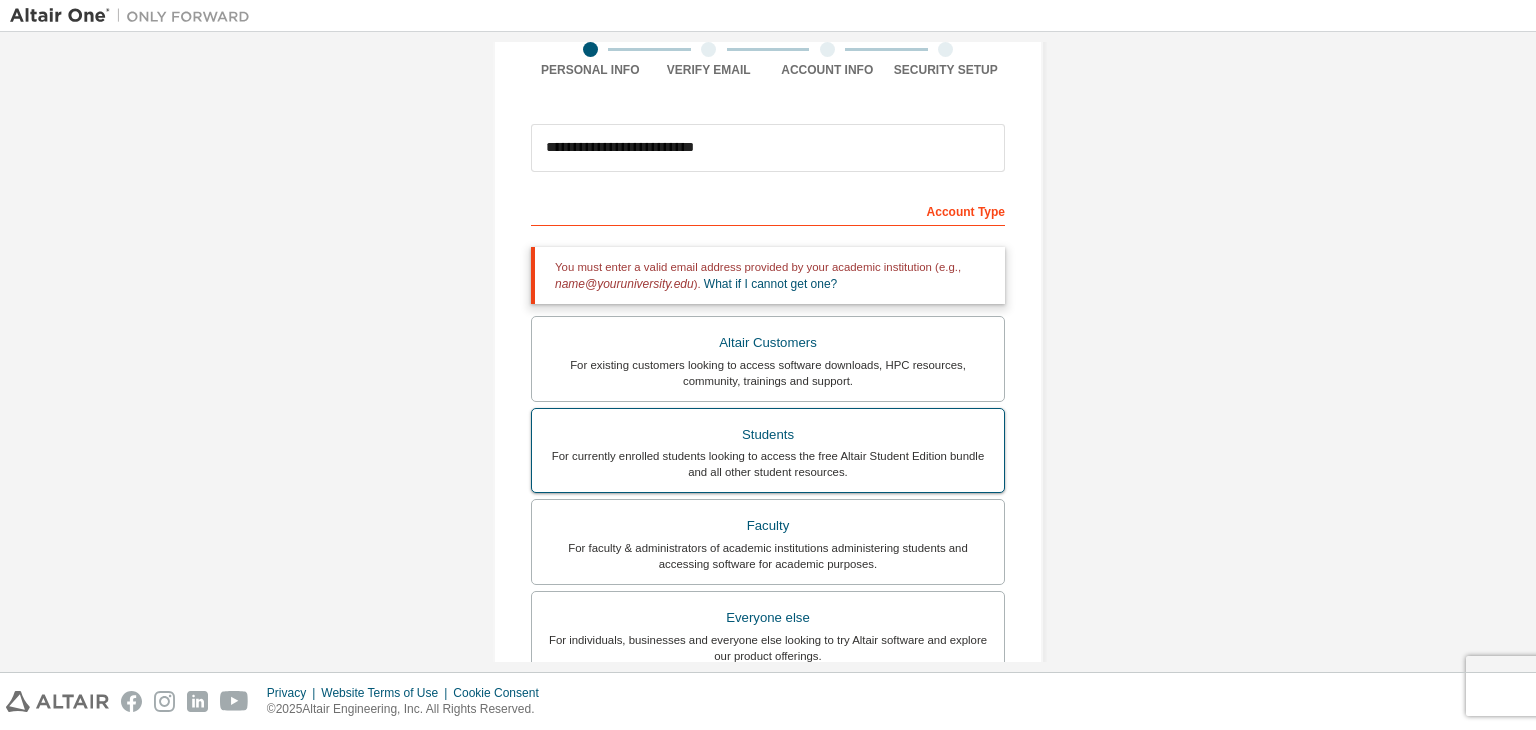 scroll, scrollTop: 167, scrollLeft: 0, axis: vertical 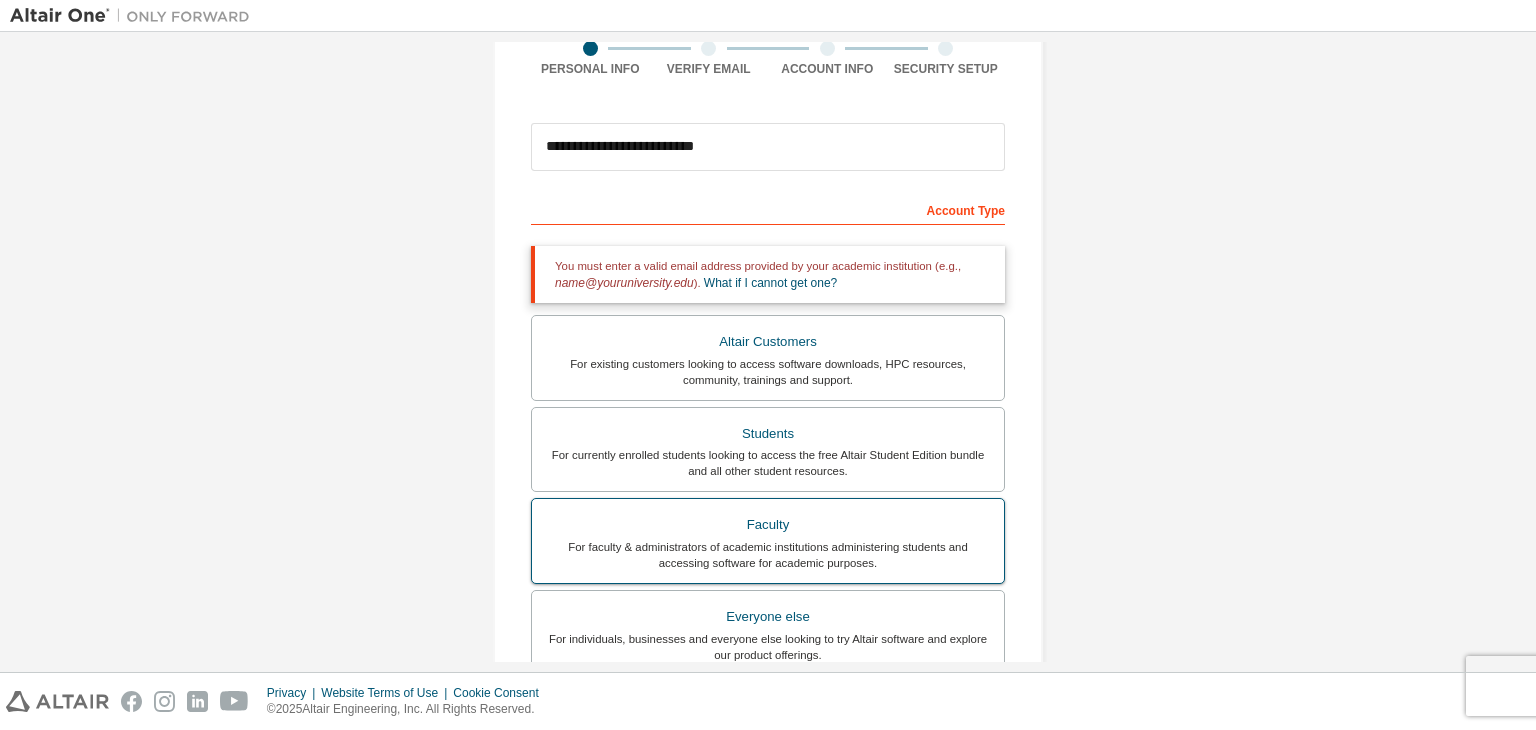 click on "Faculty For faculty & administrators of academic institutions administering students and accessing software for academic purposes." at bounding box center (768, 541) 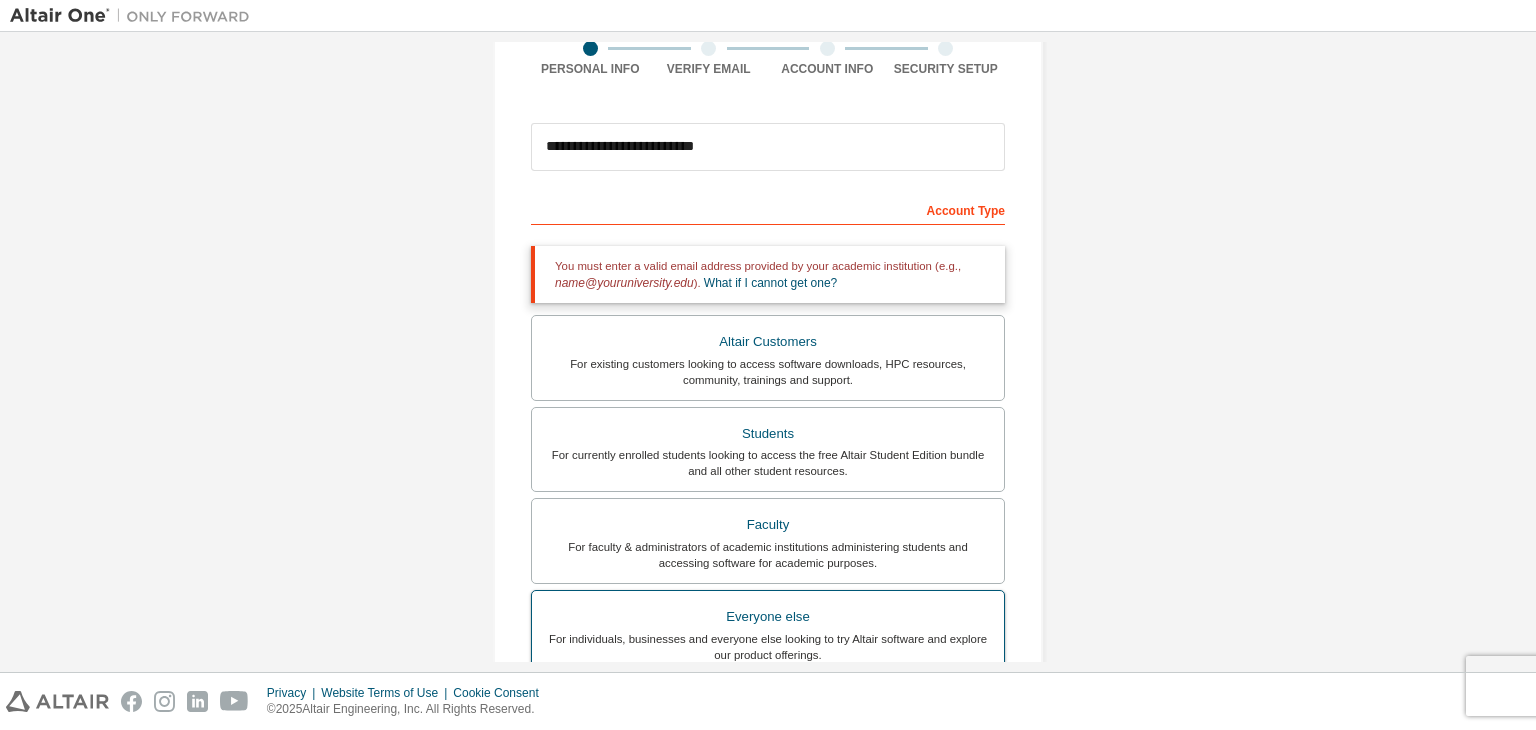 click on "Everyone else For individuals, businesses and everyone else looking to try Altair software and explore our product offerings." at bounding box center [768, 633] 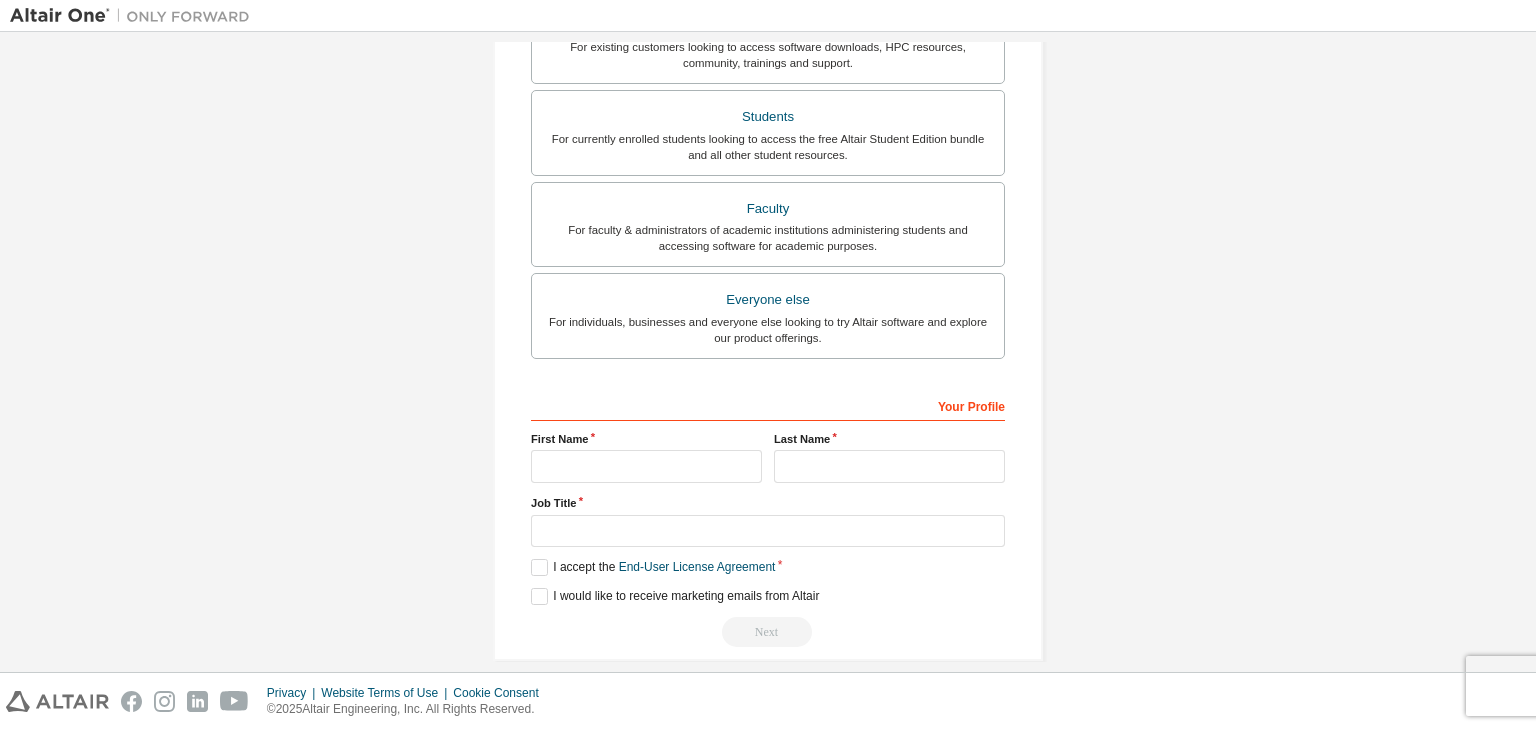 scroll, scrollTop: 418, scrollLeft: 0, axis: vertical 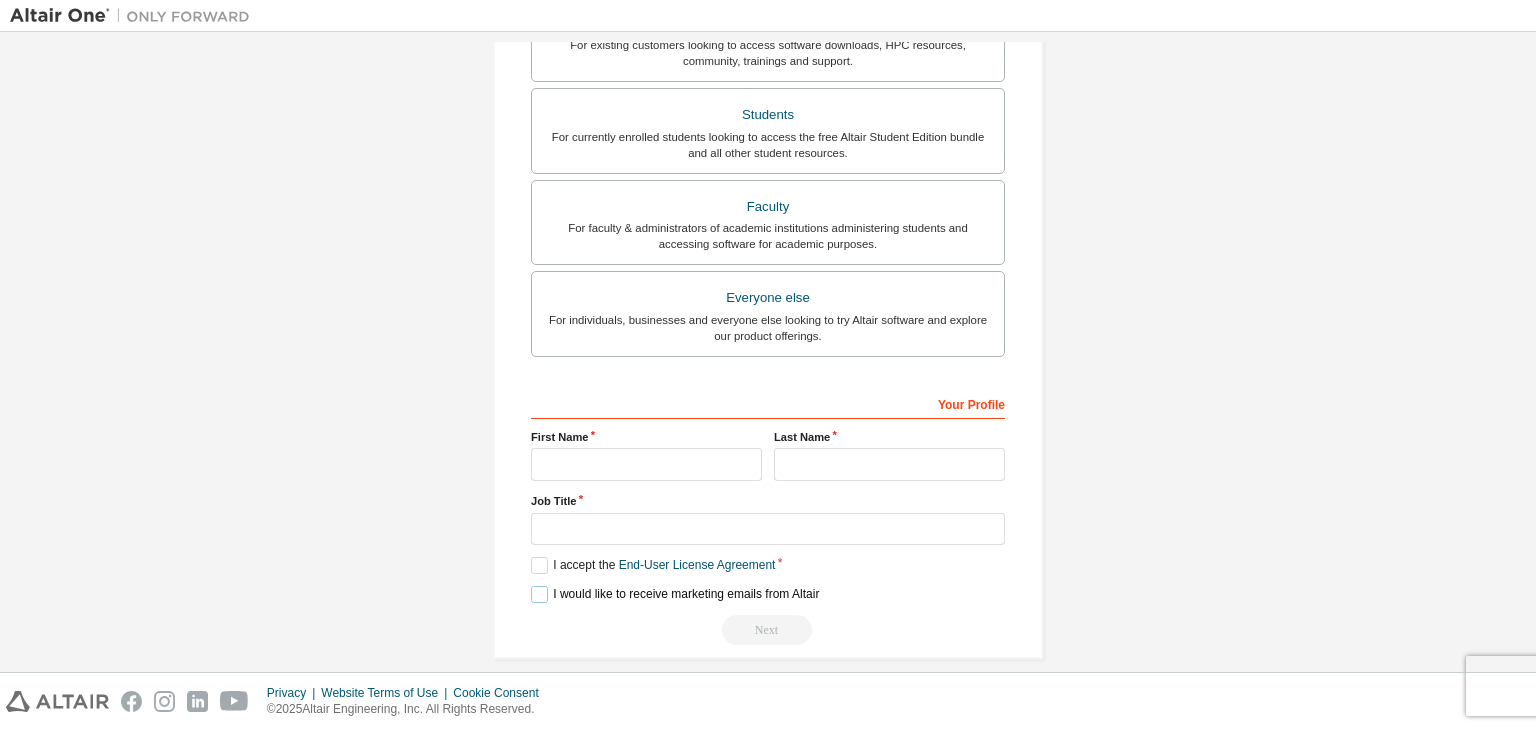 click on "I would like to receive marketing emails from Altair" at bounding box center (675, 594) 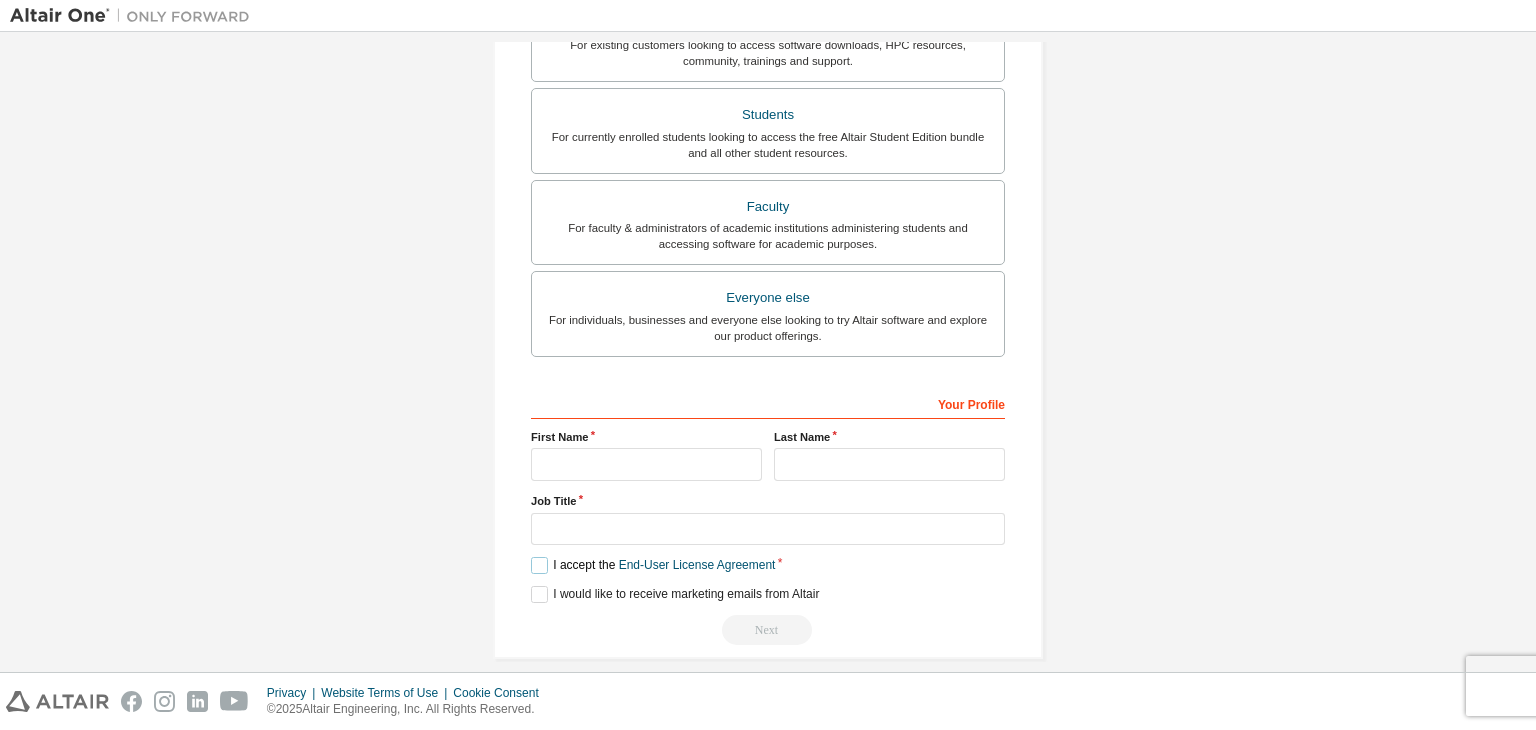 click on "I accept the    End-User License Agreement" at bounding box center (653, 565) 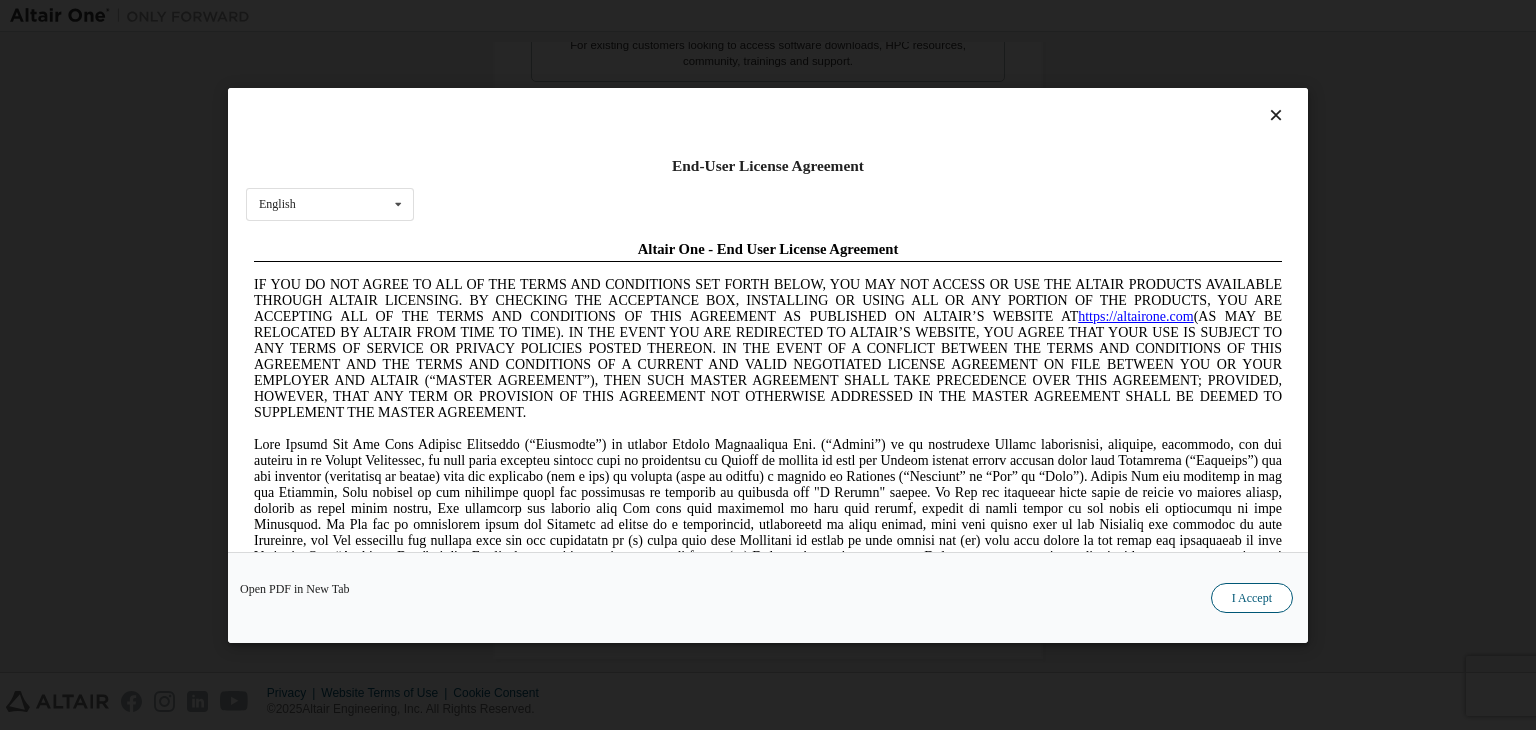 scroll, scrollTop: 0, scrollLeft: 0, axis: both 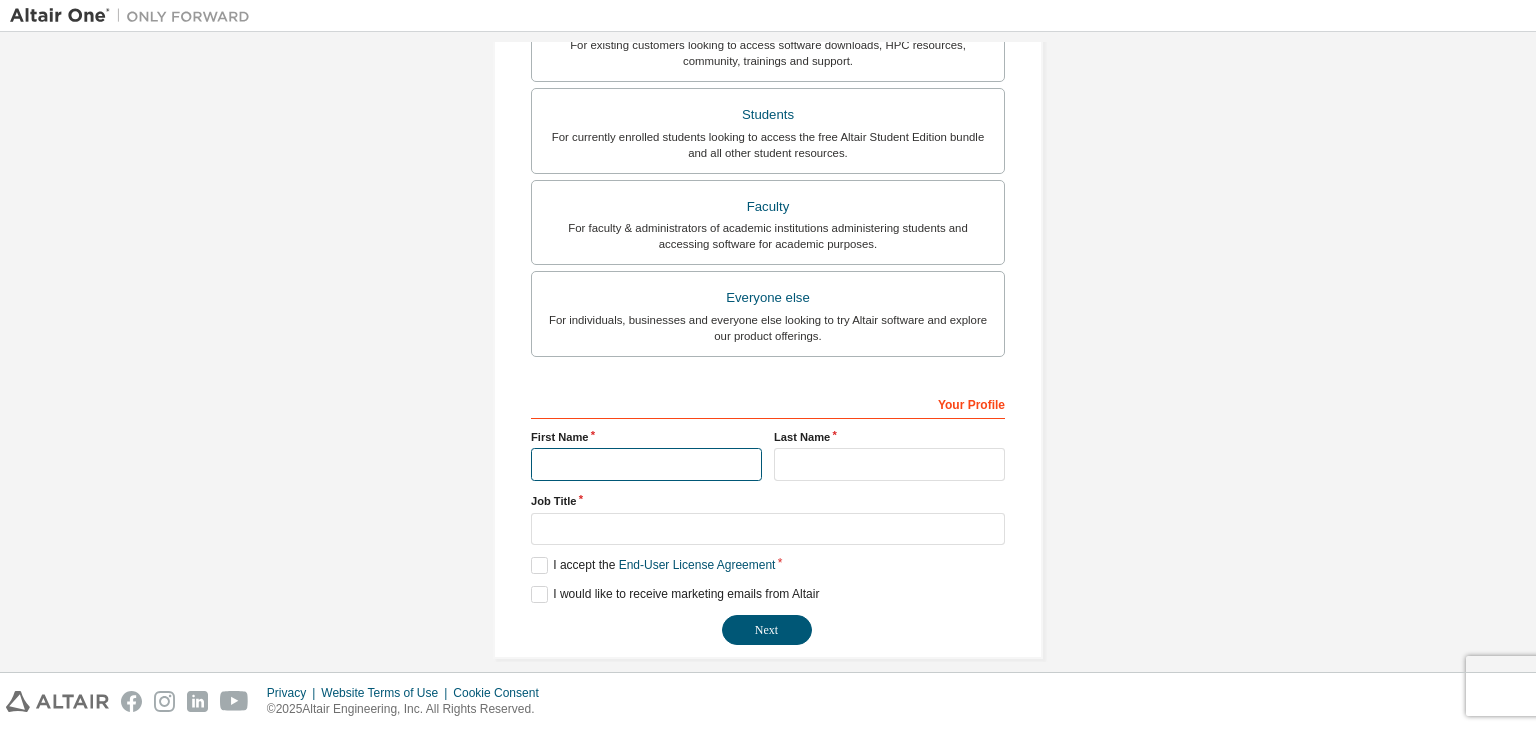 click at bounding box center [646, 464] 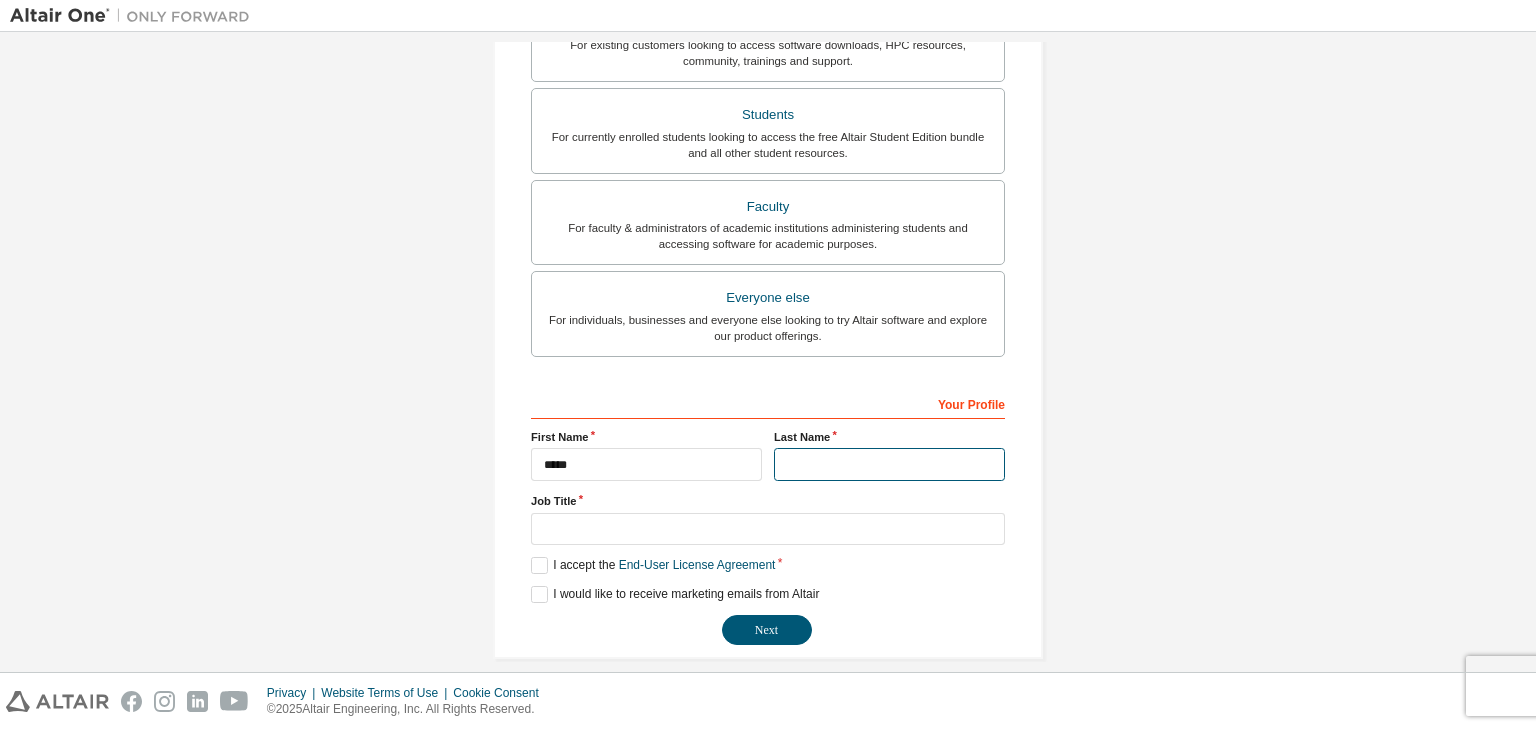 drag, startPoint x: 822, startPoint y: 477, endPoint x: 822, endPoint y: 464, distance: 13 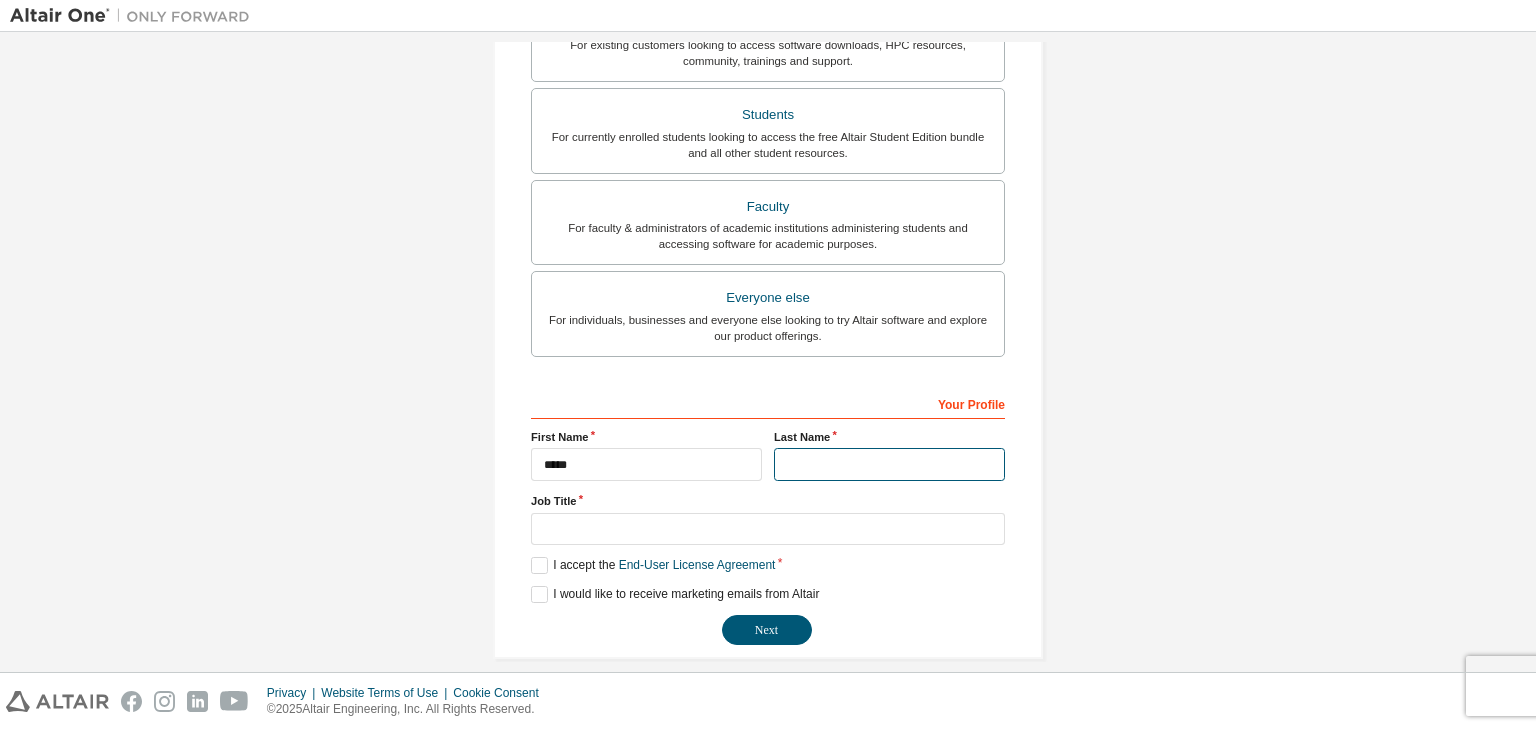 type on "*****" 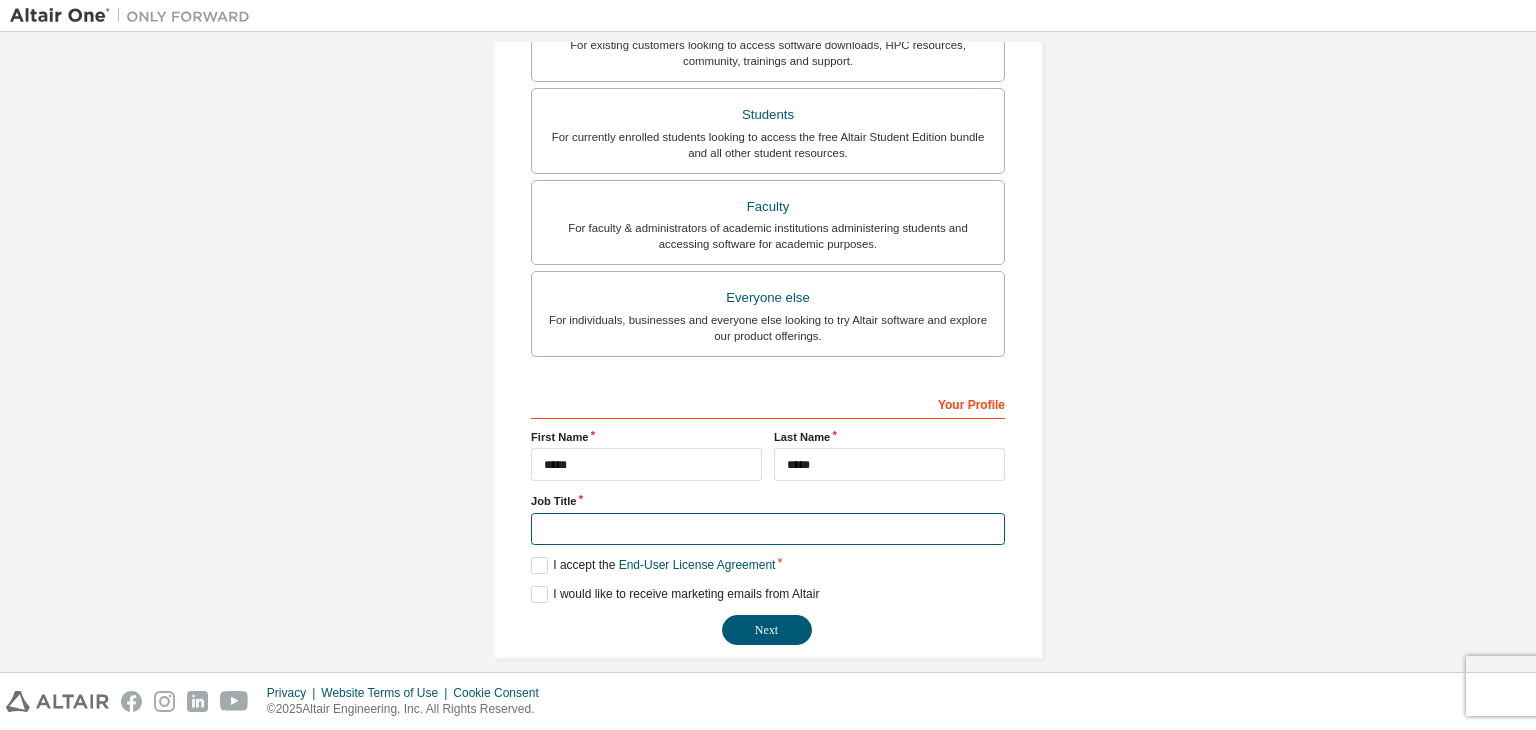 click at bounding box center [768, 529] 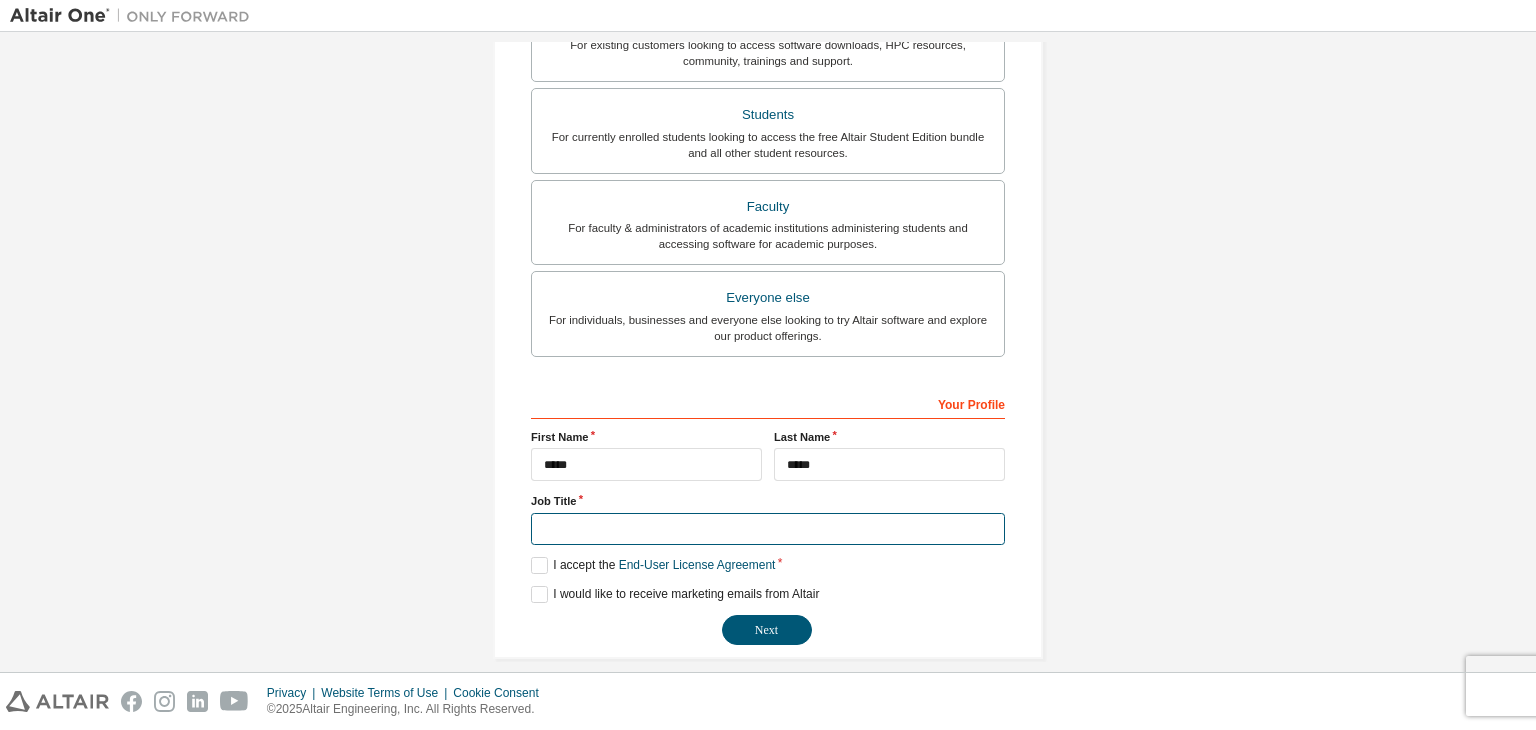 type on "*******" 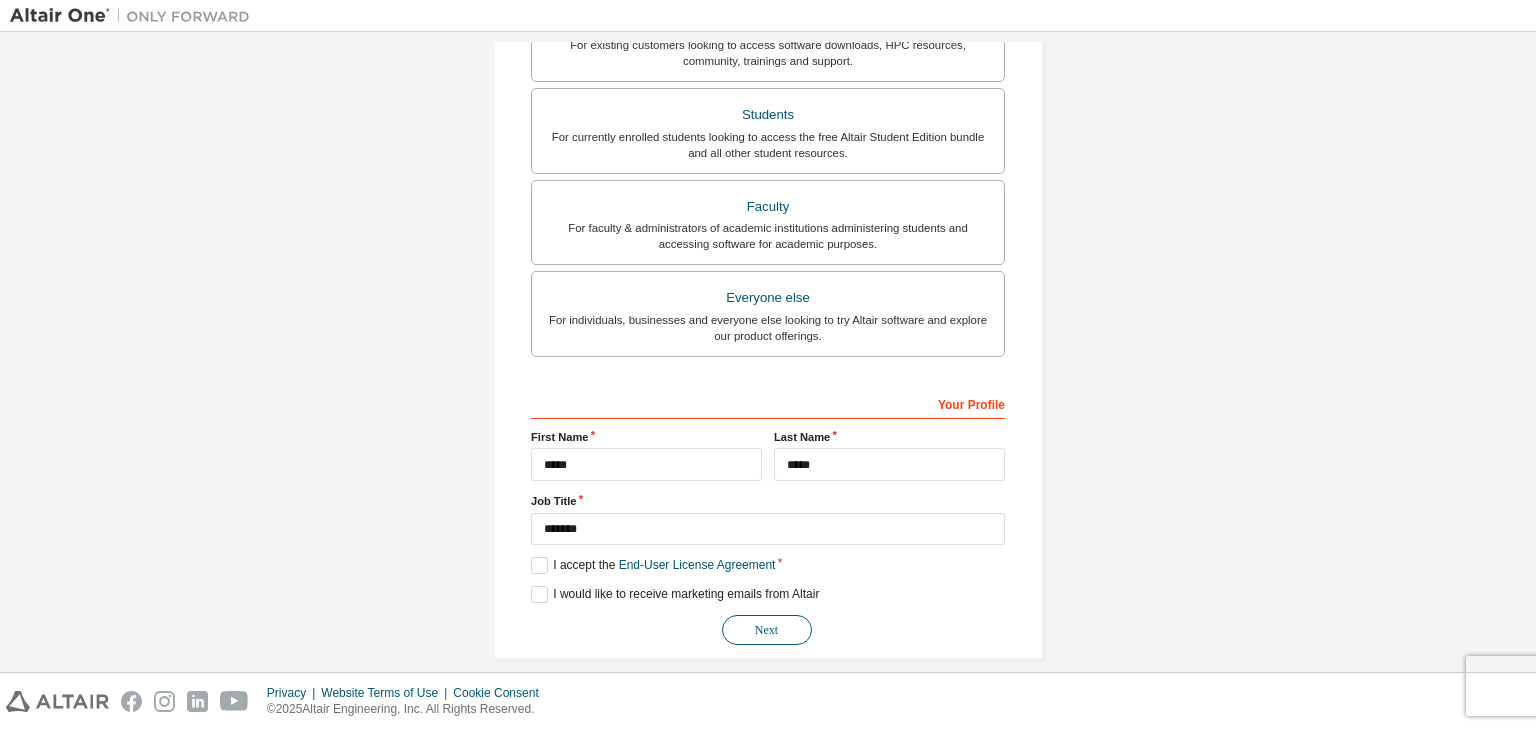 click on "Next" at bounding box center (767, 630) 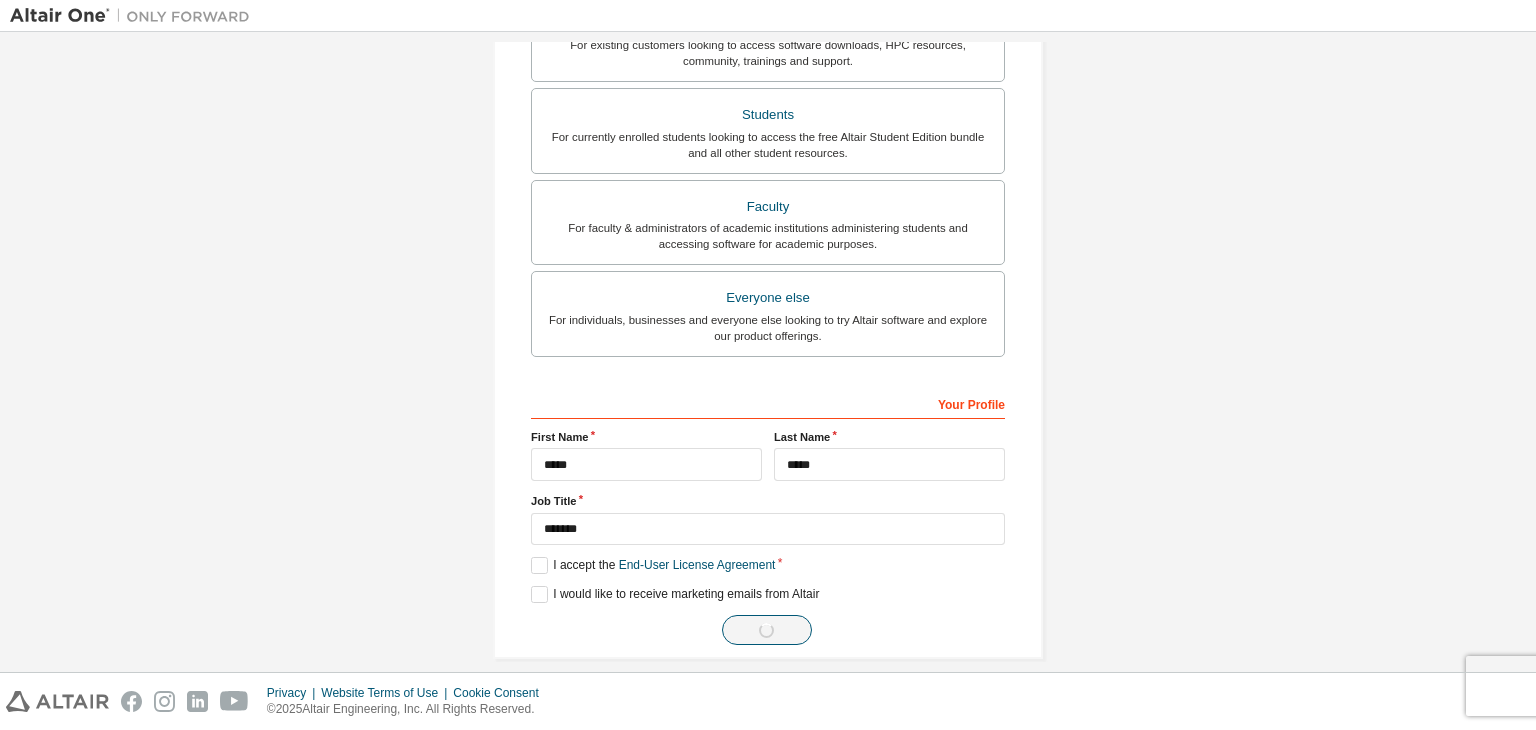 scroll, scrollTop: 0, scrollLeft: 0, axis: both 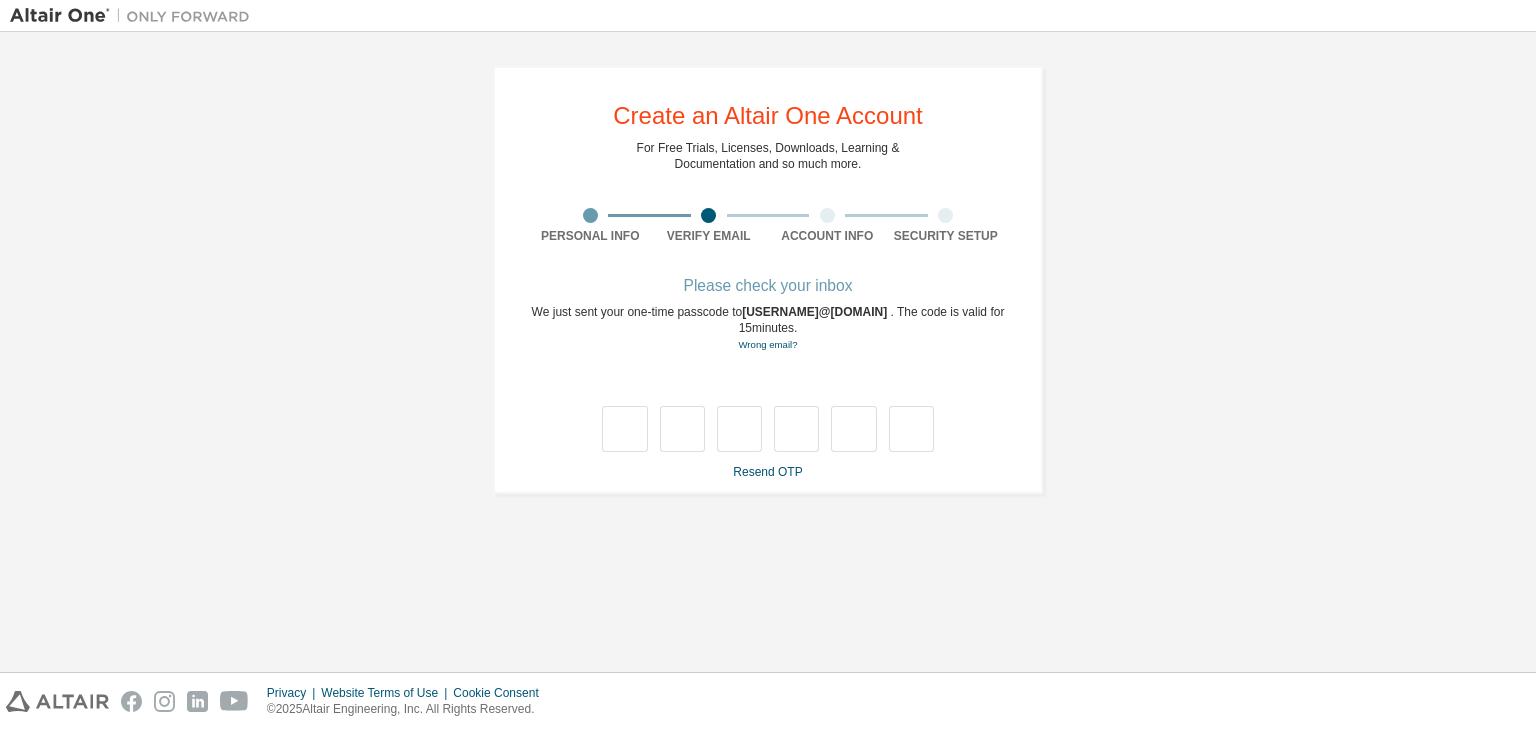 type on "*" 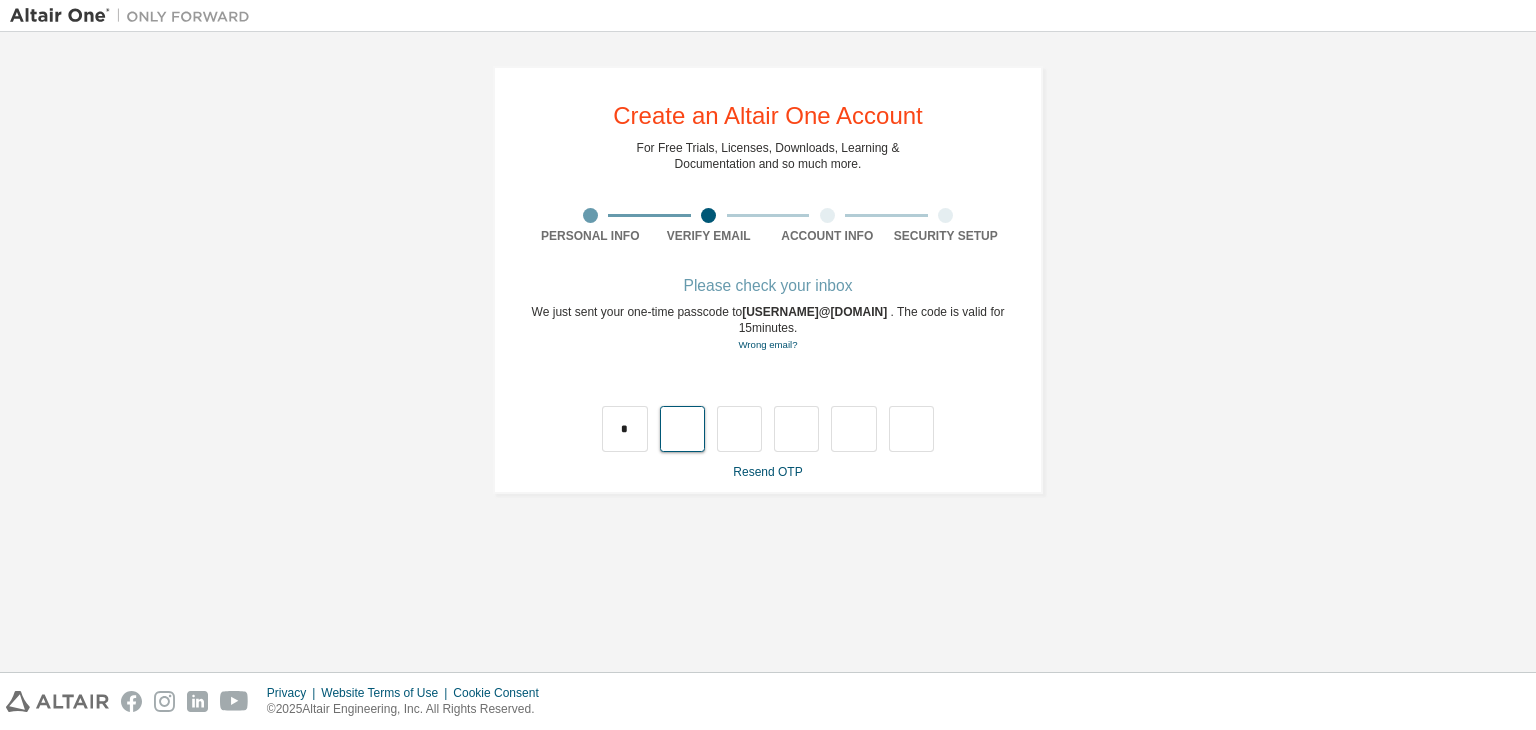 type on "*" 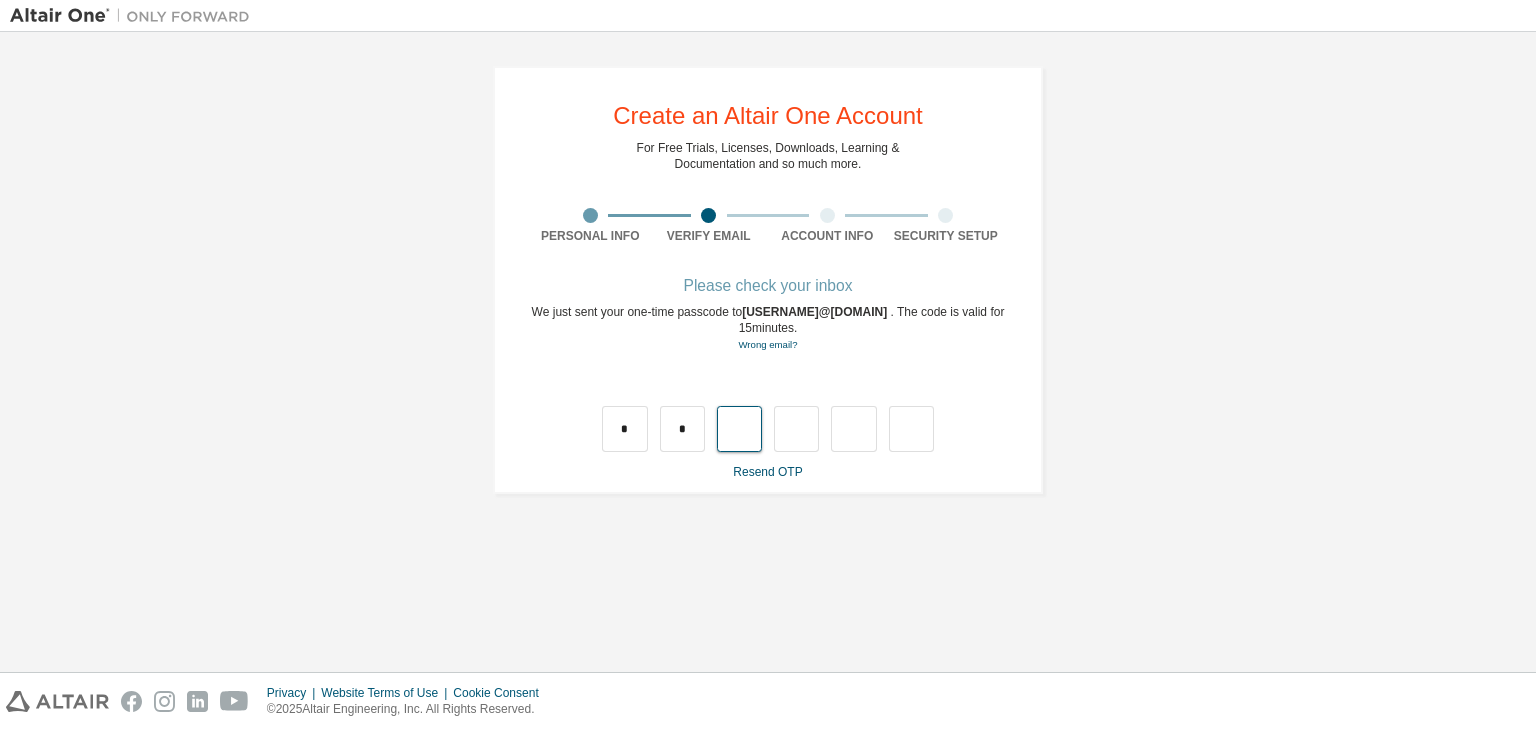 type on "*" 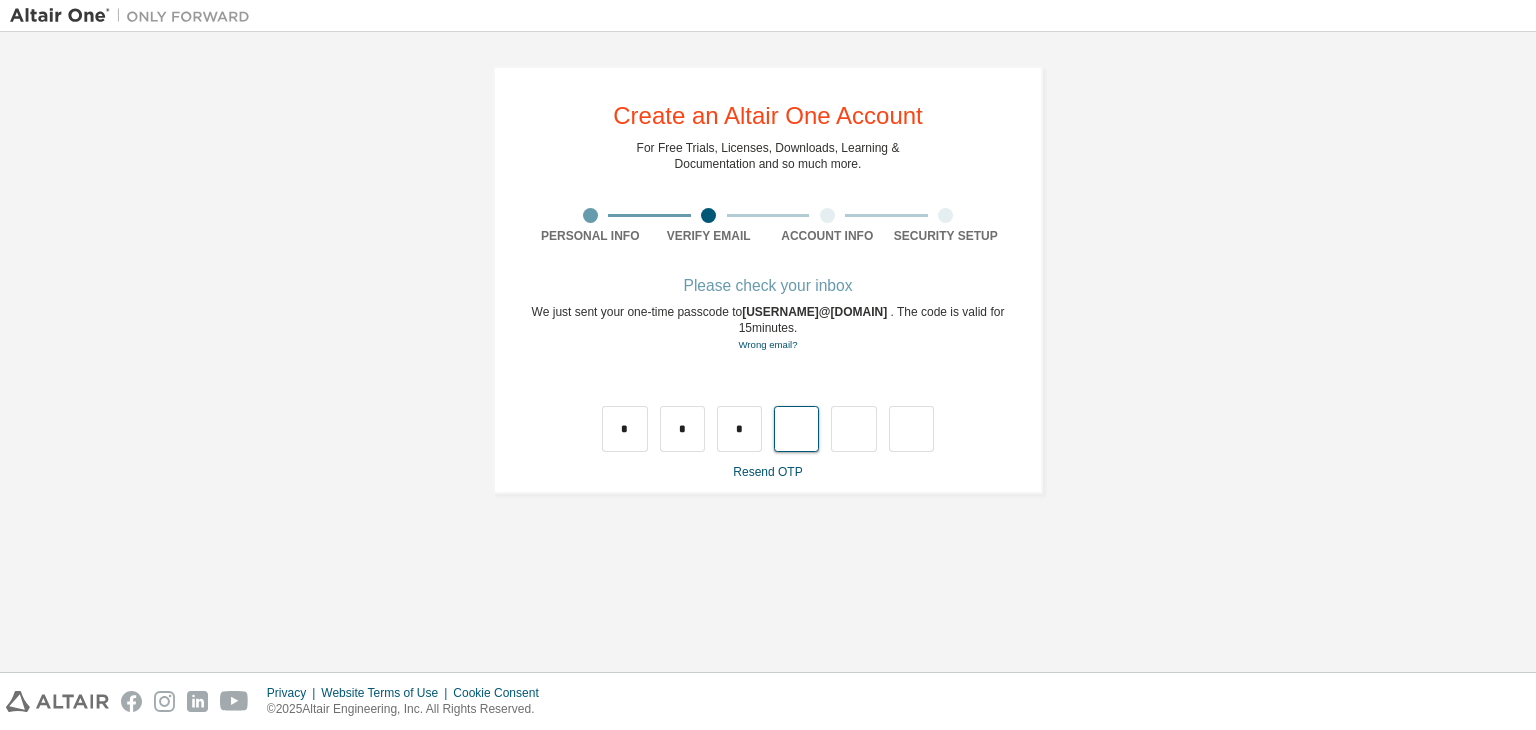 type on "*" 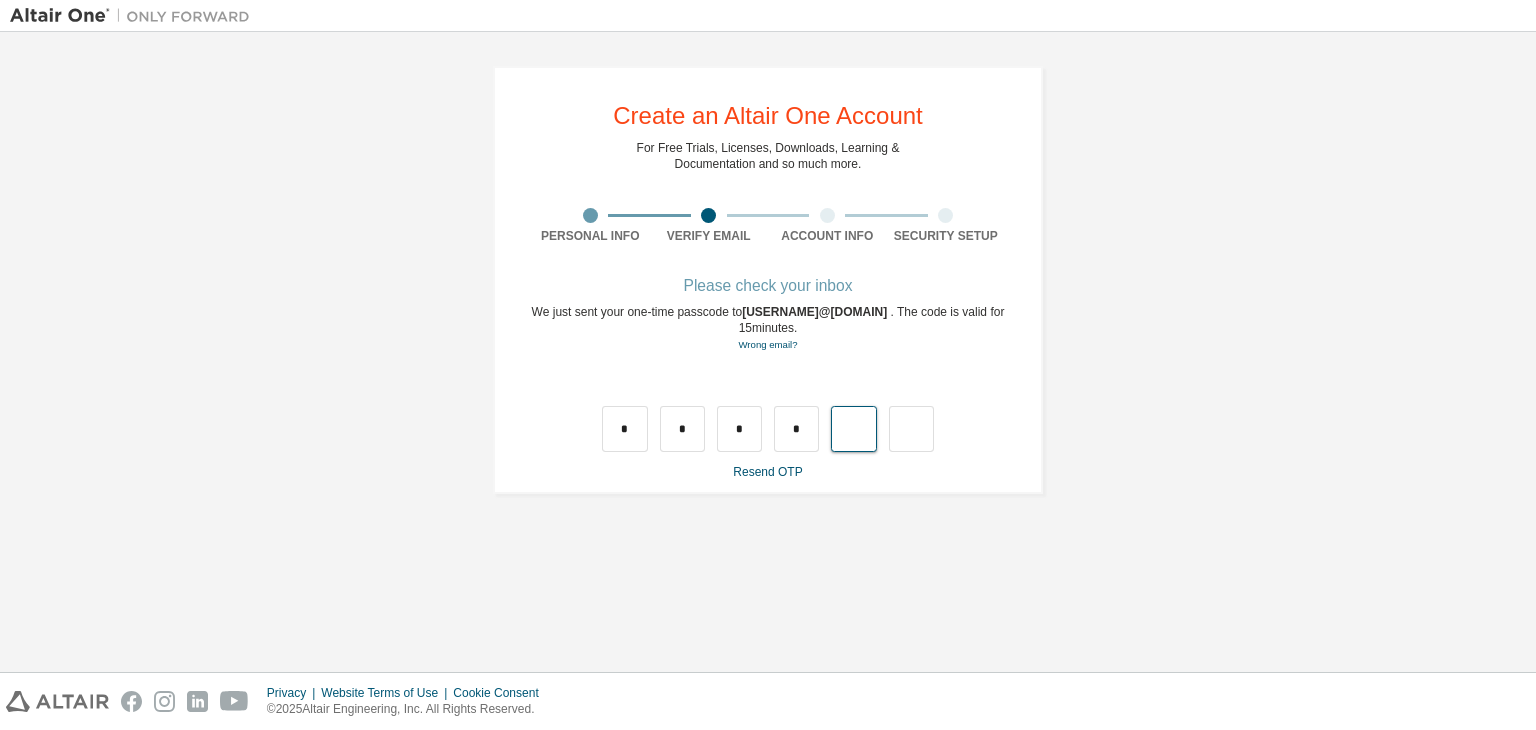type on "*" 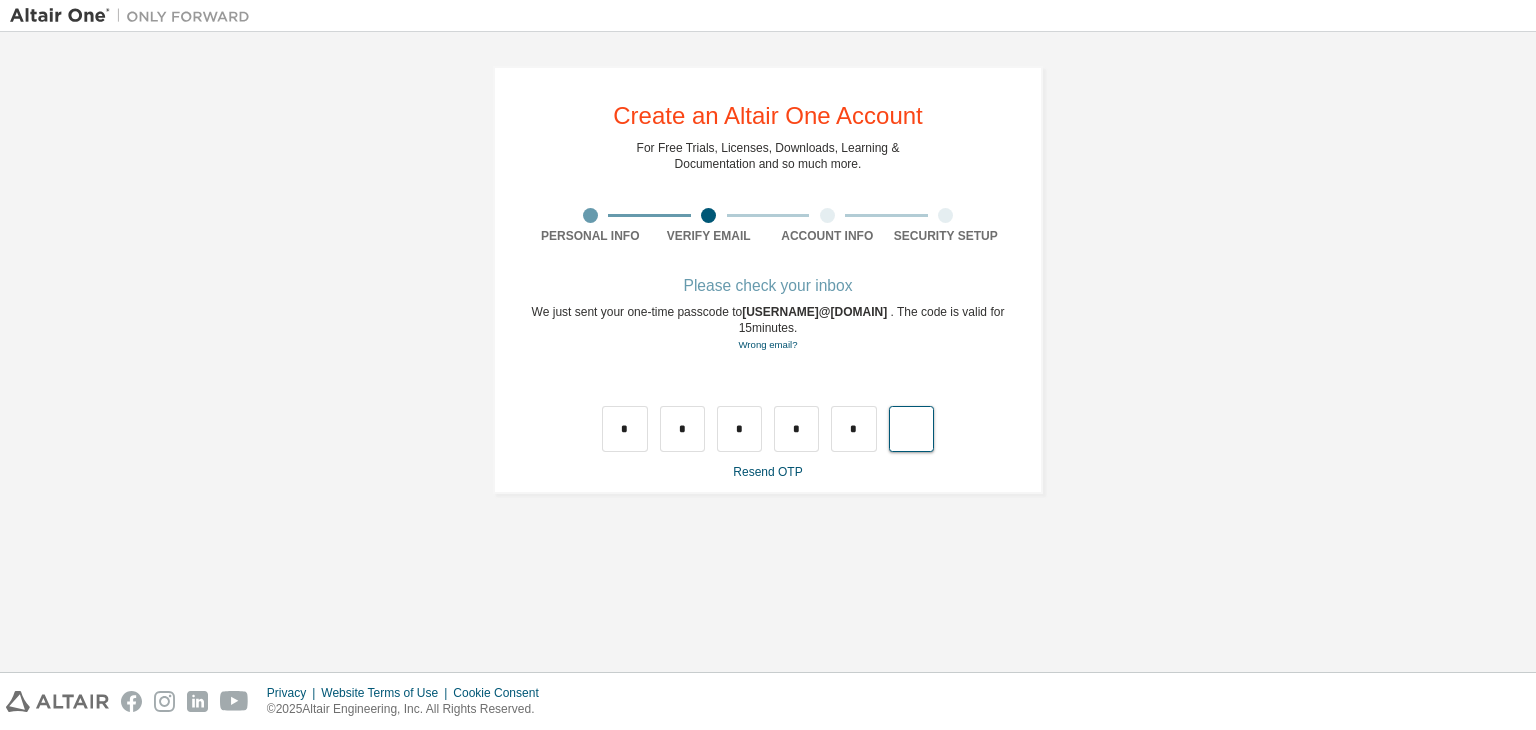 type on "*" 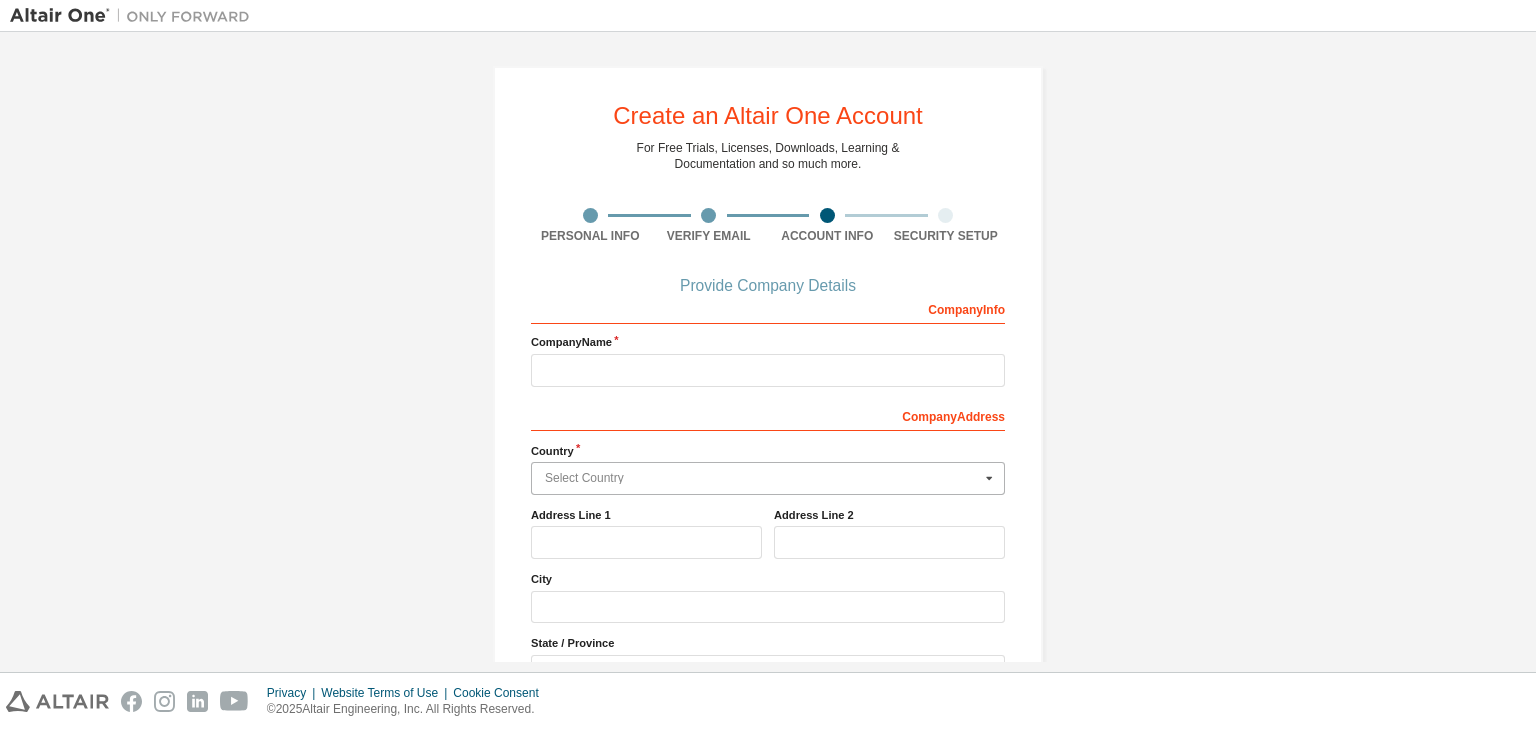 click at bounding box center (769, 478) 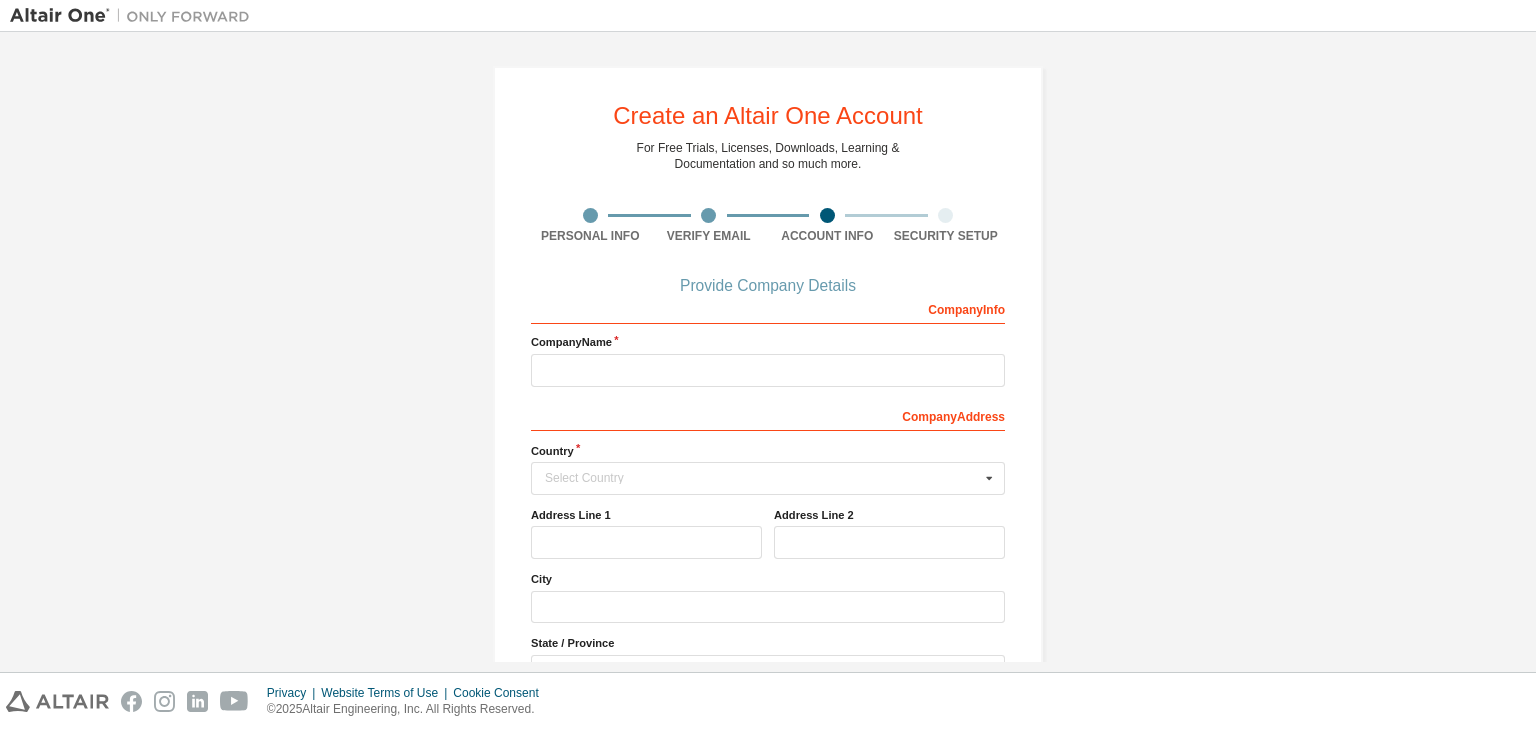 click on "Create an Altair One Account For Free Trials, Licenses, Downloads, Learning &  Documentation and so much more. Personal Info Verify Email Account Info Security Setup Provide Company Details Company  Info Company  Name Company  Address Country Select Country Afghanistan Åland Islands Albania Algeria American Samoa Andorra Angola Anguilla Antarctica Antigua and Barbuda Argentina Armenia Aruba Australia Austria Azerbaijan Bahamas Bahrain Bangladesh Barbados Belgium Belize Benin Bermuda Bhutan Bolivia (Plurinational State of) Bonaire, Sint Eustatius and Saba Bosnia and Herzegovina Botswana Bouvet Island Brazil British Indian Ocean Territory Brunei Darussalam Bulgaria Burkina Faso Burundi Cabo Verde Cambodia Cameroon Canada Cayman Islands Central African Republic Chad Chile China Christmas Island Cocos (Keeling) Islands Colombia Comoros Congo Congo (Democratic Republic of the) Cook Islands Costa Rica Côte d'Ivoire Croatia Curaçao Cyprus Czech Republic Denmark Djibouti Dominica Dominican Republic Ecuador Egypt" at bounding box center (768, 444) 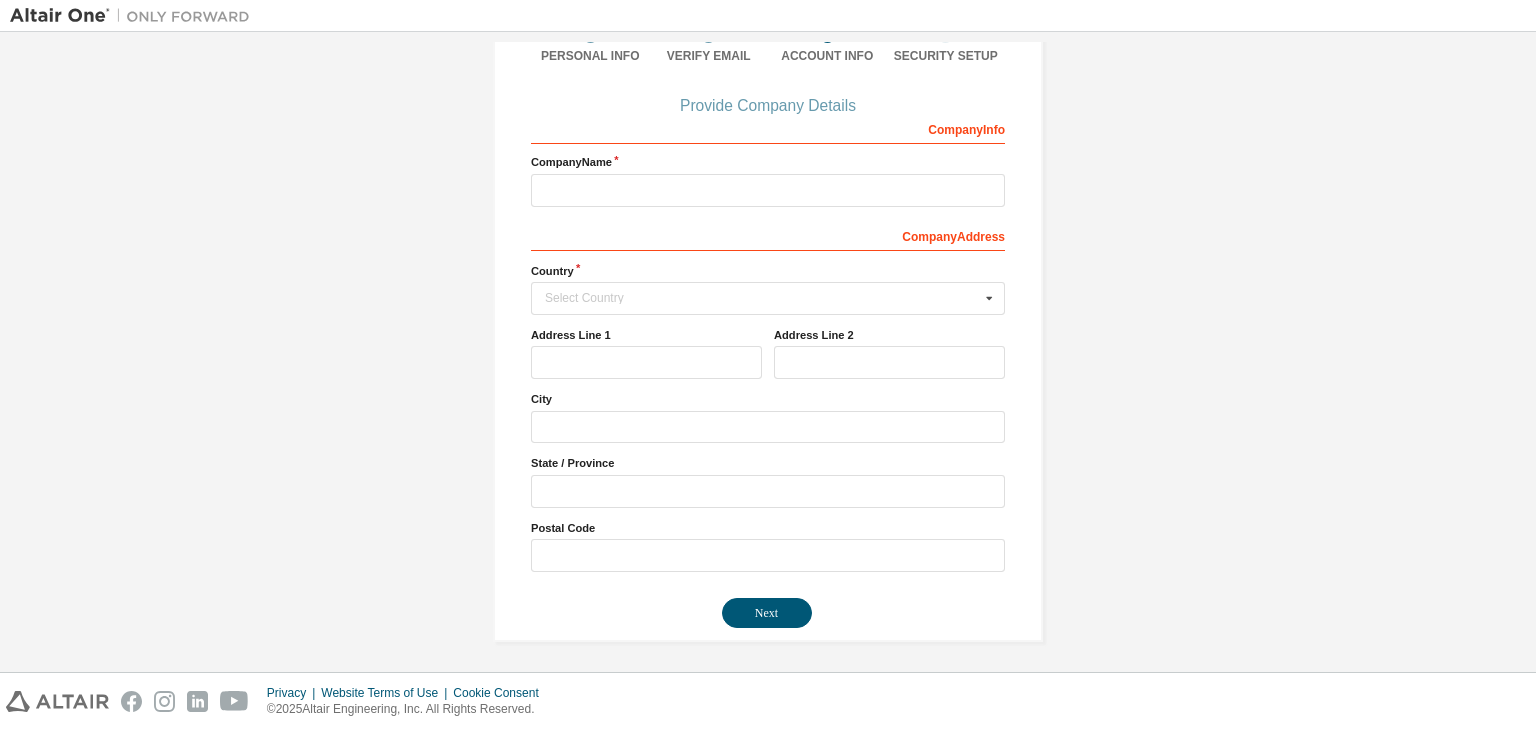 scroll, scrollTop: 0, scrollLeft: 0, axis: both 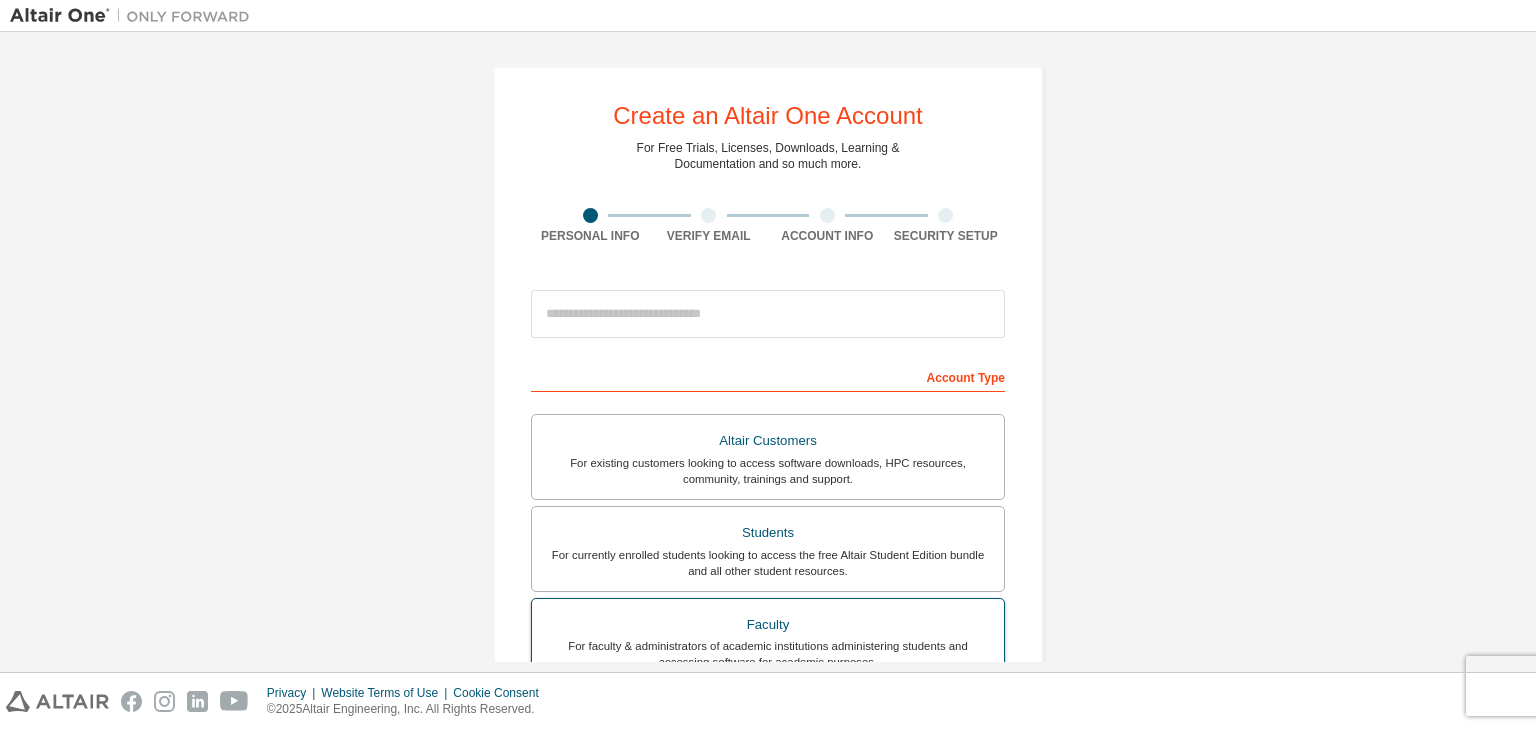 click on "Faculty For faculty & administrators of academic institutions administering students and accessing software for academic purposes." at bounding box center (768, 641) 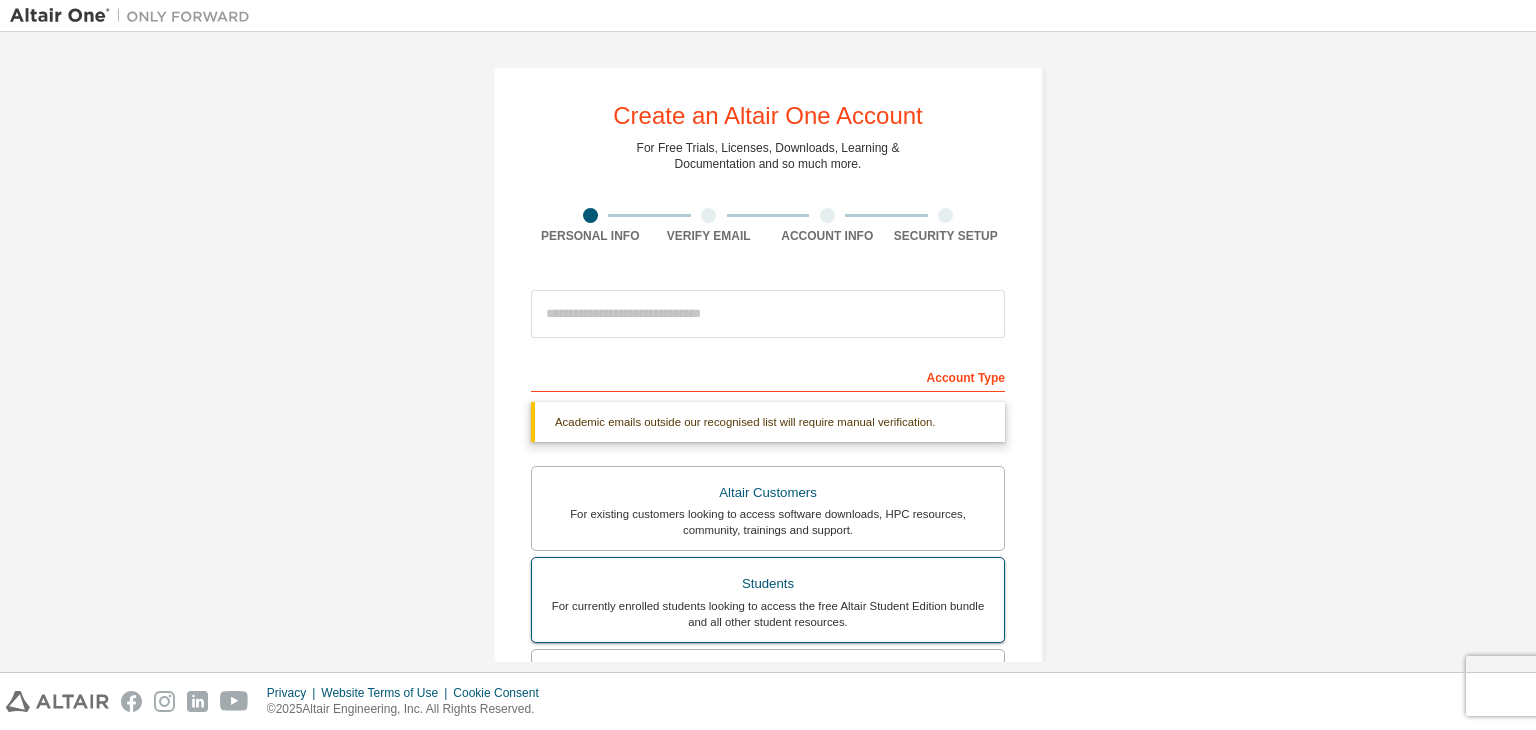 click on "Students" at bounding box center [768, 584] 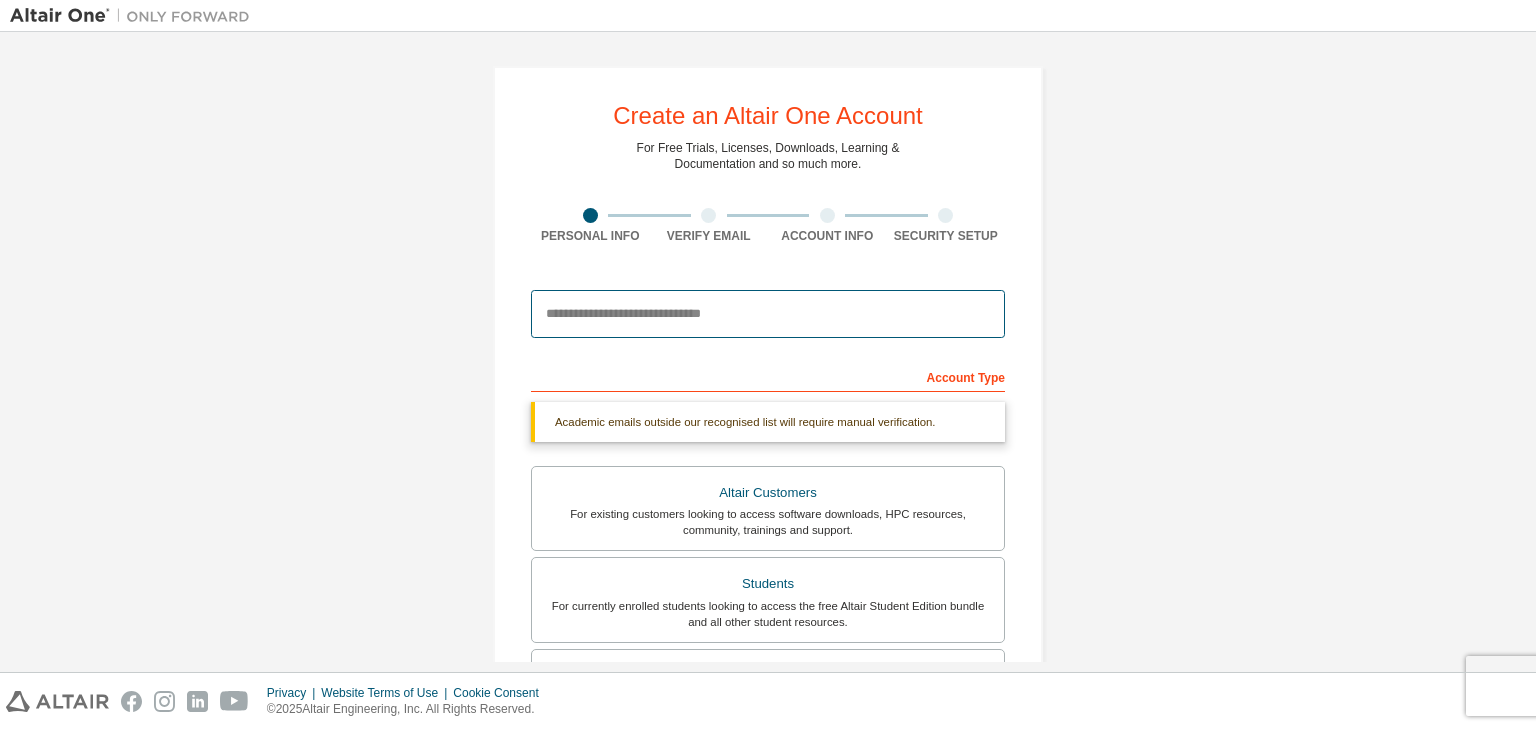 click at bounding box center (768, 314) 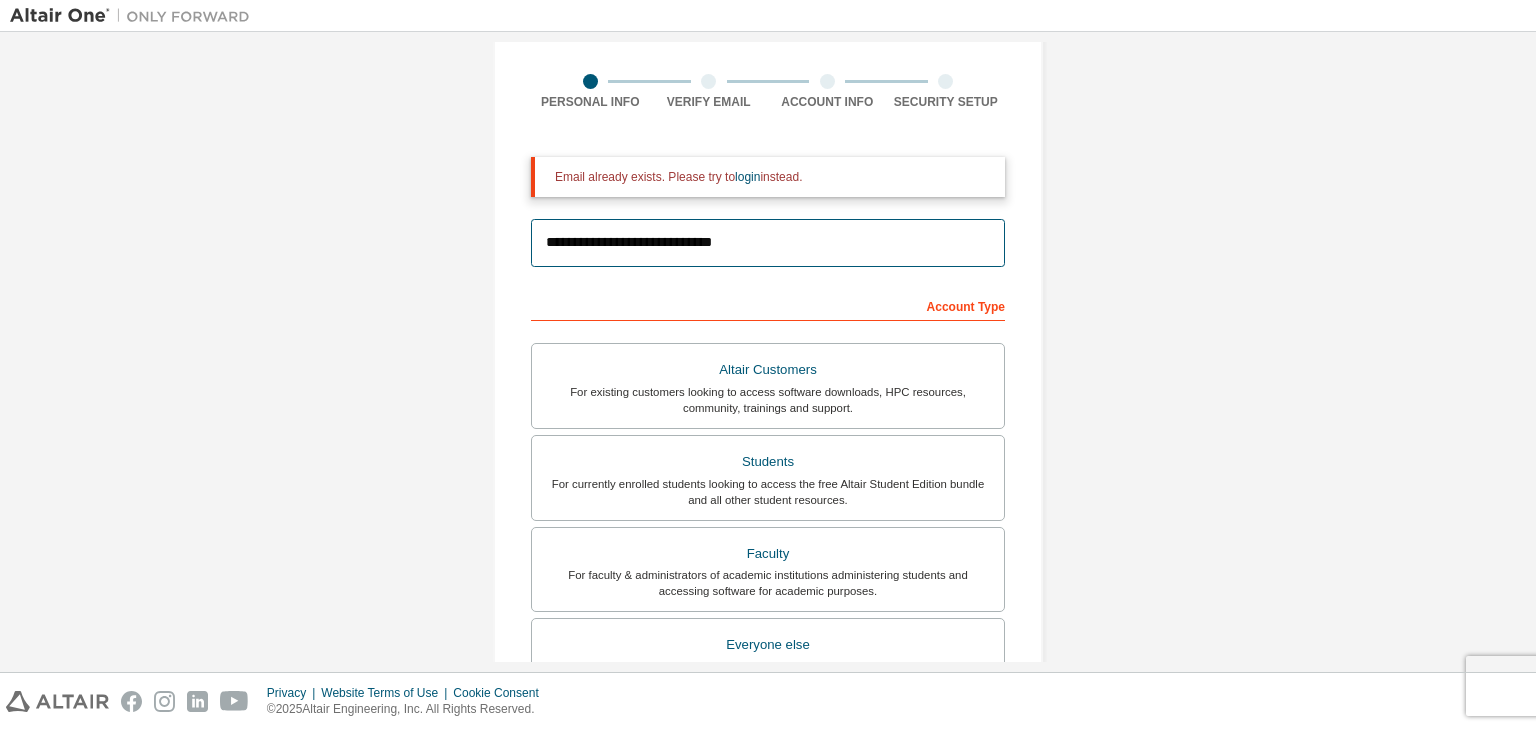 scroll, scrollTop: 134, scrollLeft: 0, axis: vertical 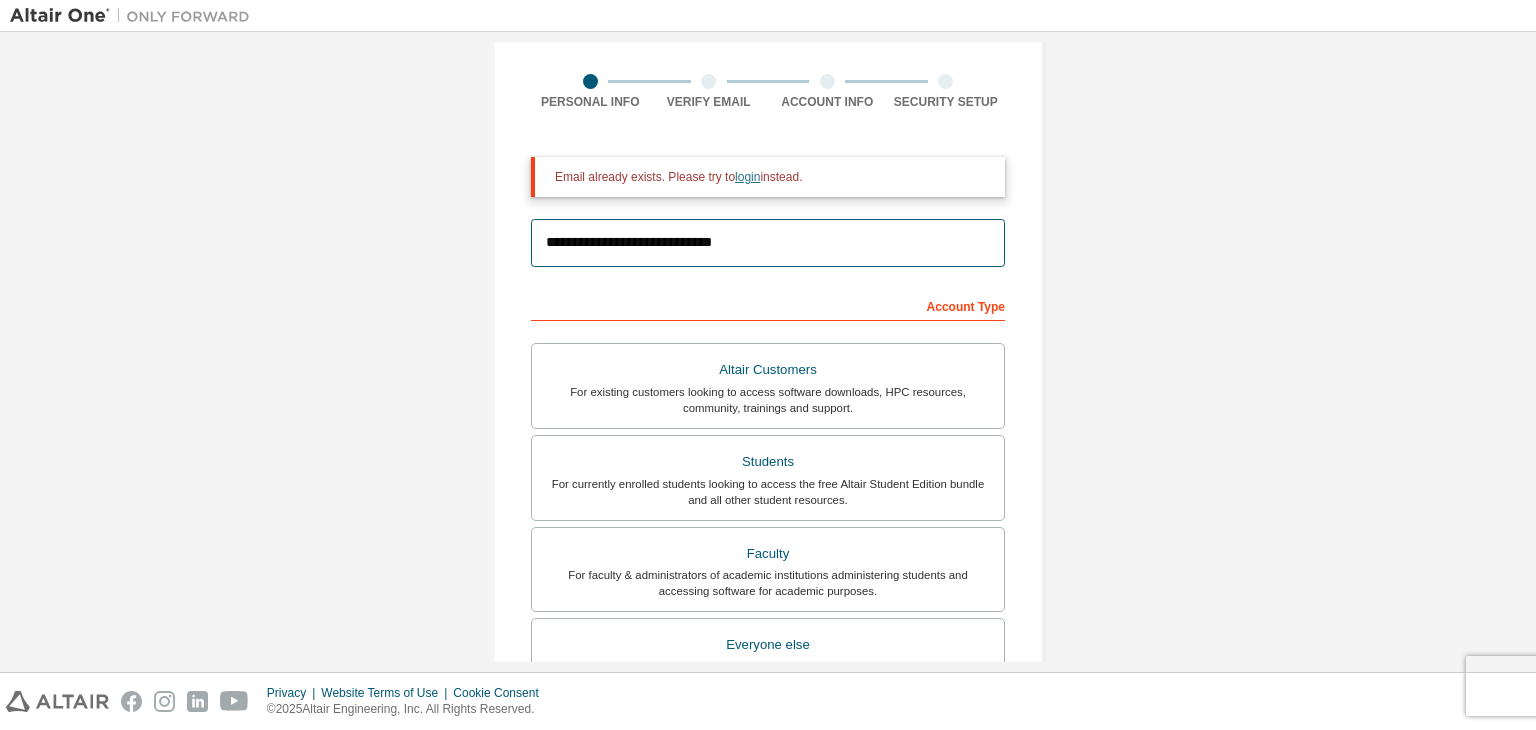 type on "**********" 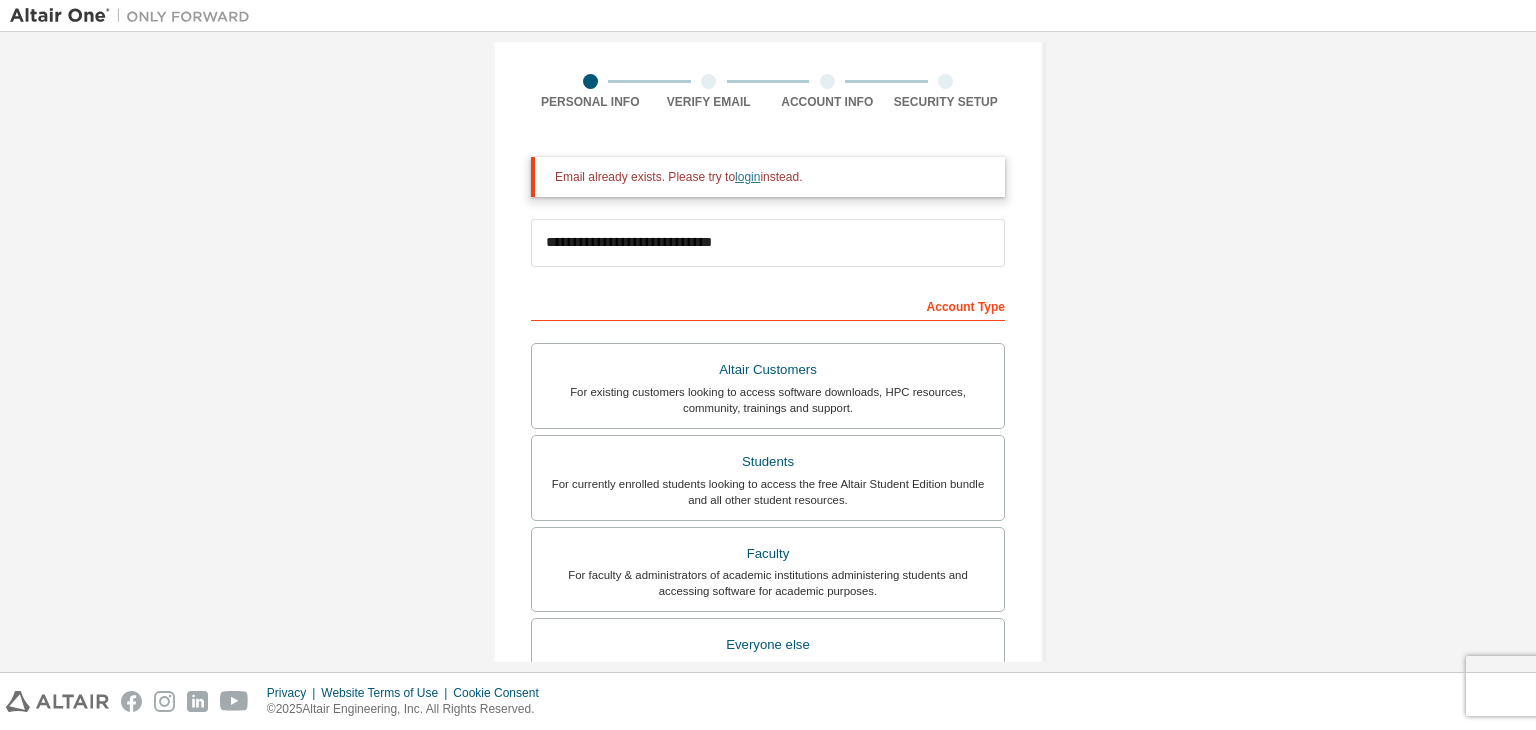 click on "login" at bounding box center [747, 177] 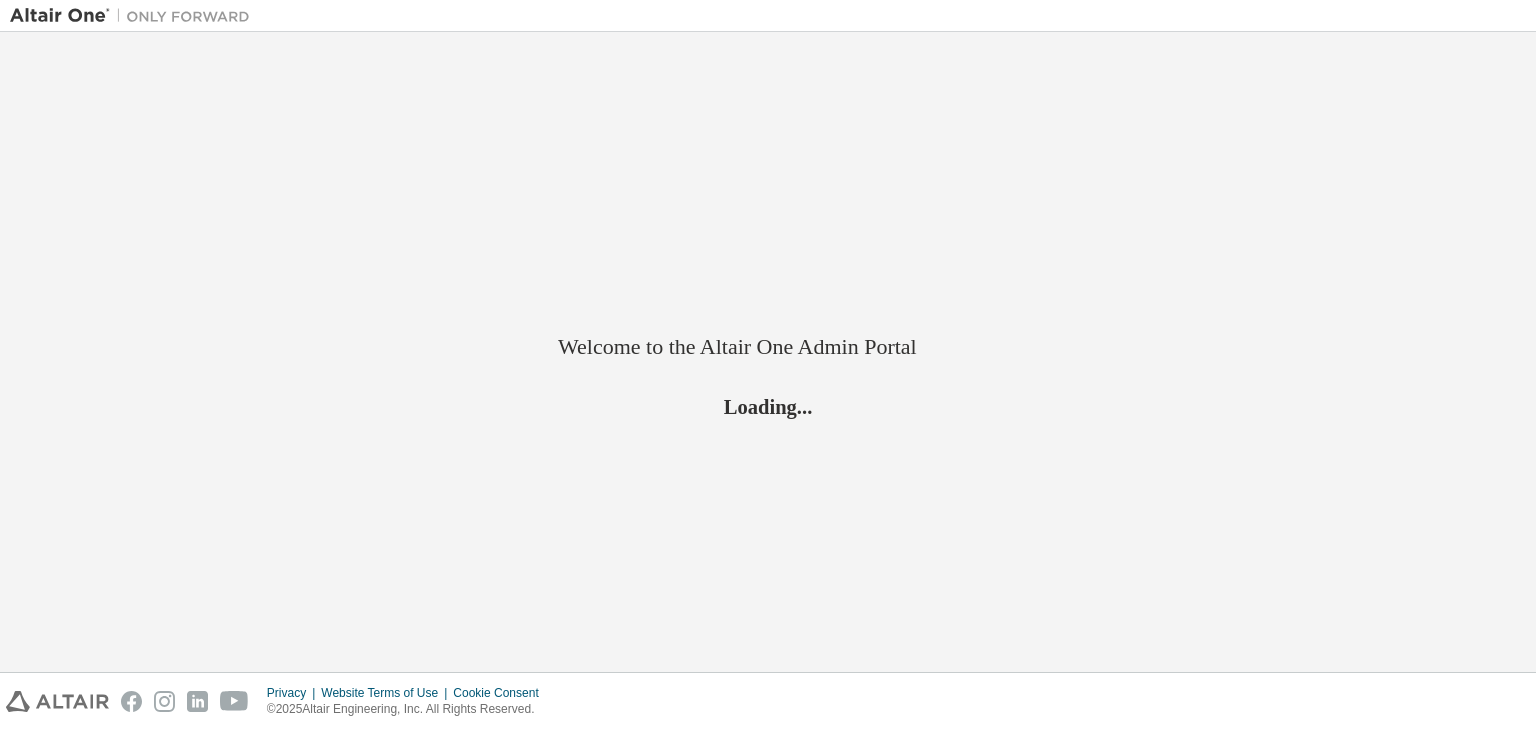 scroll, scrollTop: 0, scrollLeft: 0, axis: both 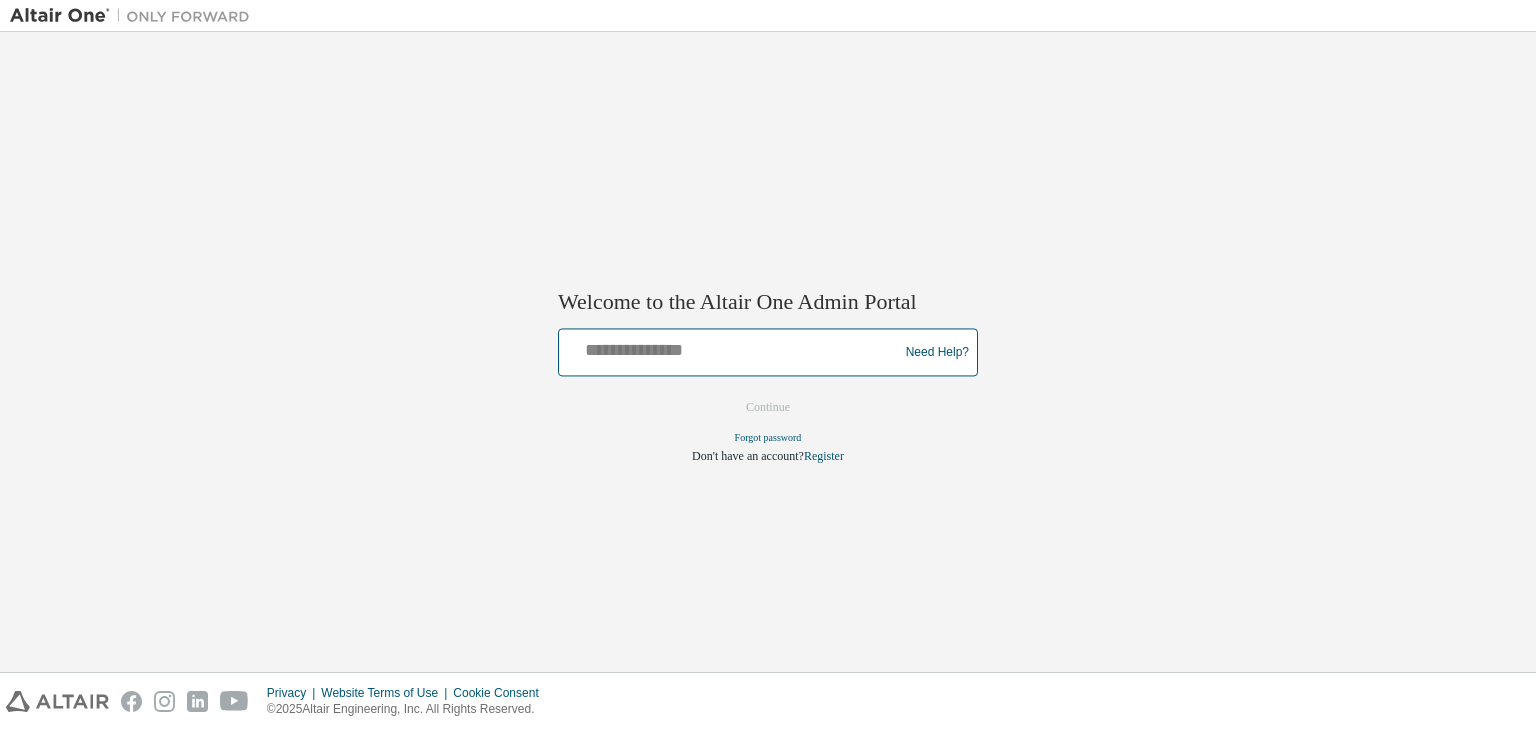 click at bounding box center (731, 348) 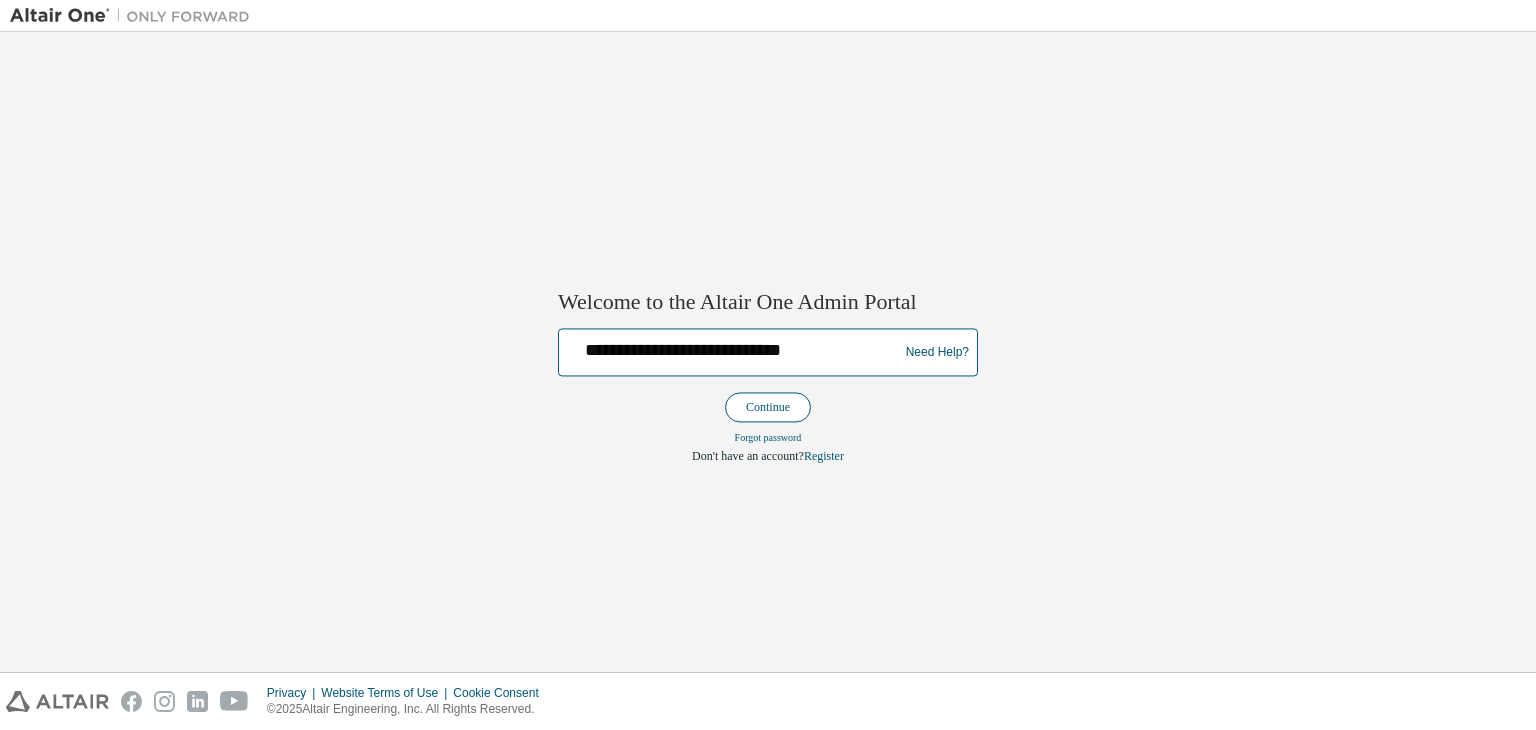 type on "**********" 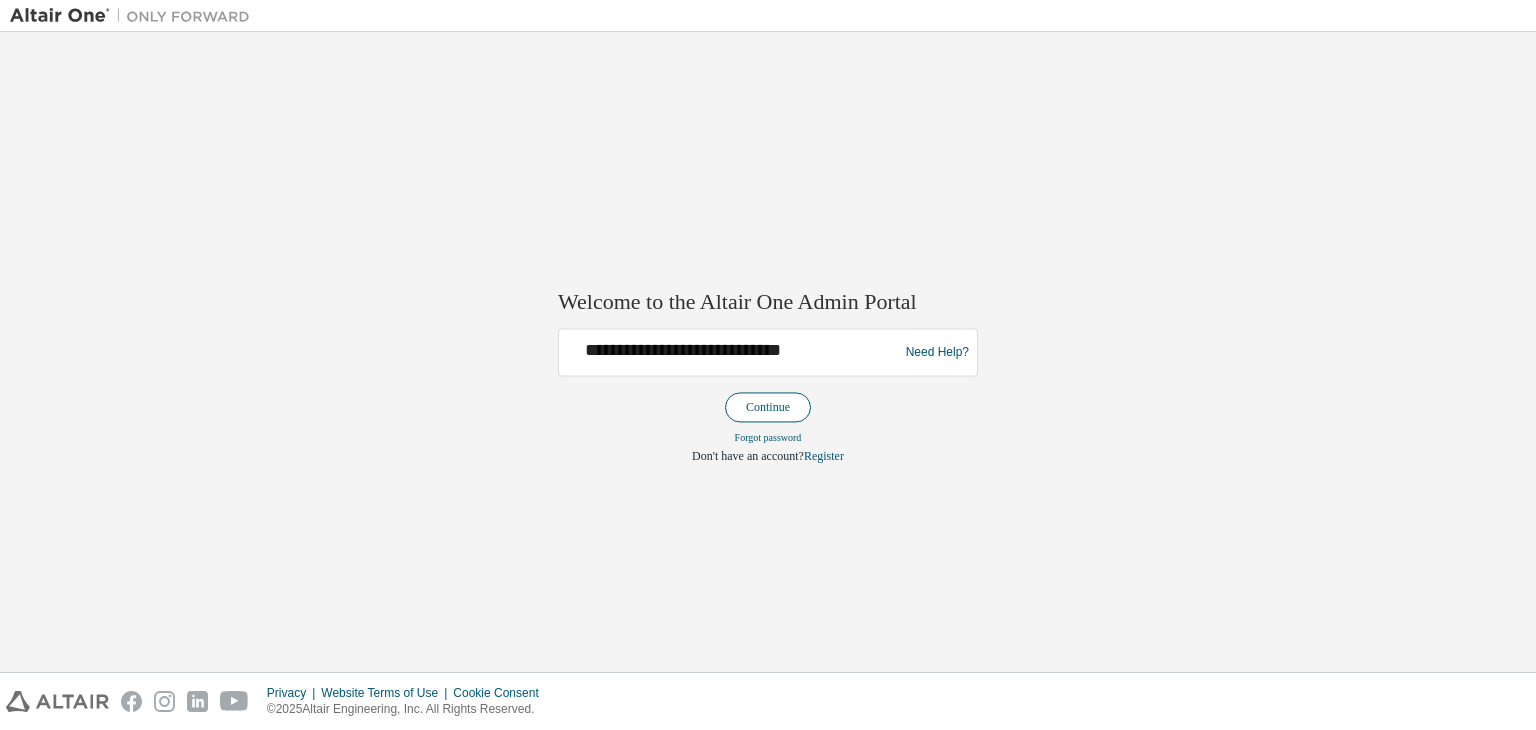 click on "Continue" at bounding box center (768, 408) 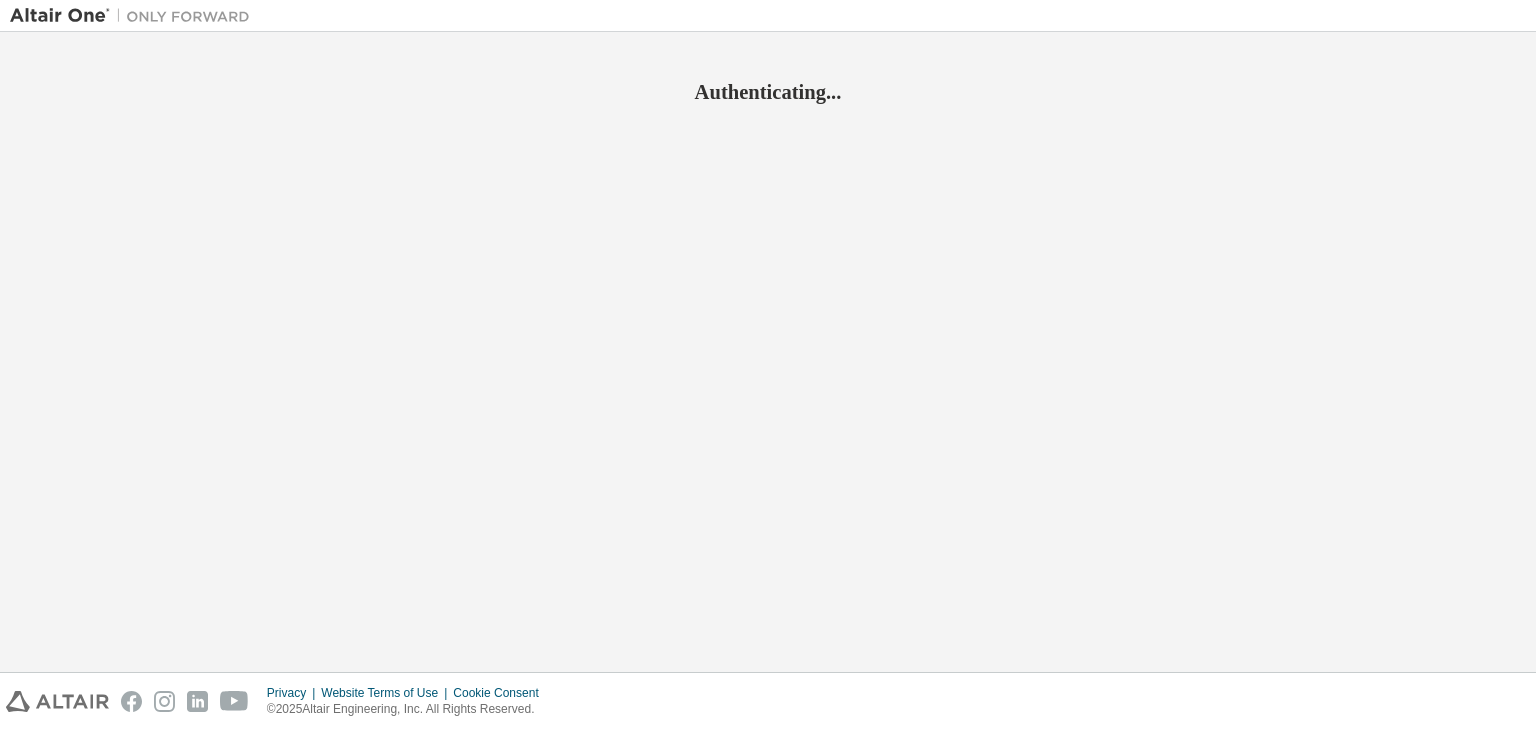 scroll, scrollTop: 0, scrollLeft: 0, axis: both 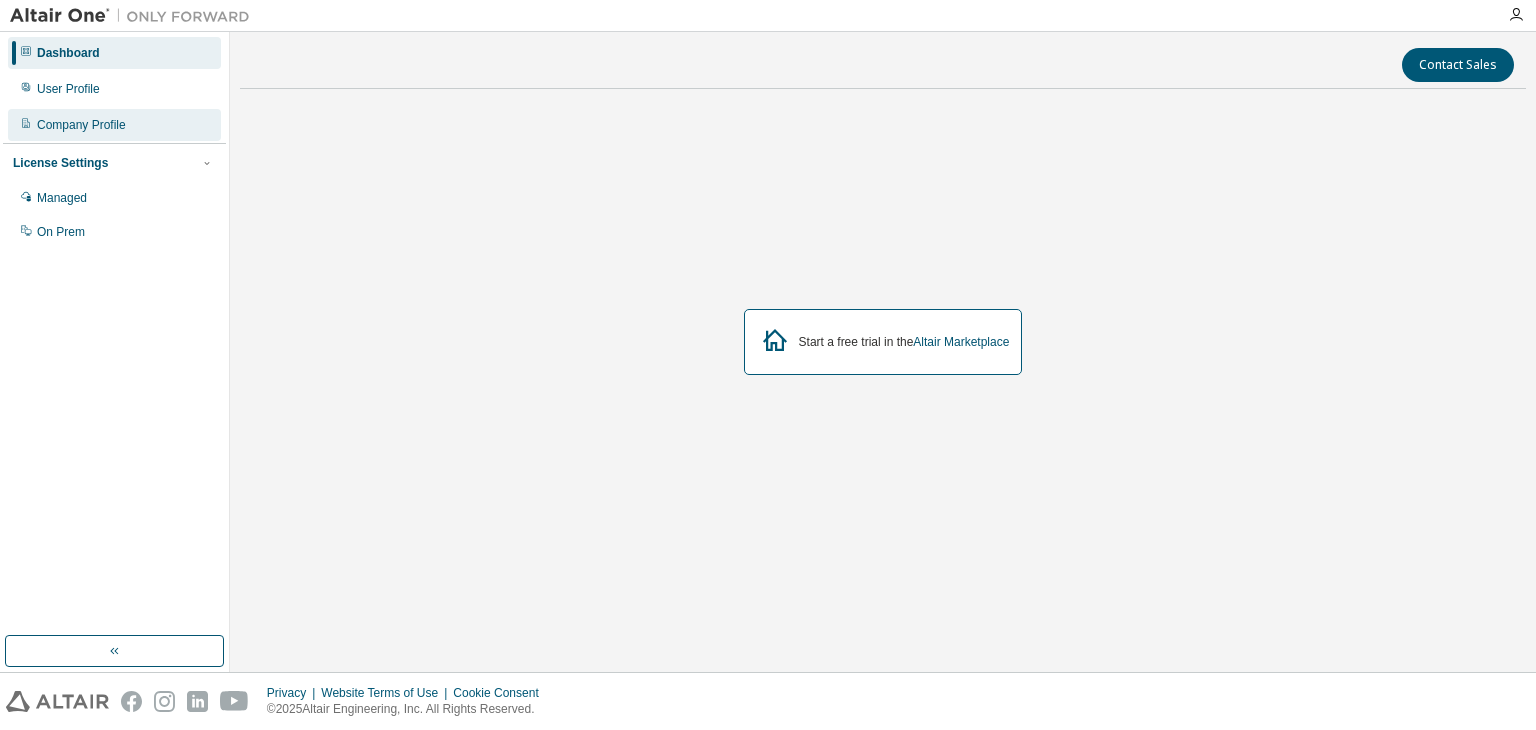 click on "Company Profile" at bounding box center [114, 125] 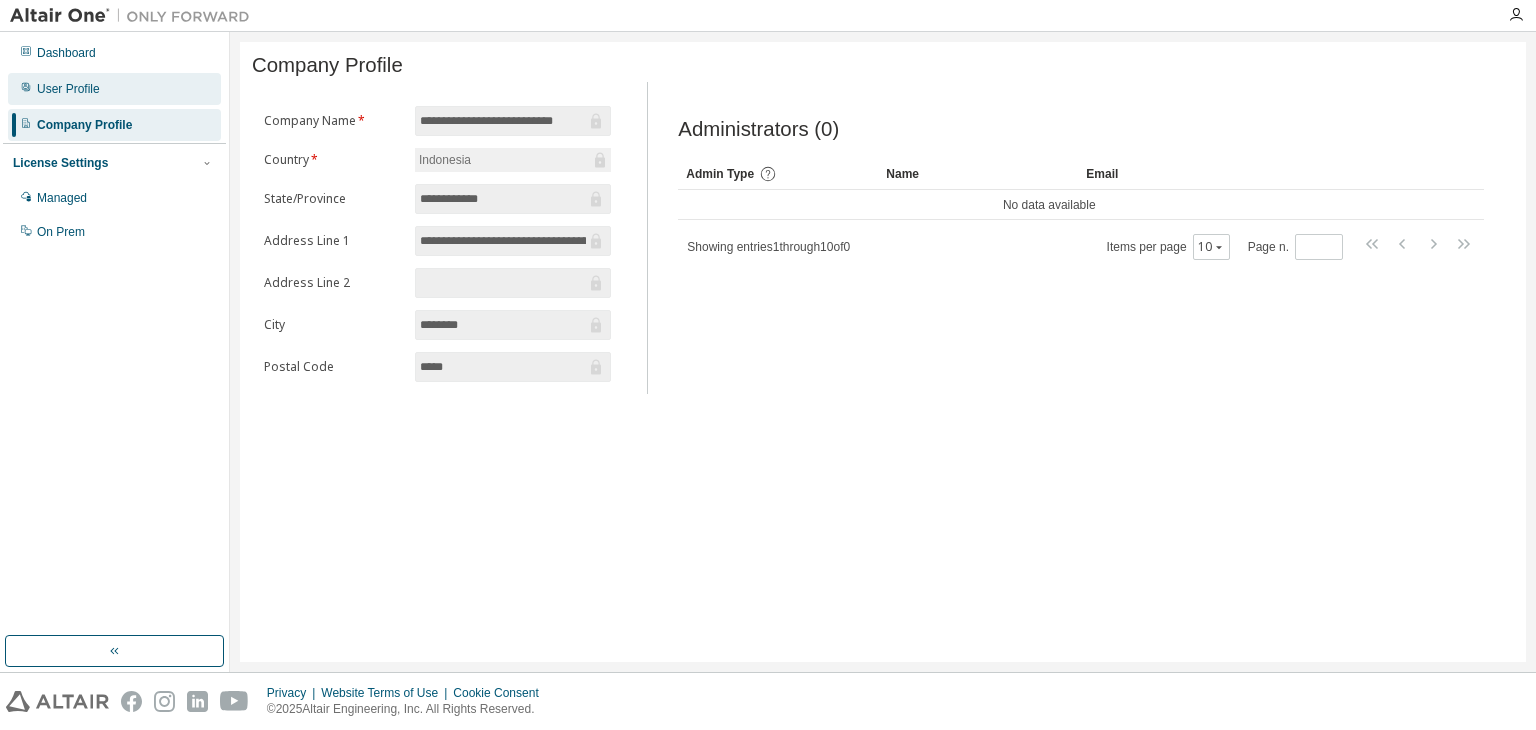 click on "User Profile" at bounding box center (114, 89) 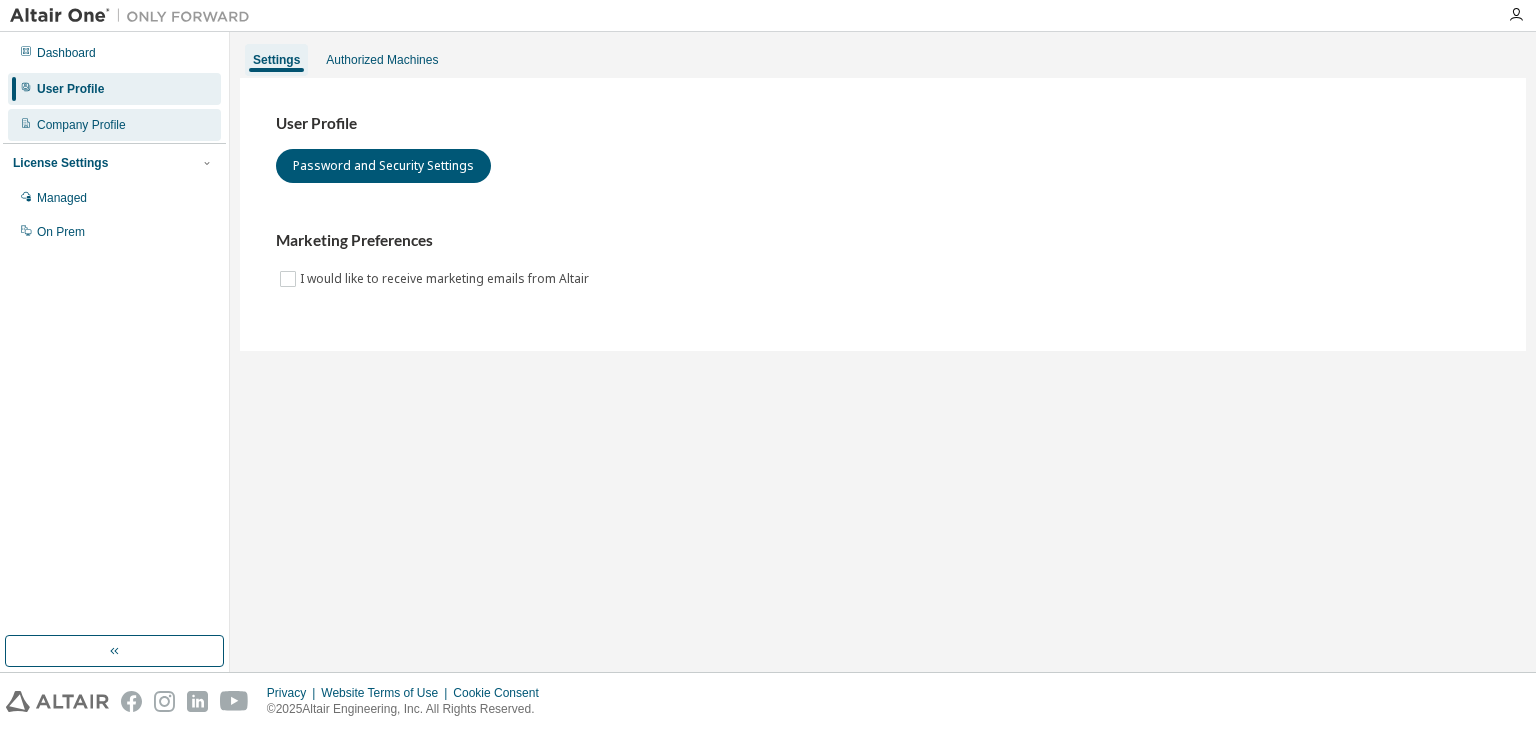click on "Company Profile" at bounding box center [114, 125] 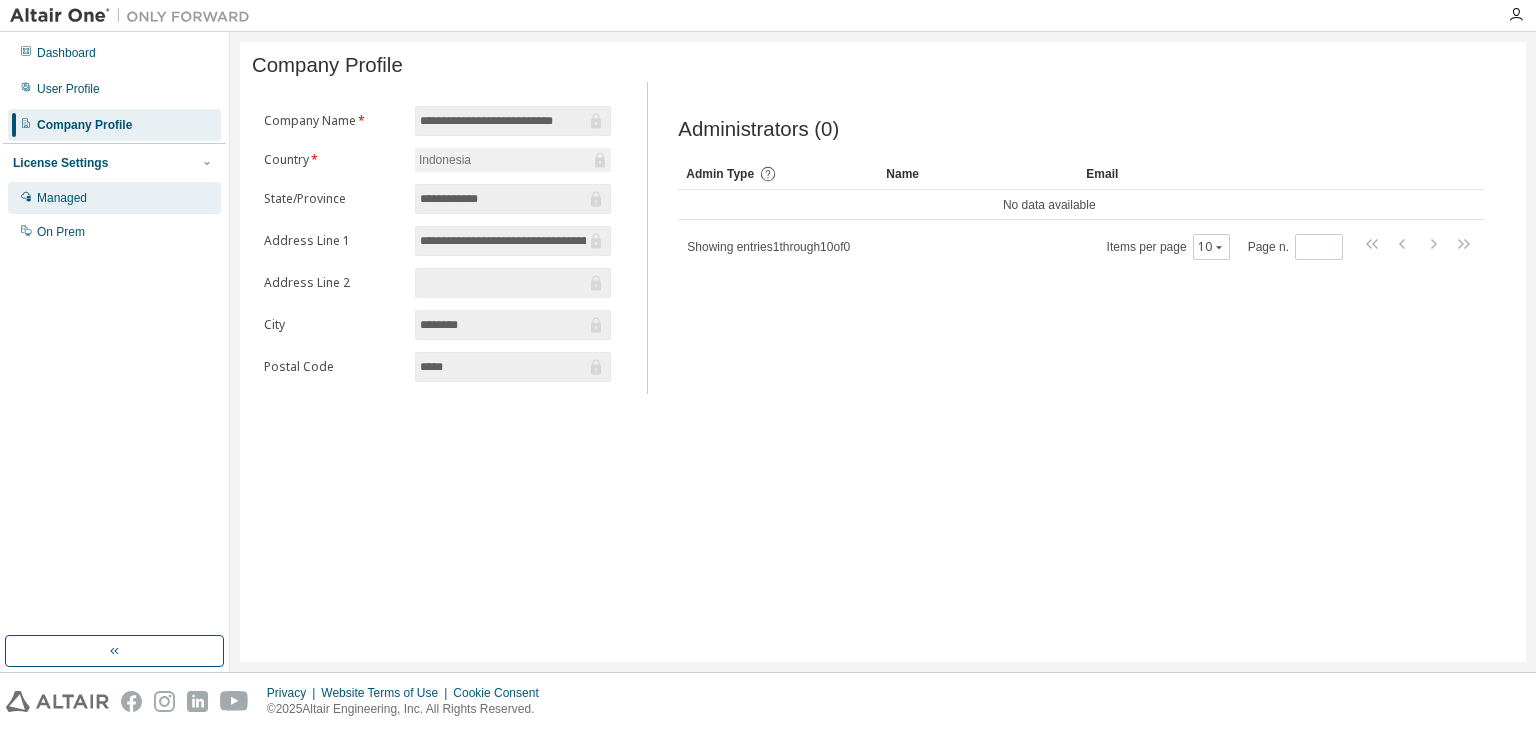 click on "Managed" at bounding box center [114, 198] 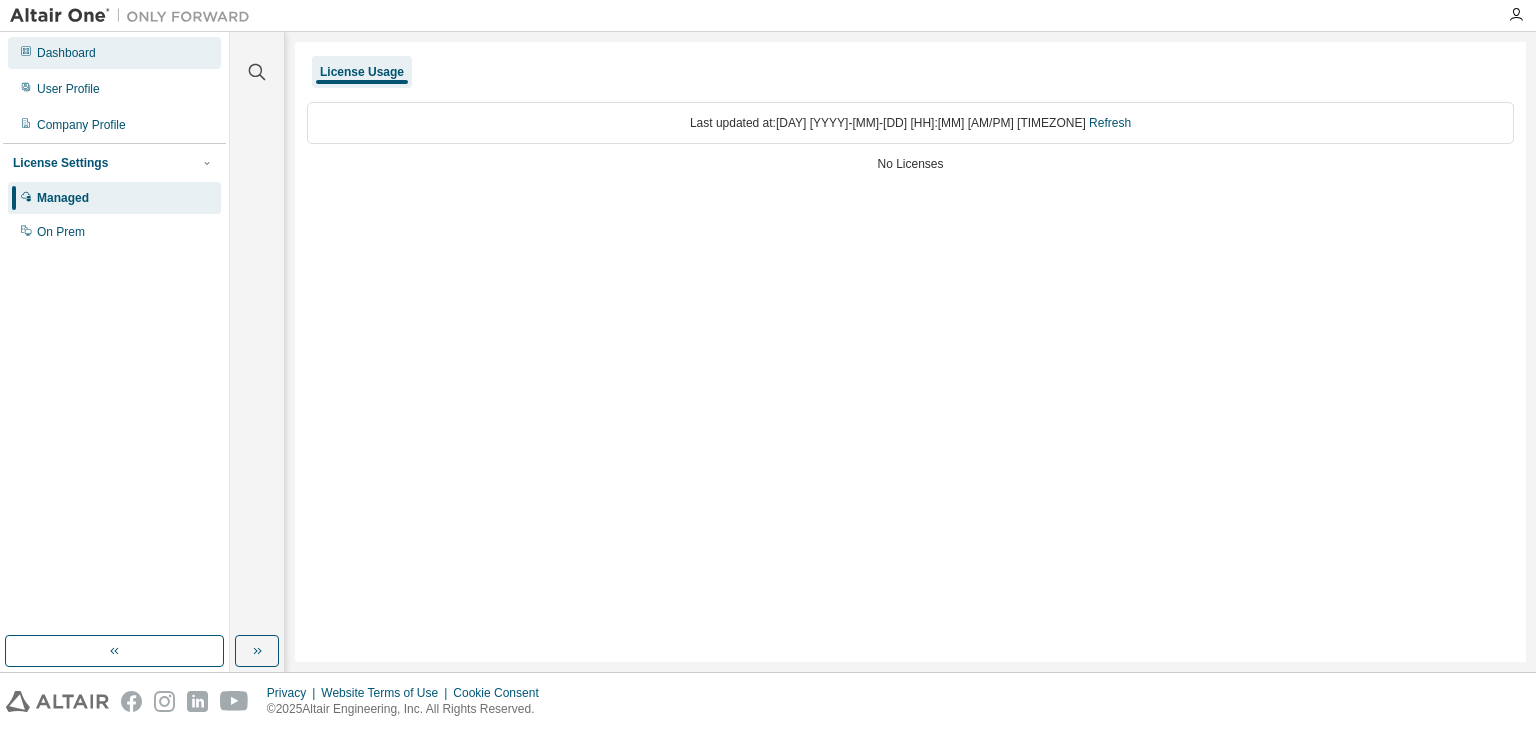 click on "Dashboard" at bounding box center (114, 53) 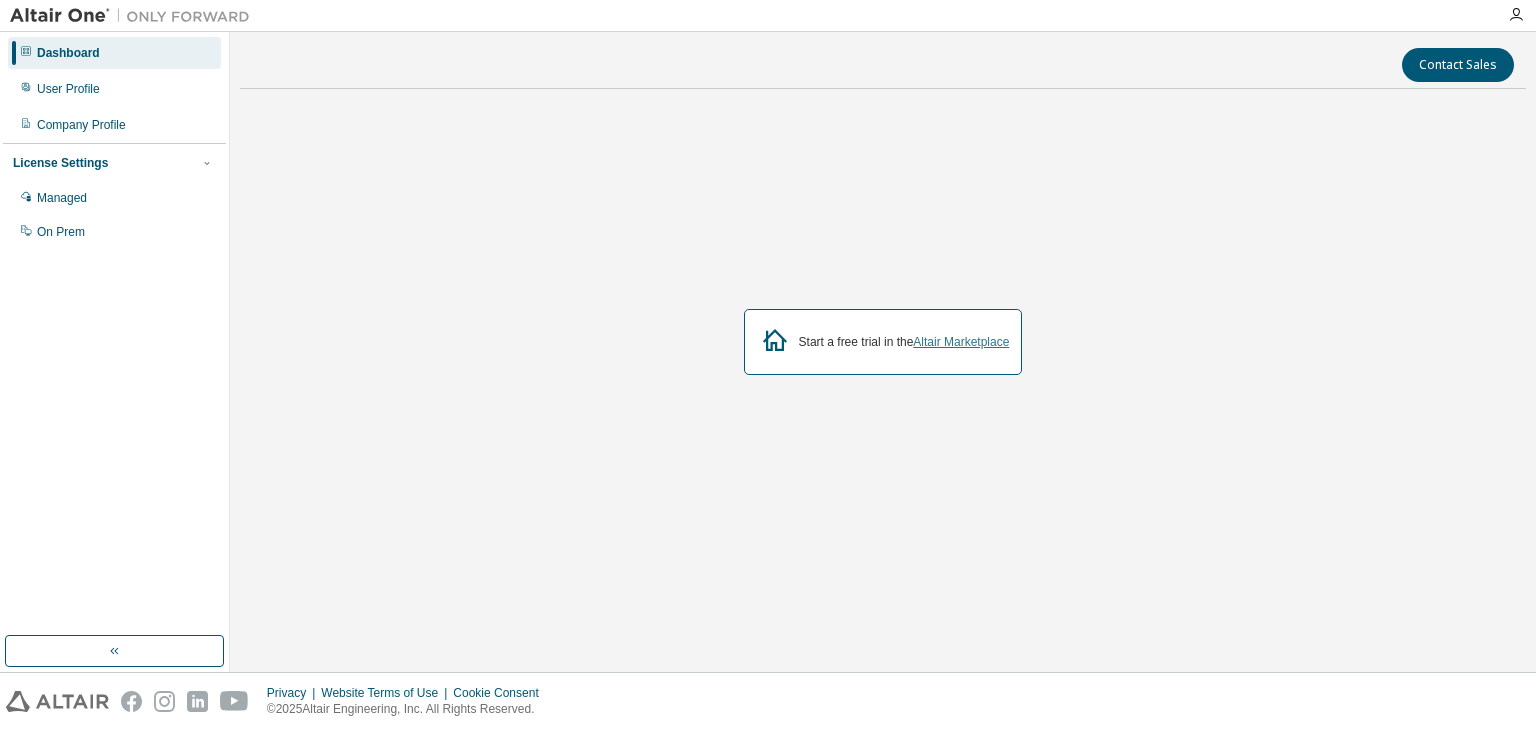 click on "Altair Marketplace" at bounding box center (961, 342) 